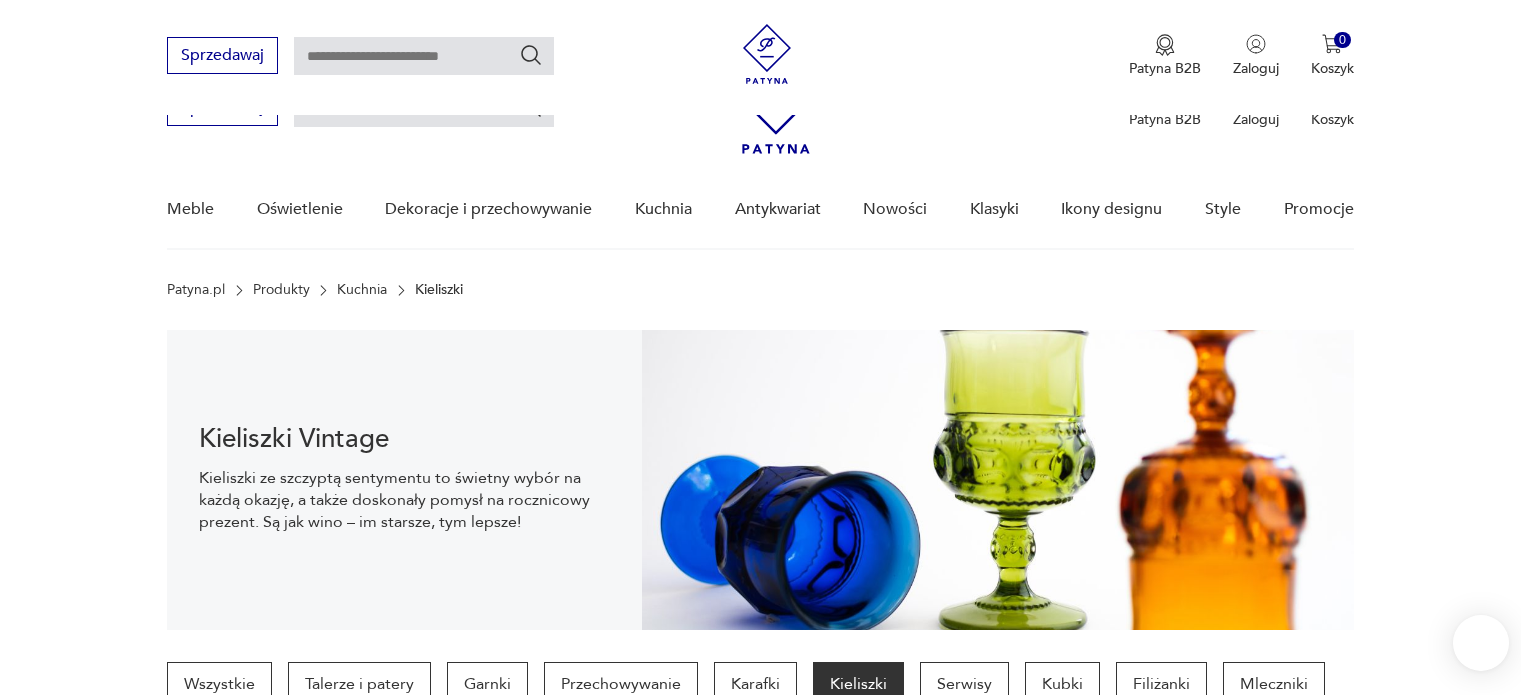 scroll, scrollTop: 530, scrollLeft: 0, axis: vertical 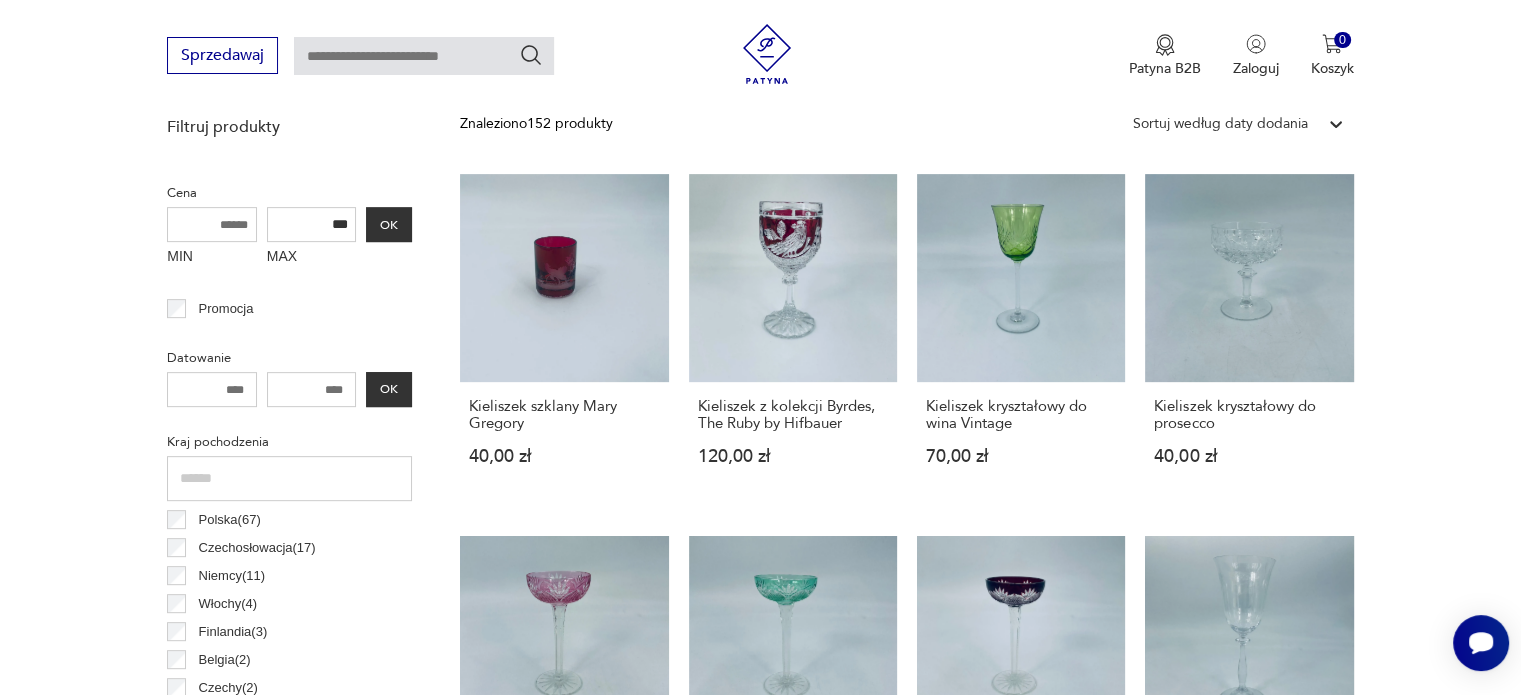 click on "Polska  ( 67 )" at bounding box center [230, 520] 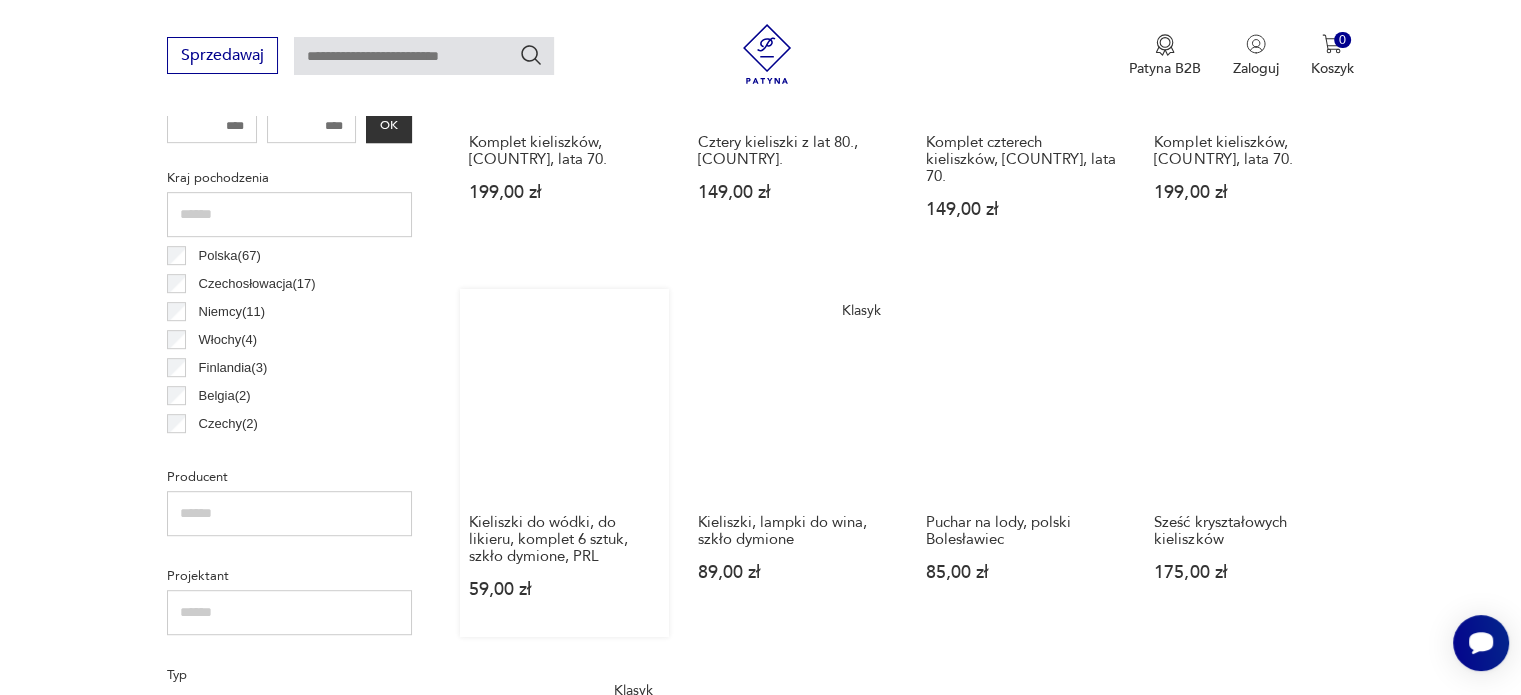 scroll, scrollTop: 991, scrollLeft: 0, axis: vertical 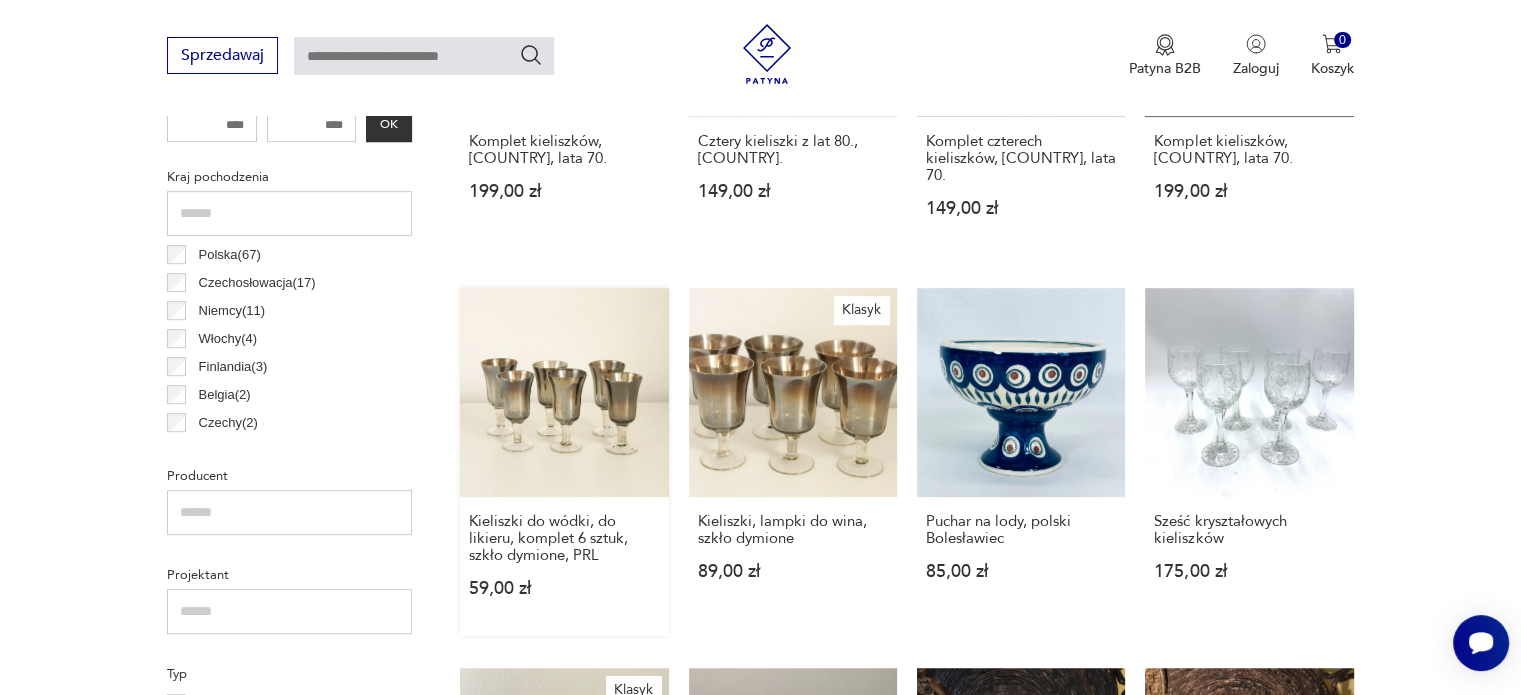 click on "Kieliszki do wódki, do likieru, komplet 6 sztuk, szkło dymione, PRL 59,00 zł" at bounding box center [564, 461] 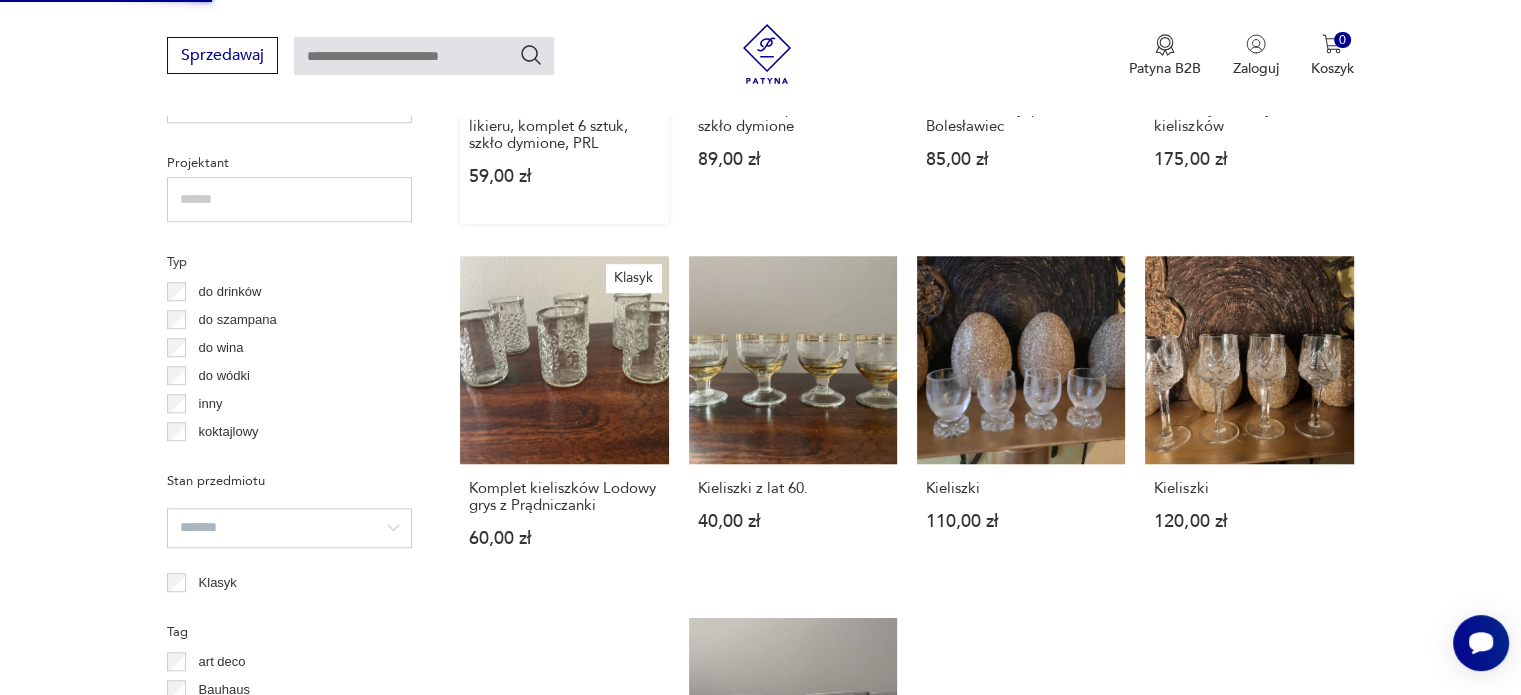 scroll, scrollTop: 1404, scrollLeft: 0, axis: vertical 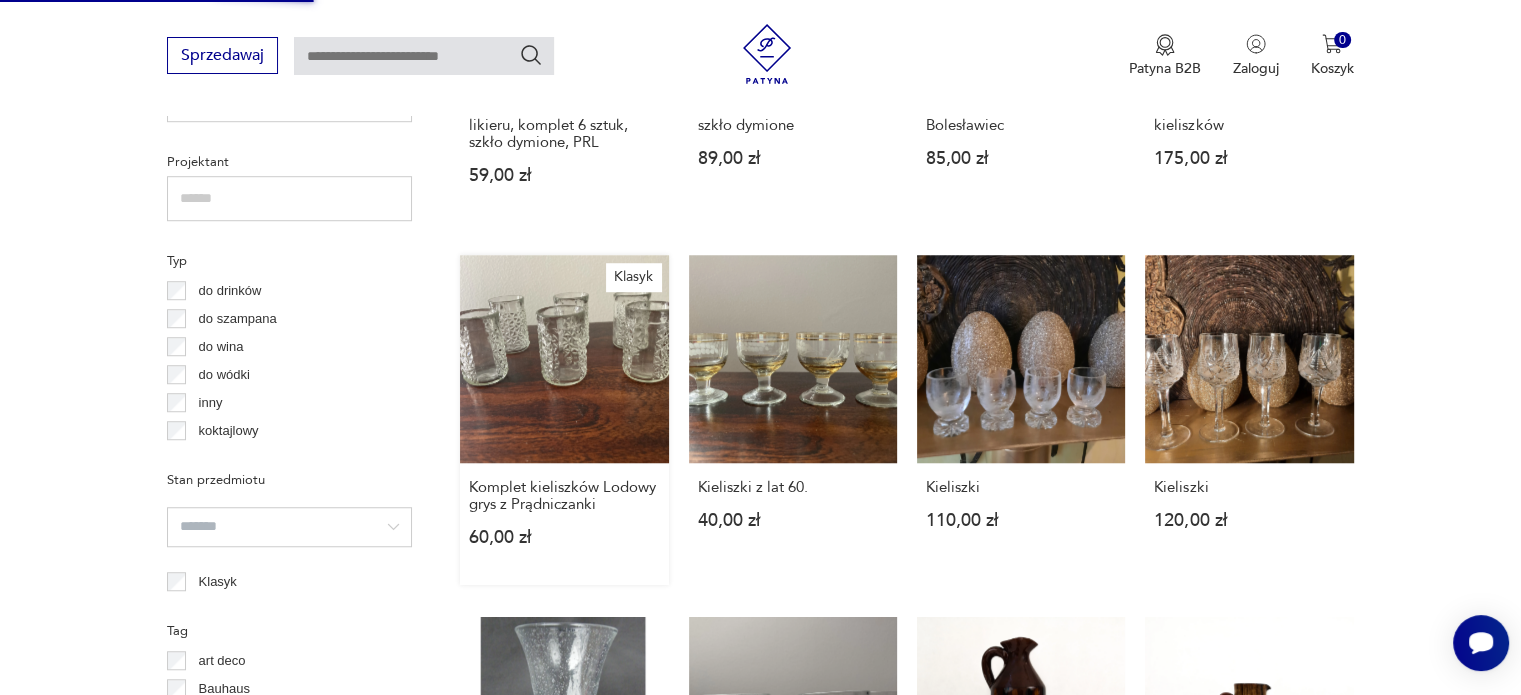 click on "Klasyk Komplet kieliszków Lodowy grys z Prądniczanki 60,00 zł" at bounding box center (564, 420) 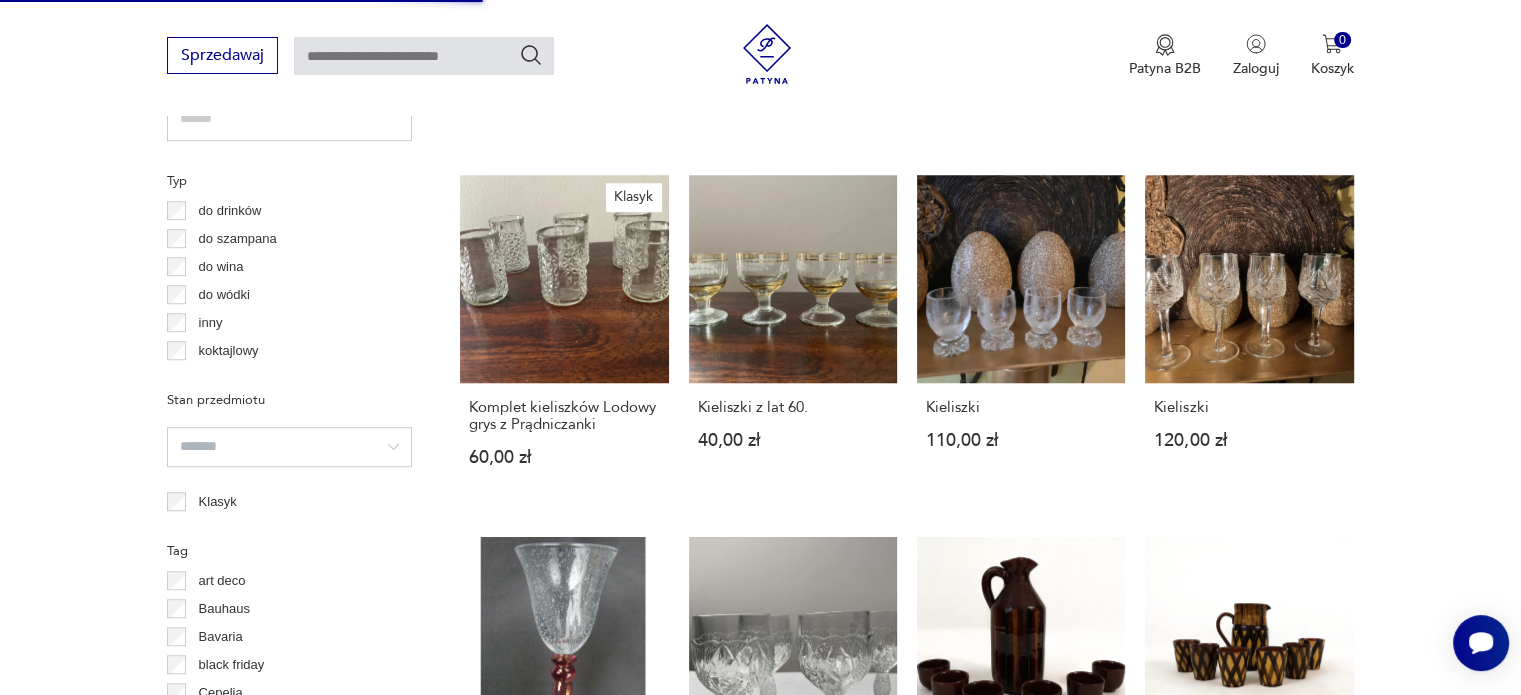 scroll, scrollTop: 1486, scrollLeft: 0, axis: vertical 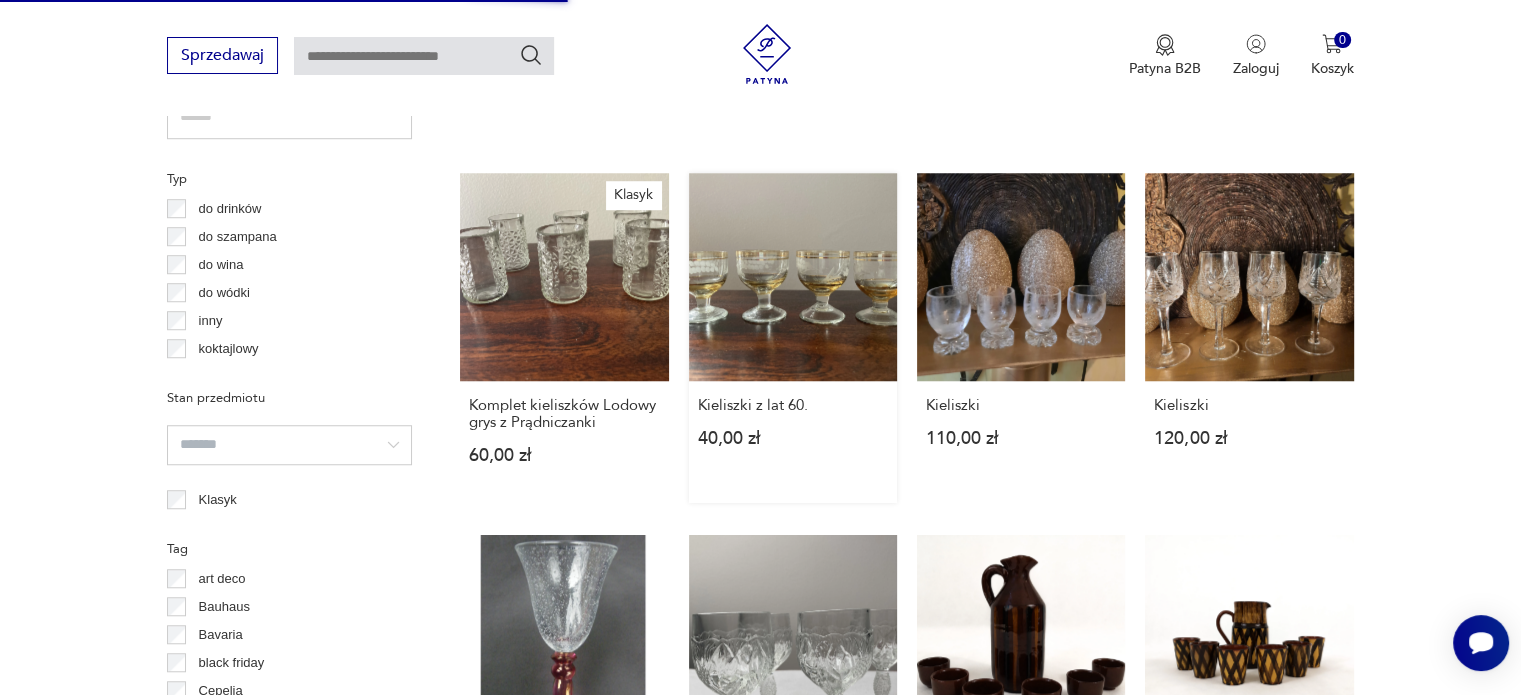 click on "Kieliszki z lat 60. 40,00 zł" at bounding box center (793, 338) 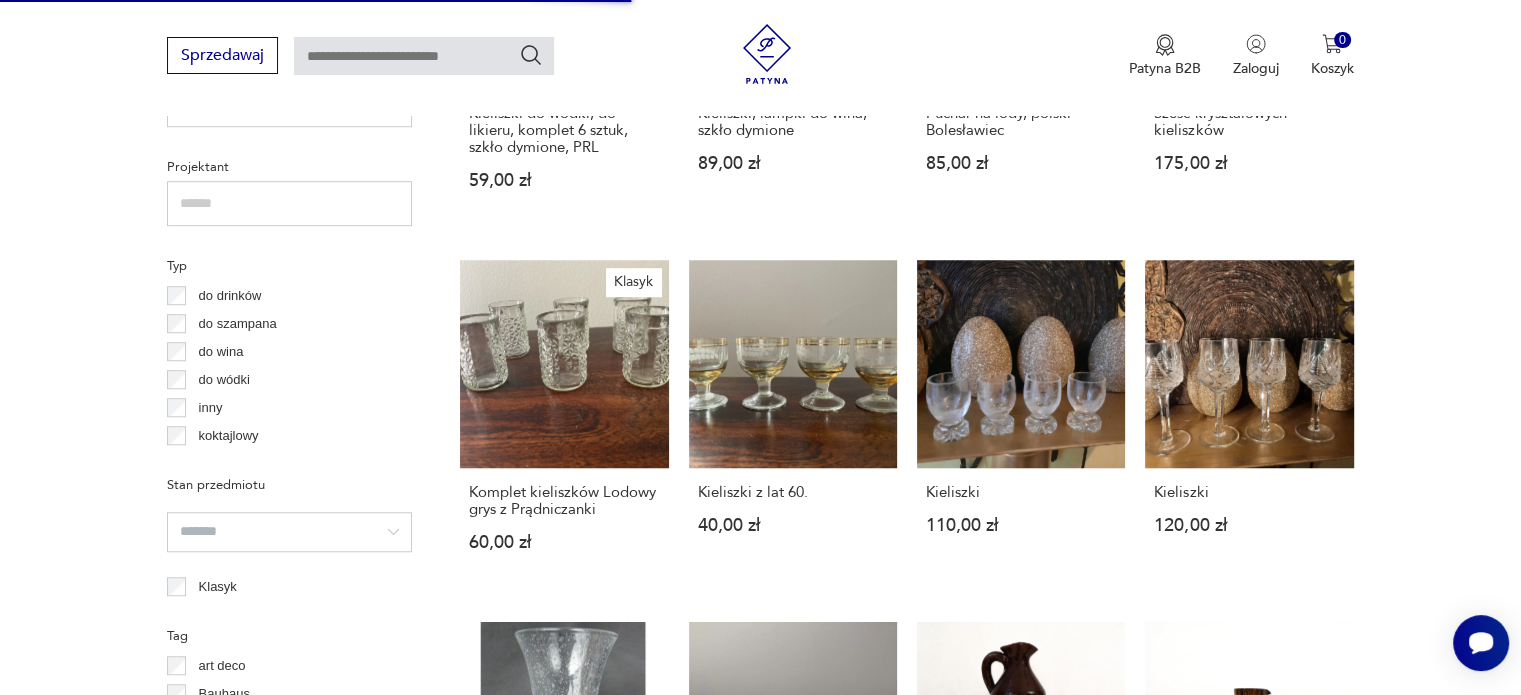 scroll, scrollTop: 1492, scrollLeft: 0, axis: vertical 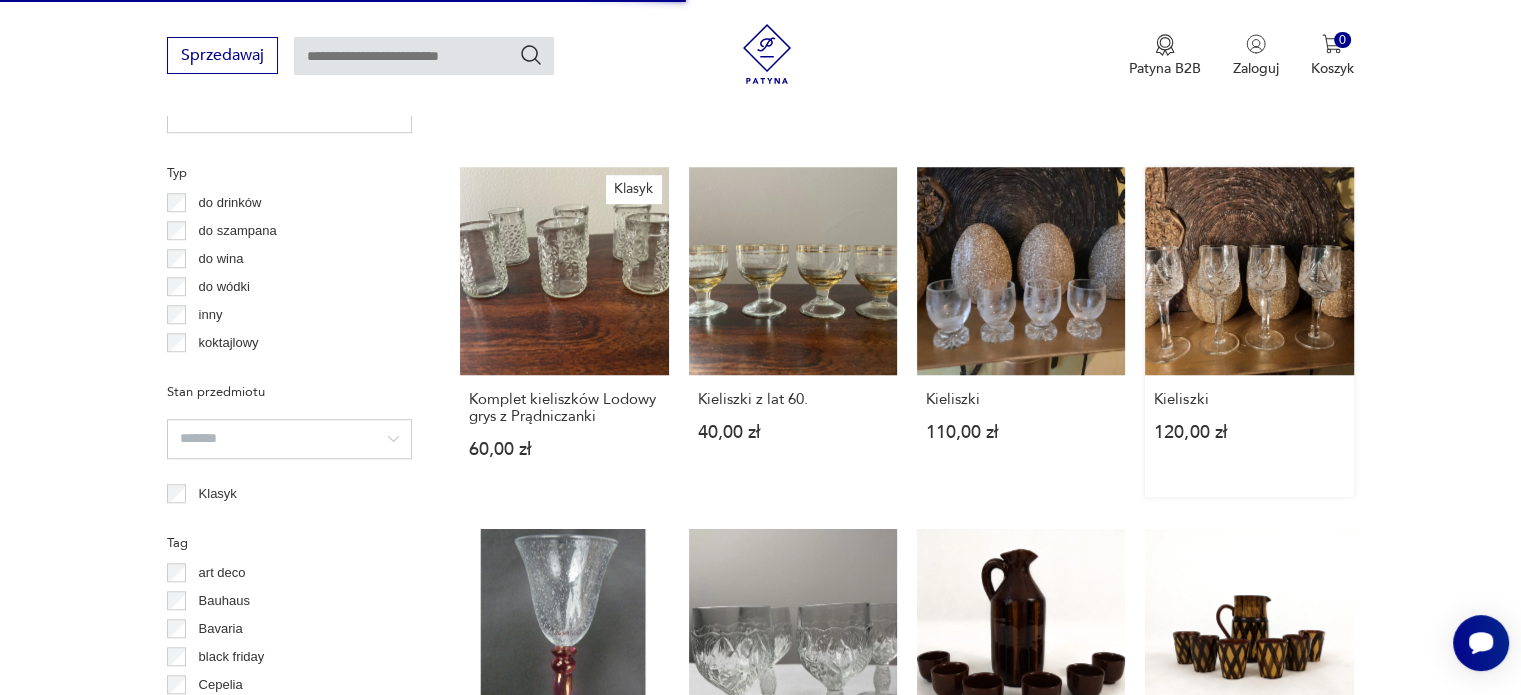 click on "Kieliszki 120,00 zł" at bounding box center (1249, 332) 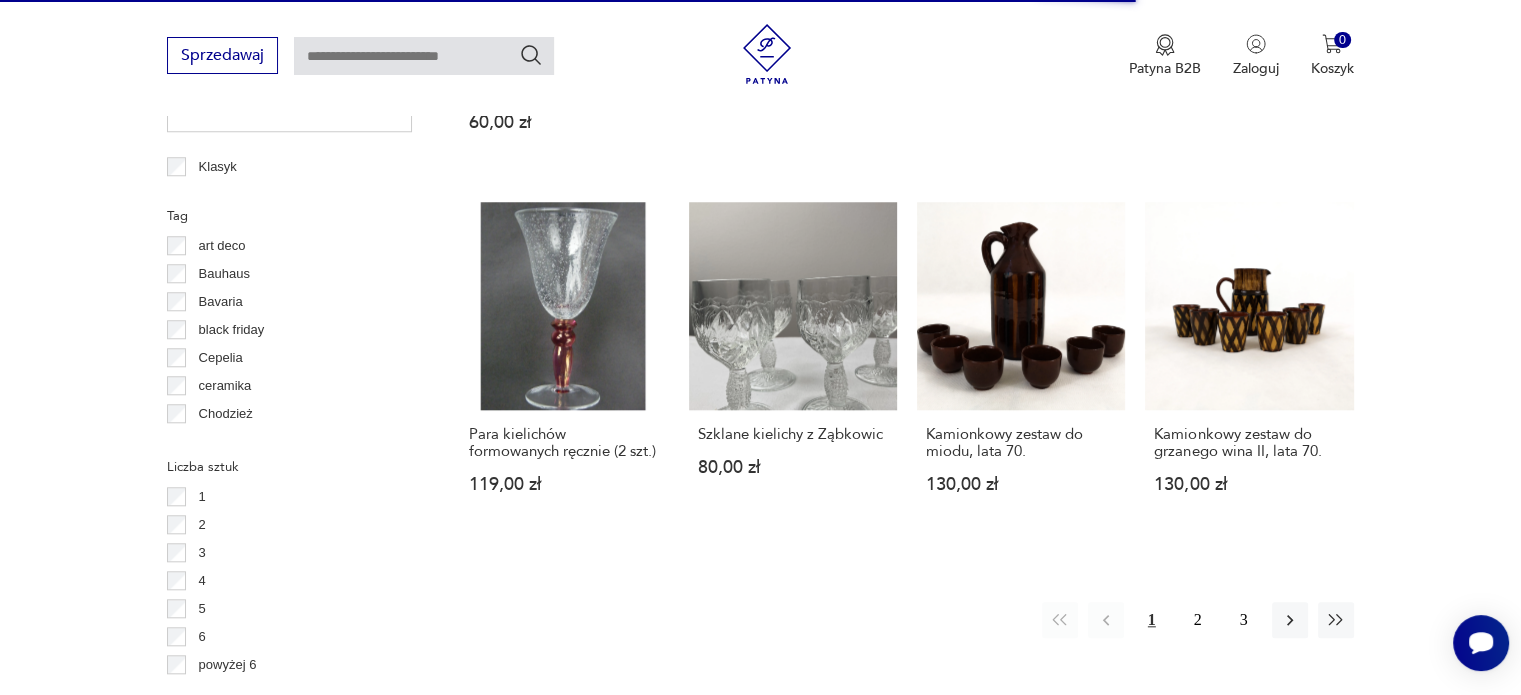 scroll, scrollTop: 1820, scrollLeft: 0, axis: vertical 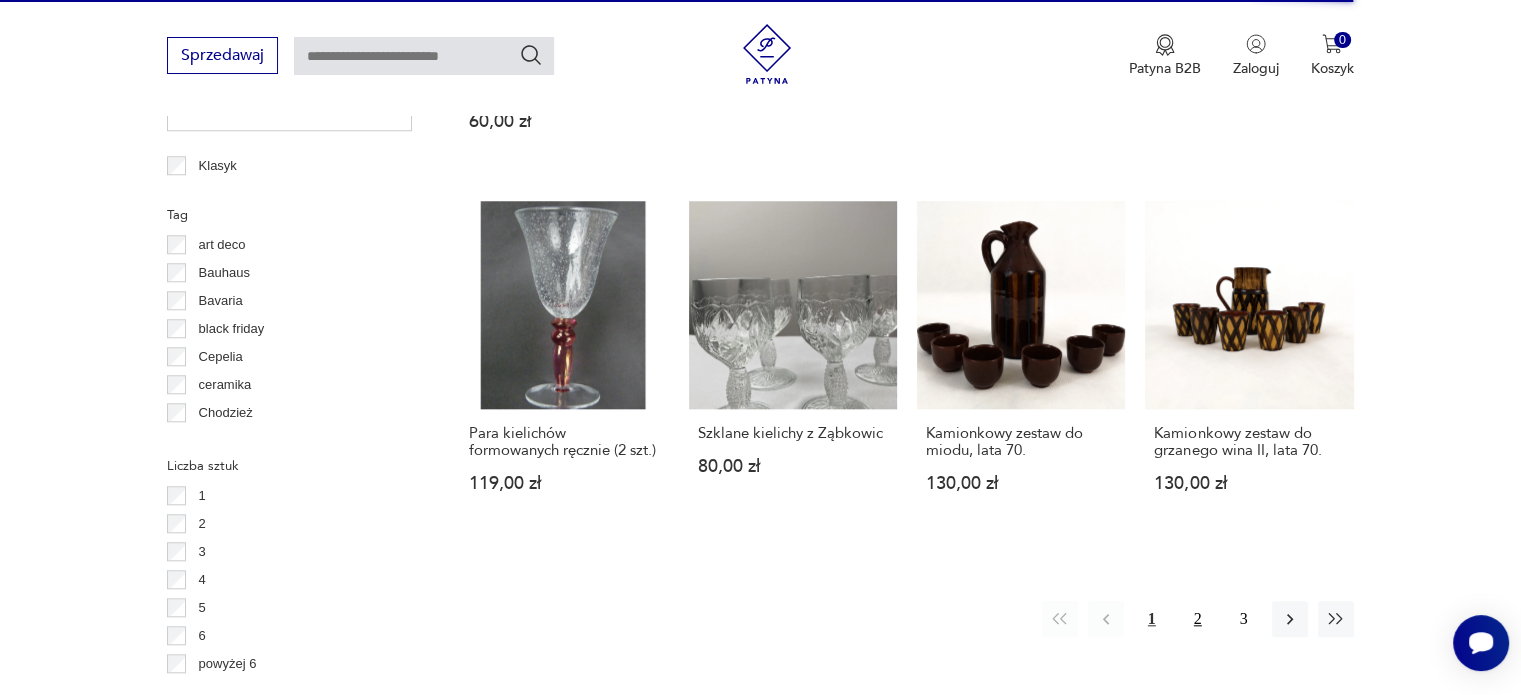 click on "2" at bounding box center [1198, 619] 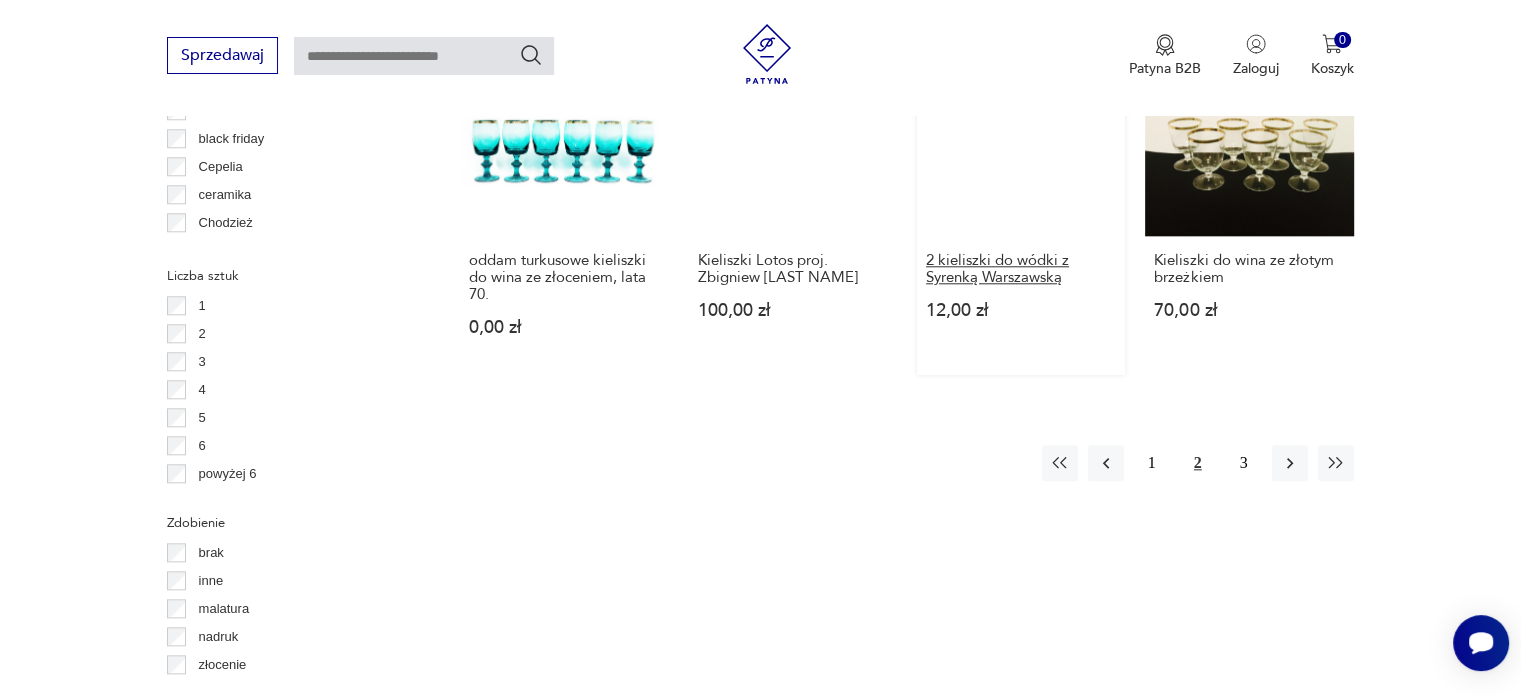 scroll, scrollTop: 2015, scrollLeft: 0, axis: vertical 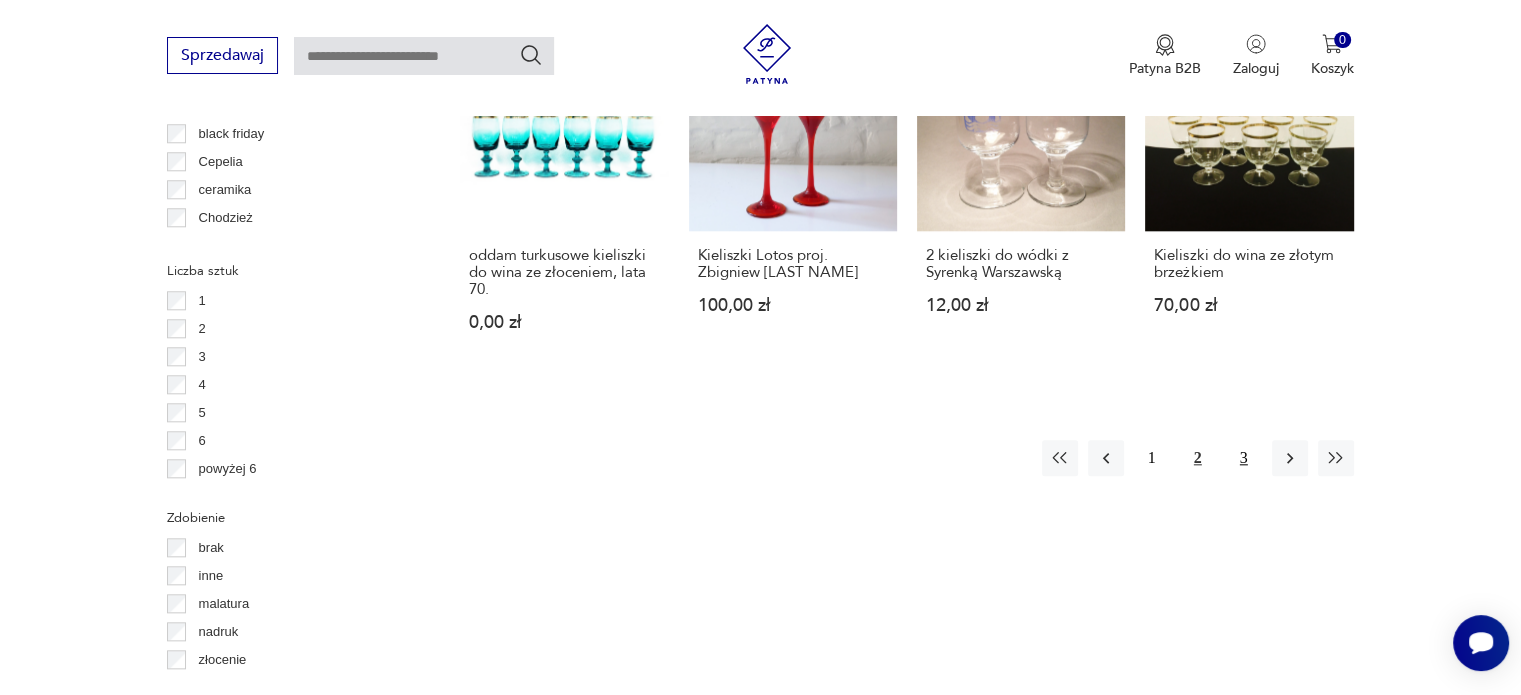 click on "3" at bounding box center [1244, 458] 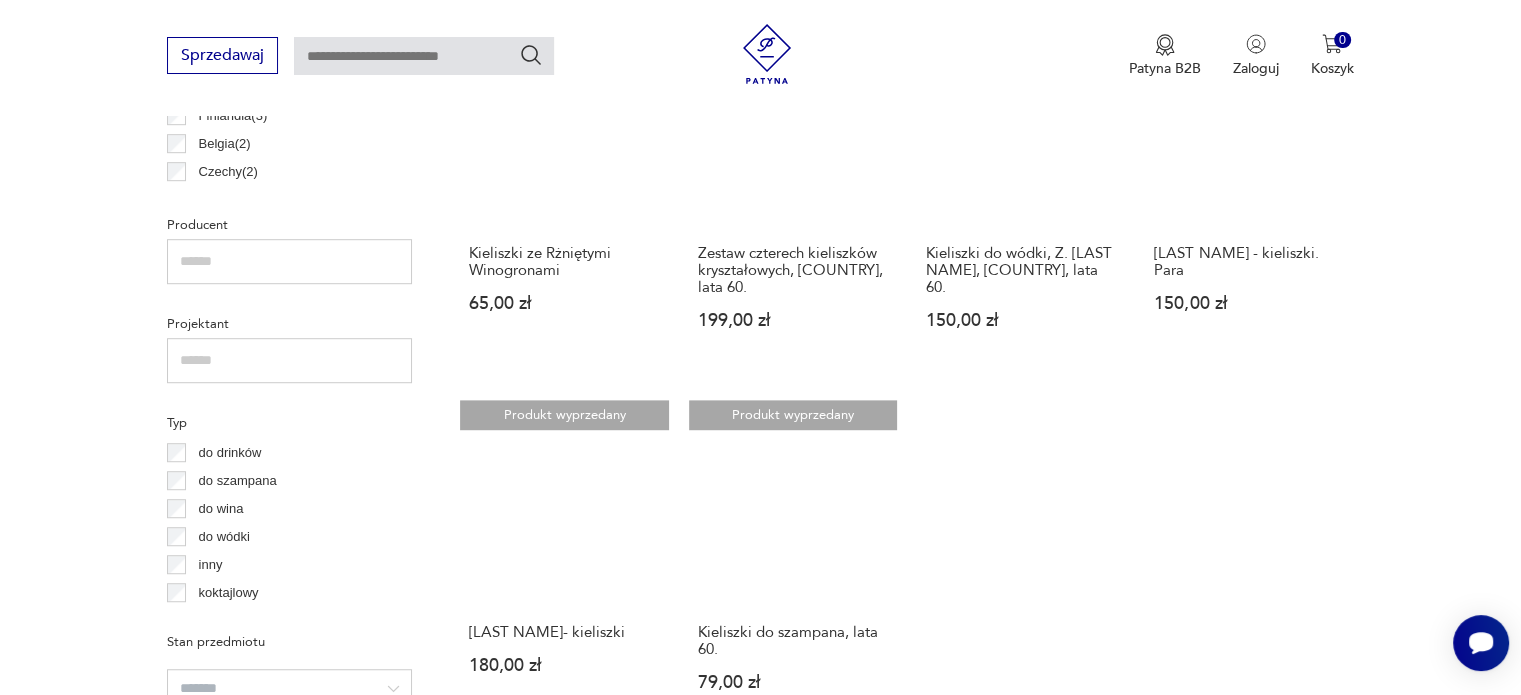 scroll, scrollTop: 1243, scrollLeft: 0, axis: vertical 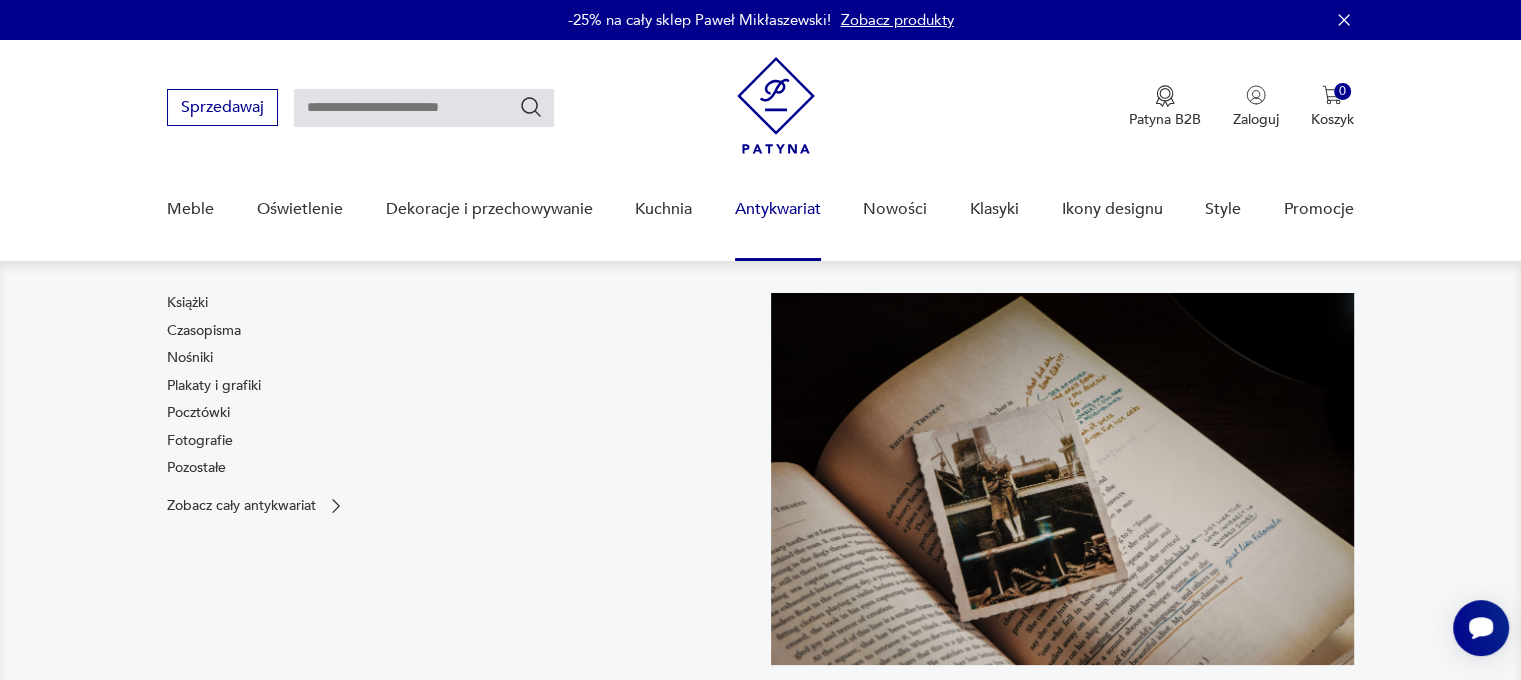 click on "Książki Czasopisma Nośniki Plakaty i grafiki Pocztówki Fotografie Pozostałe Zobacz cały antykwariat" at bounding box center (760, 495) 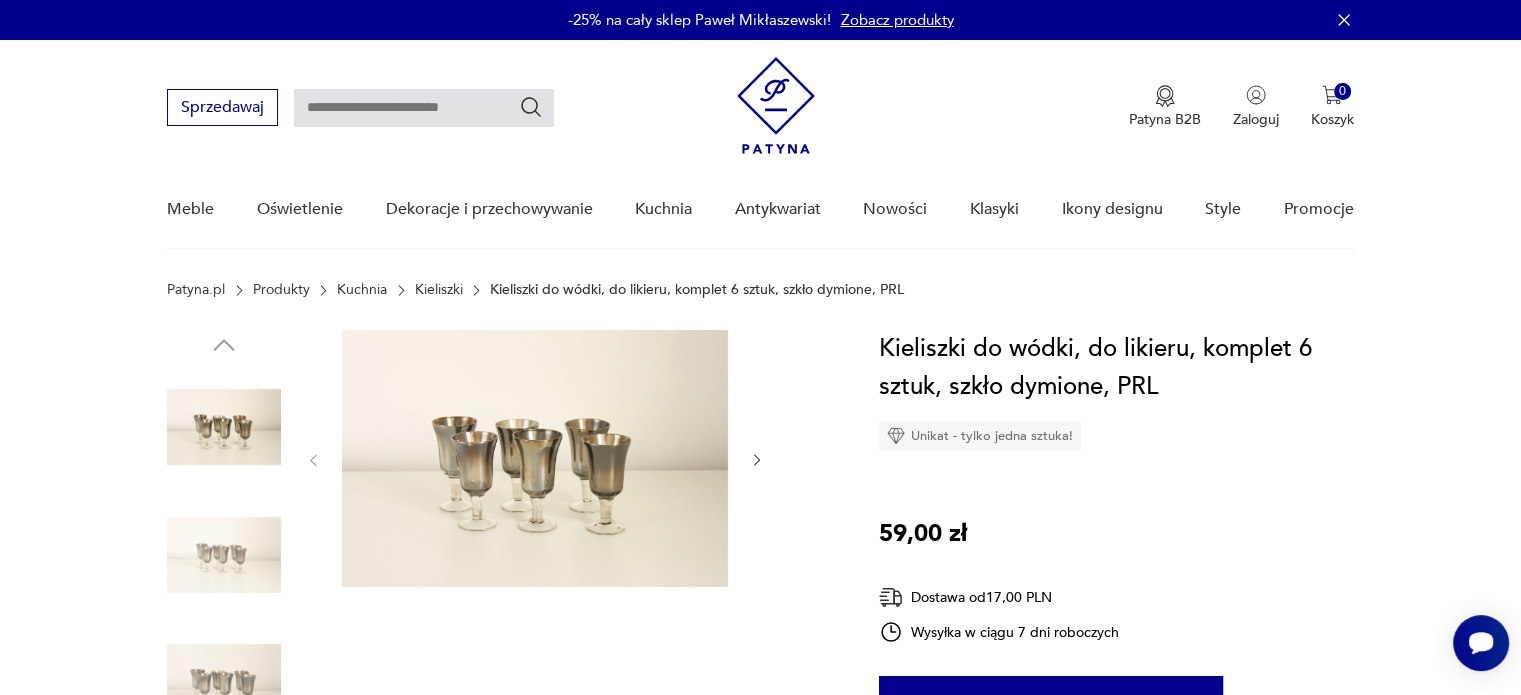 click 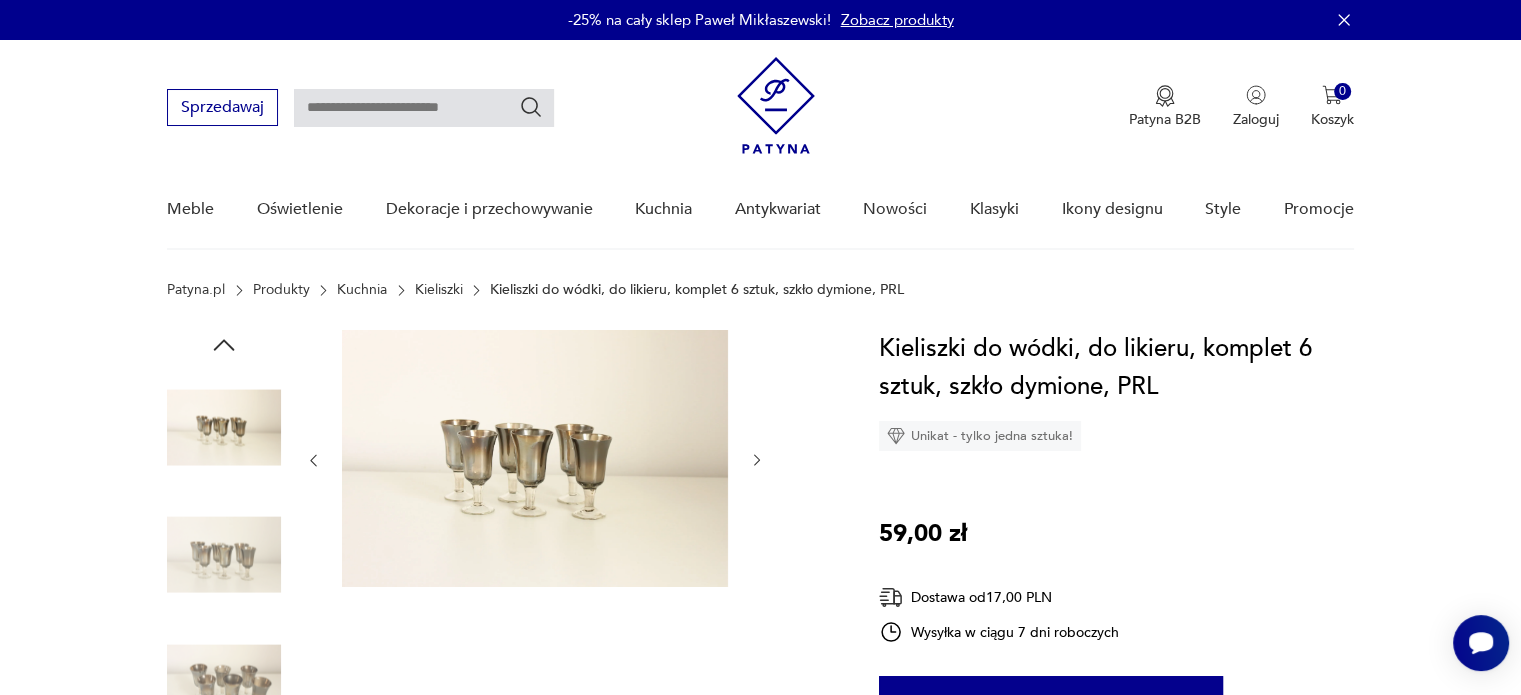 click 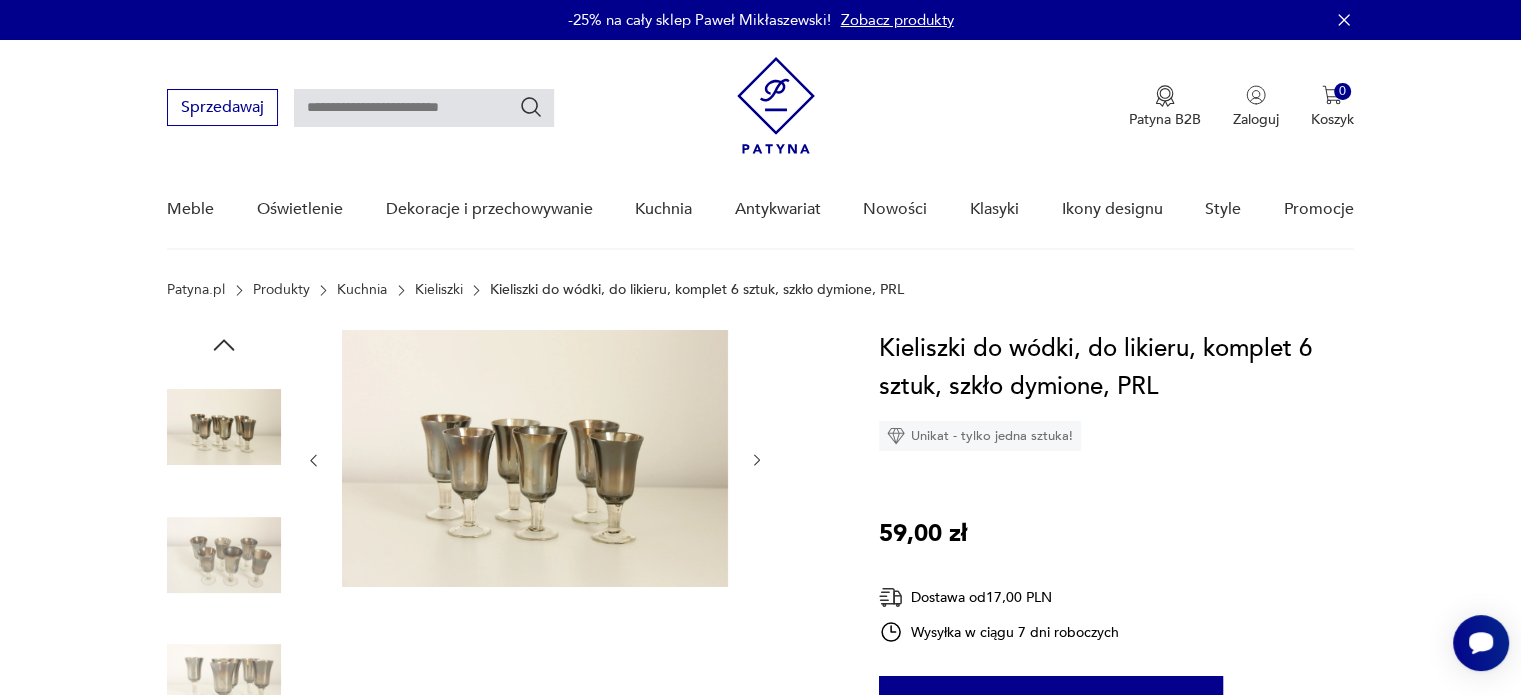 click 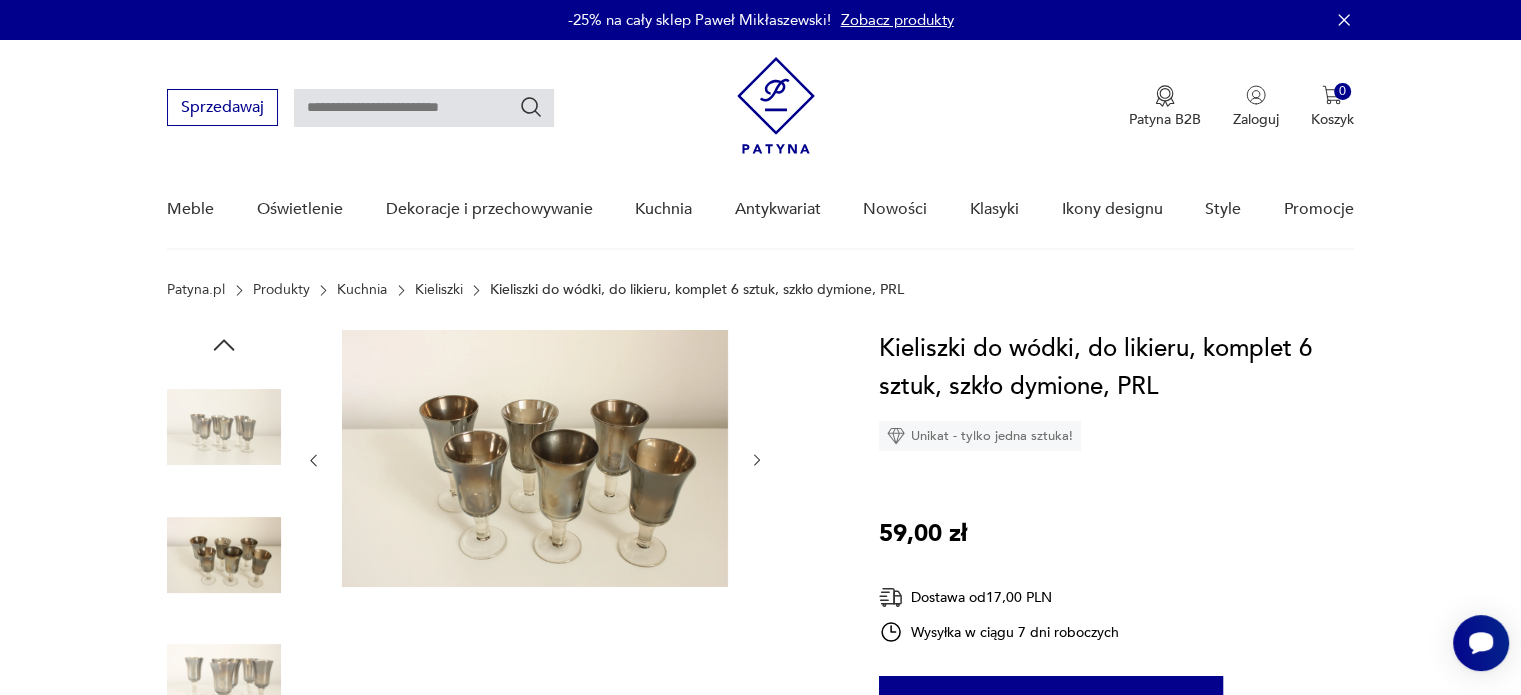 click 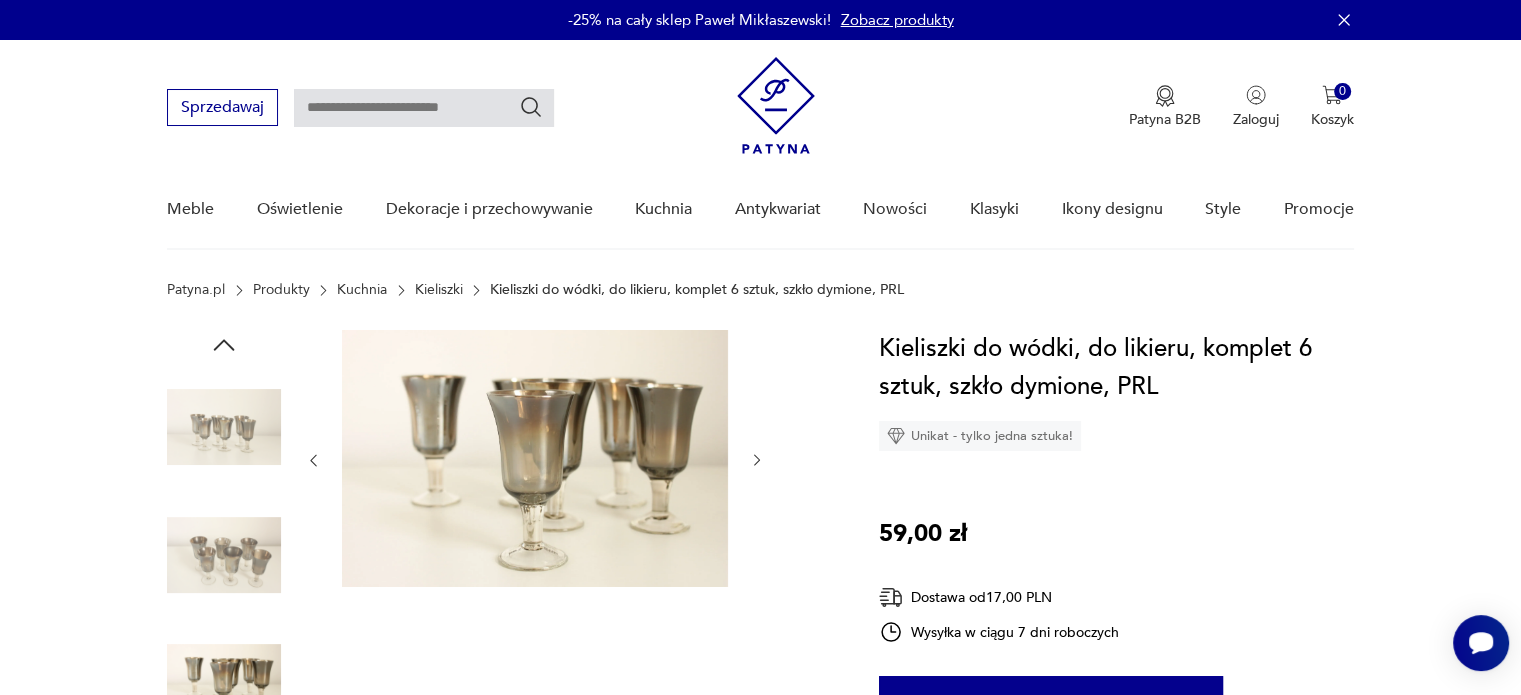click 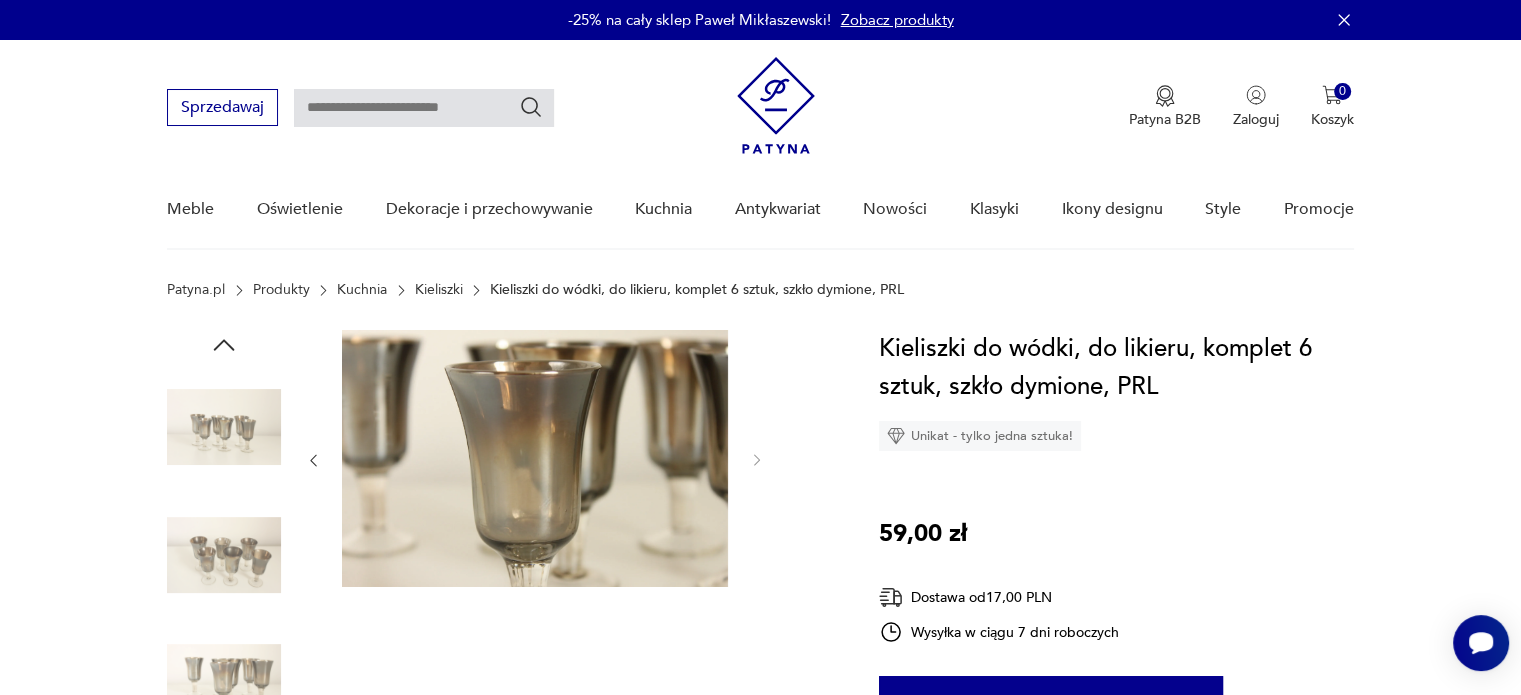 scroll, scrollTop: 108, scrollLeft: 0, axis: vertical 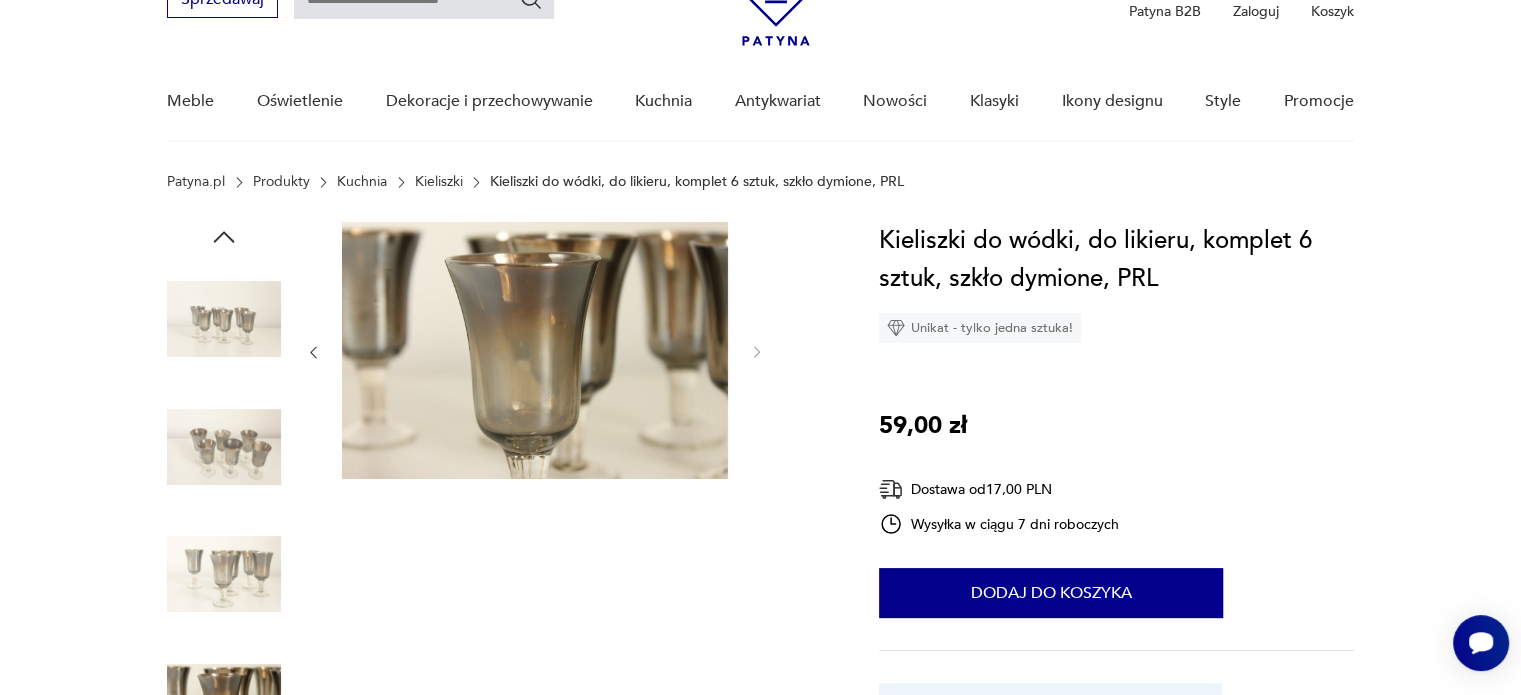 click at bounding box center [499, 512] 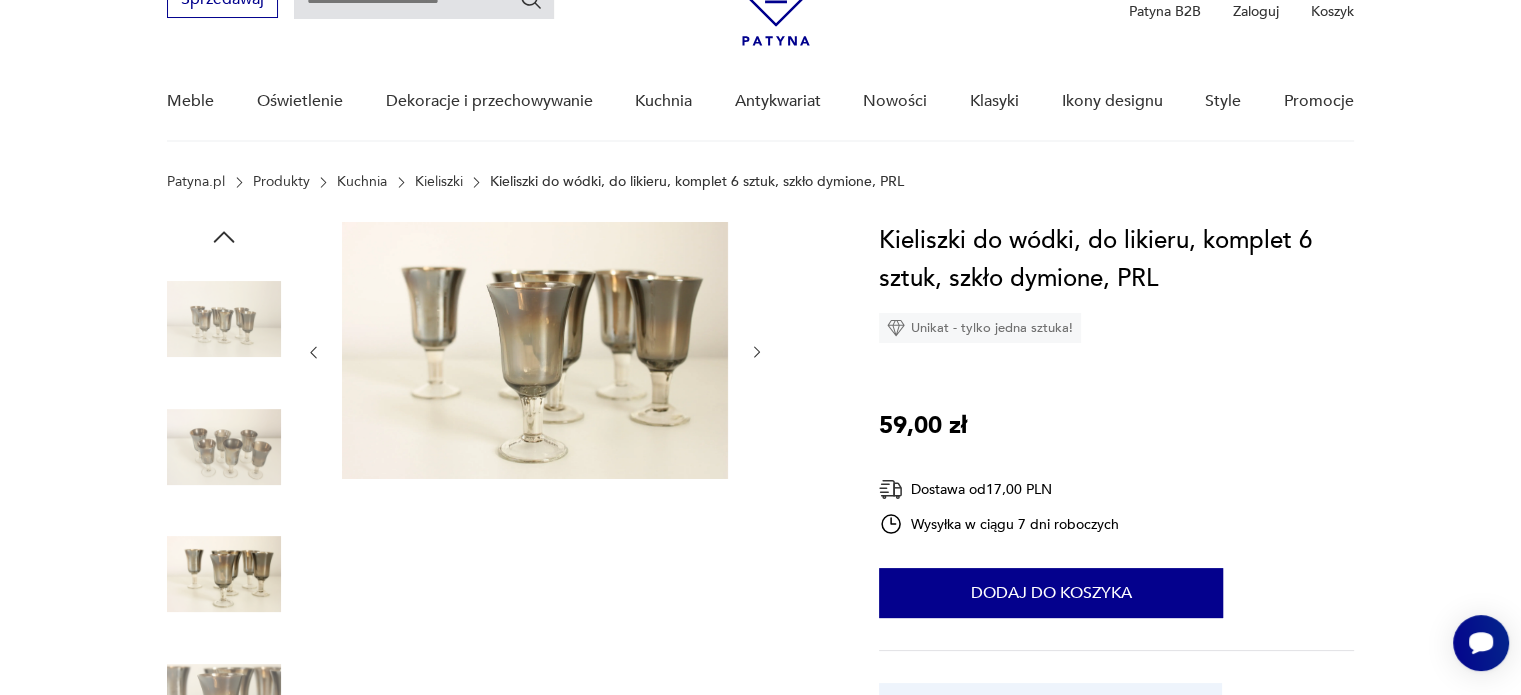 click at bounding box center (224, 447) 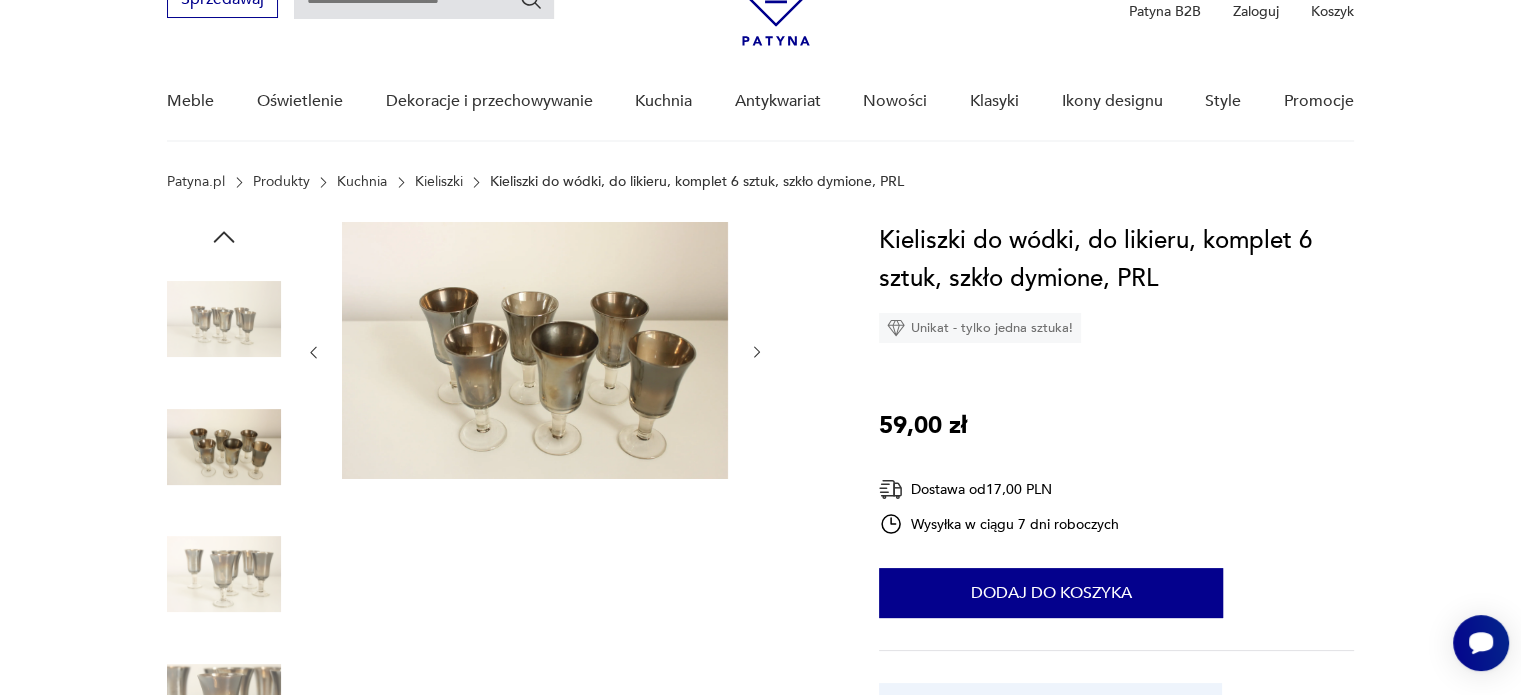 click at bounding box center [224, 319] 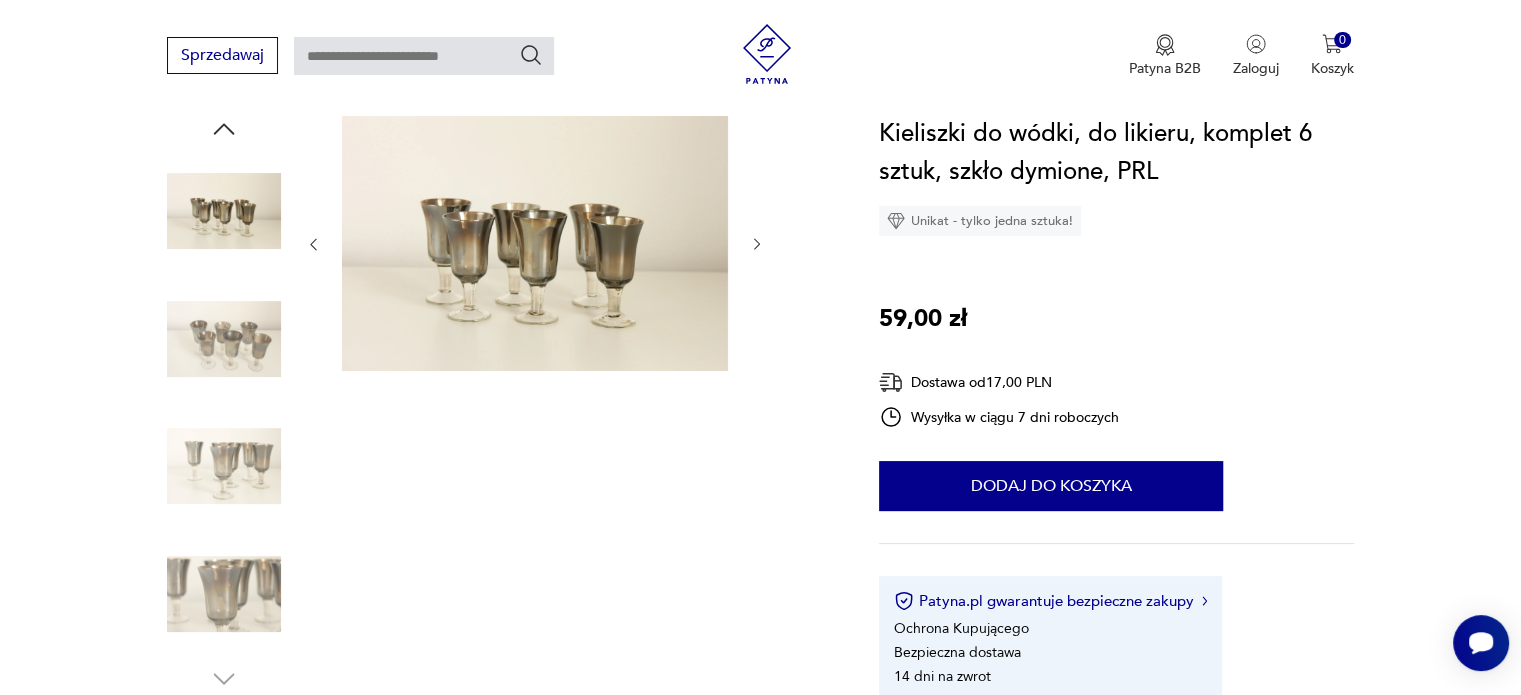 scroll, scrollTop: 0, scrollLeft: 0, axis: both 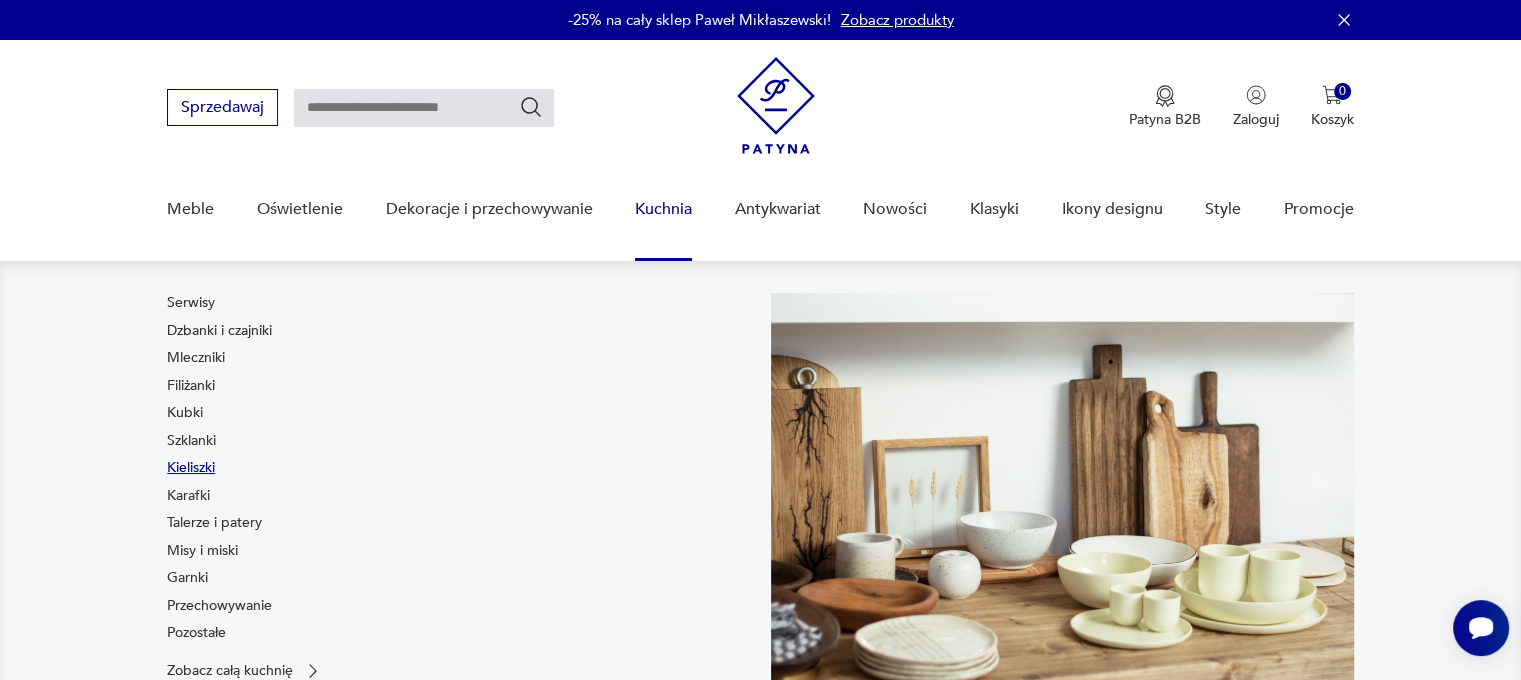 click on "Kieliszki" at bounding box center (191, 468) 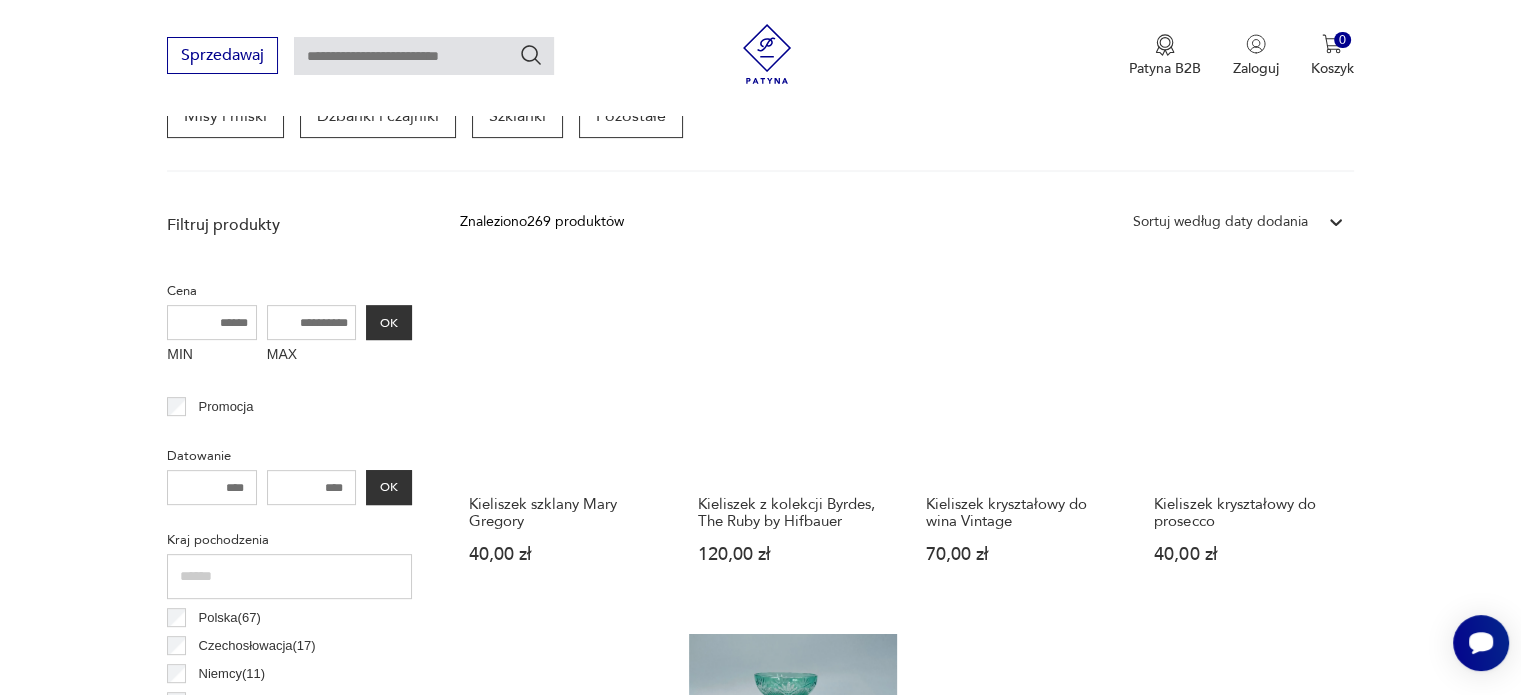 scroll, scrollTop: 628, scrollLeft: 0, axis: vertical 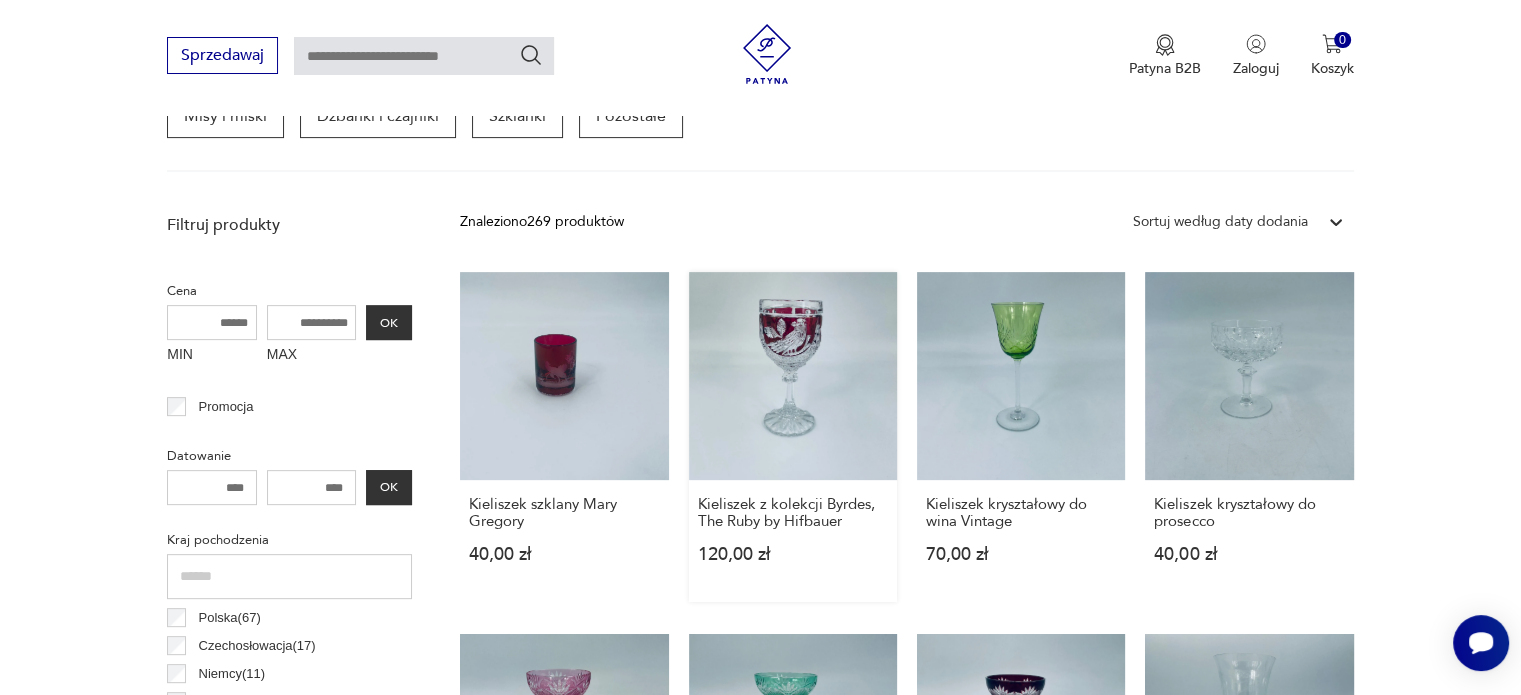 click on "Kieliszek z kolekcji Byrdes, The Ruby by Hifbauer 120,00 zł" at bounding box center (793, 437) 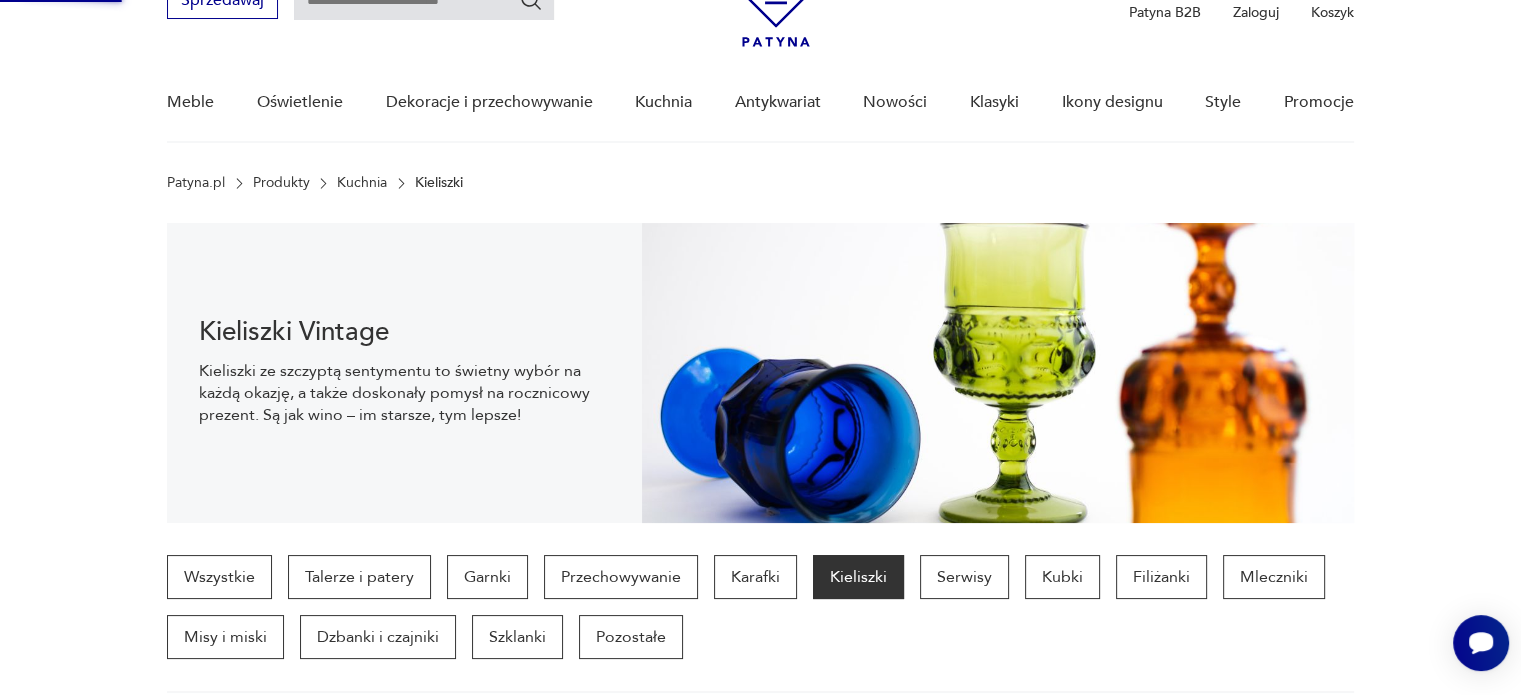 scroll, scrollTop: 0, scrollLeft: 0, axis: both 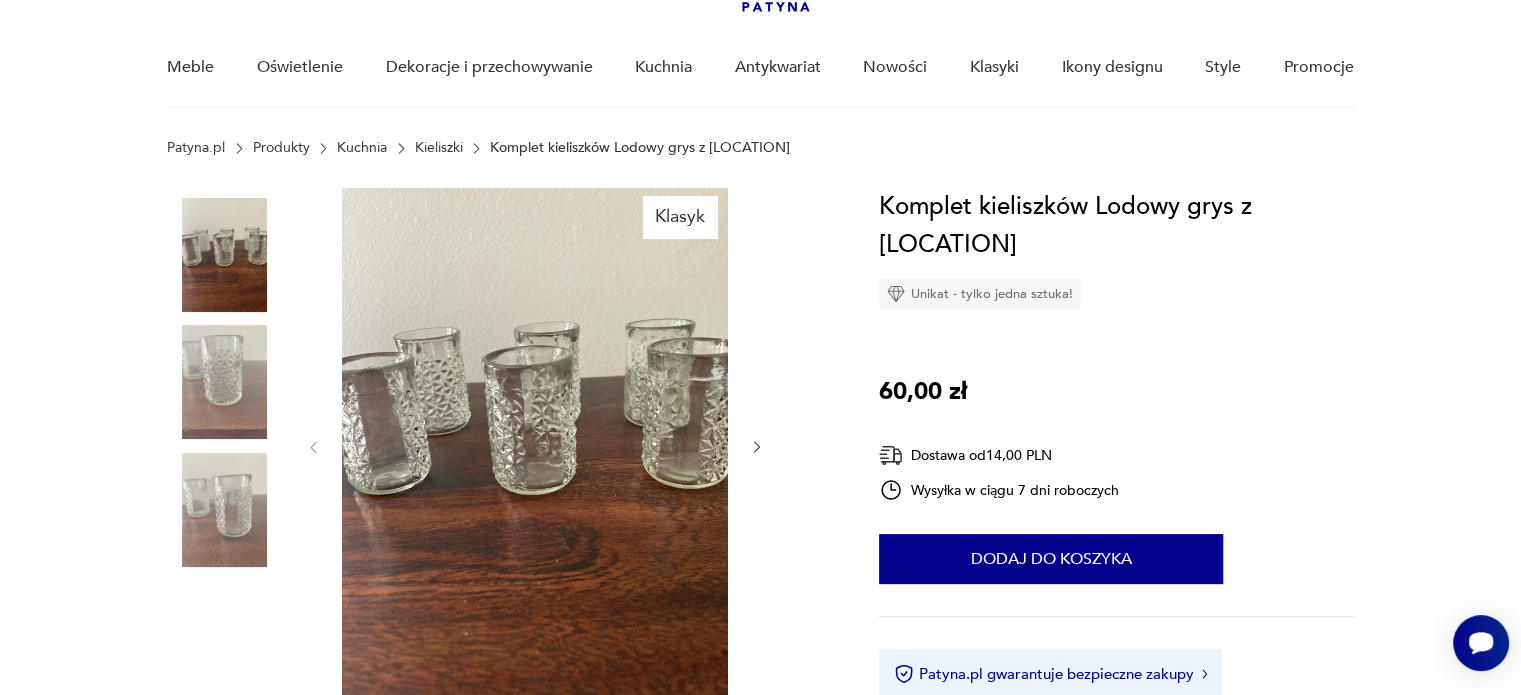 click at bounding box center (535, 447) 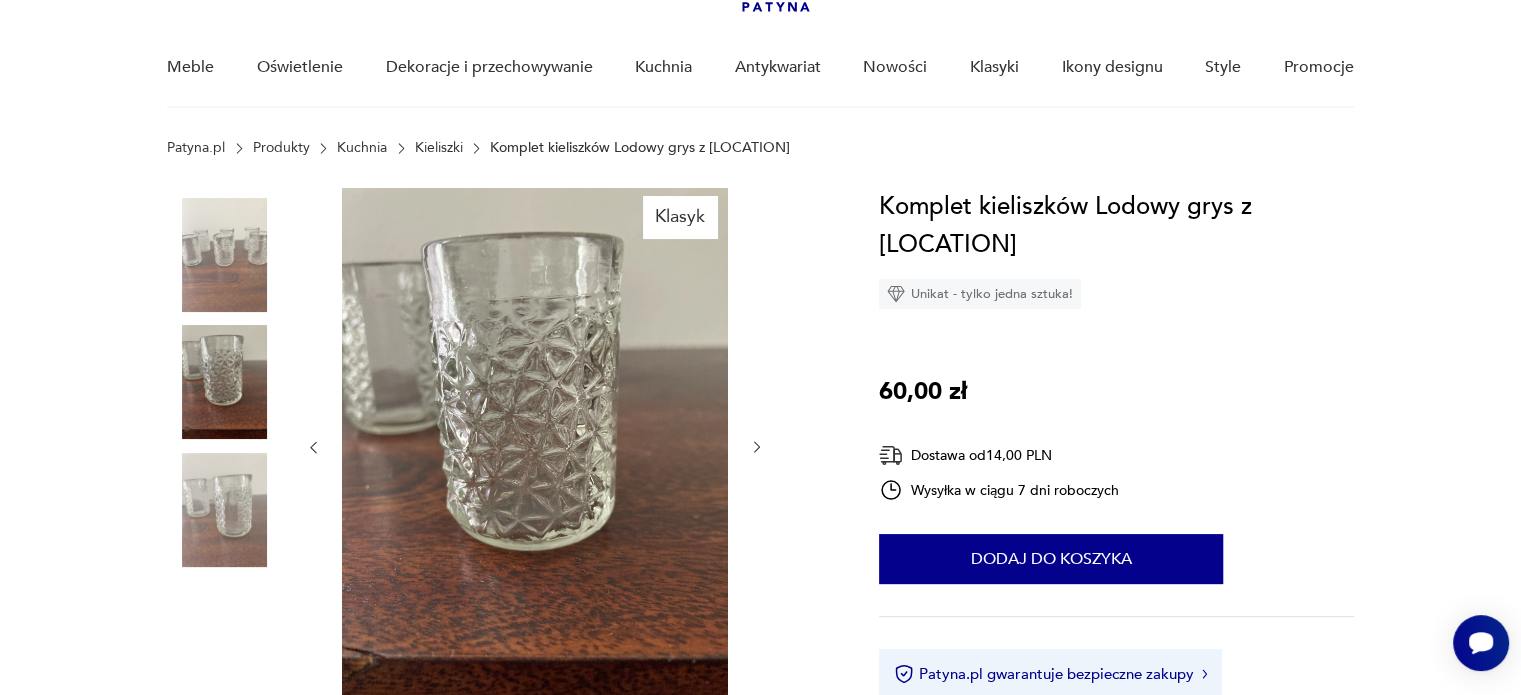 click 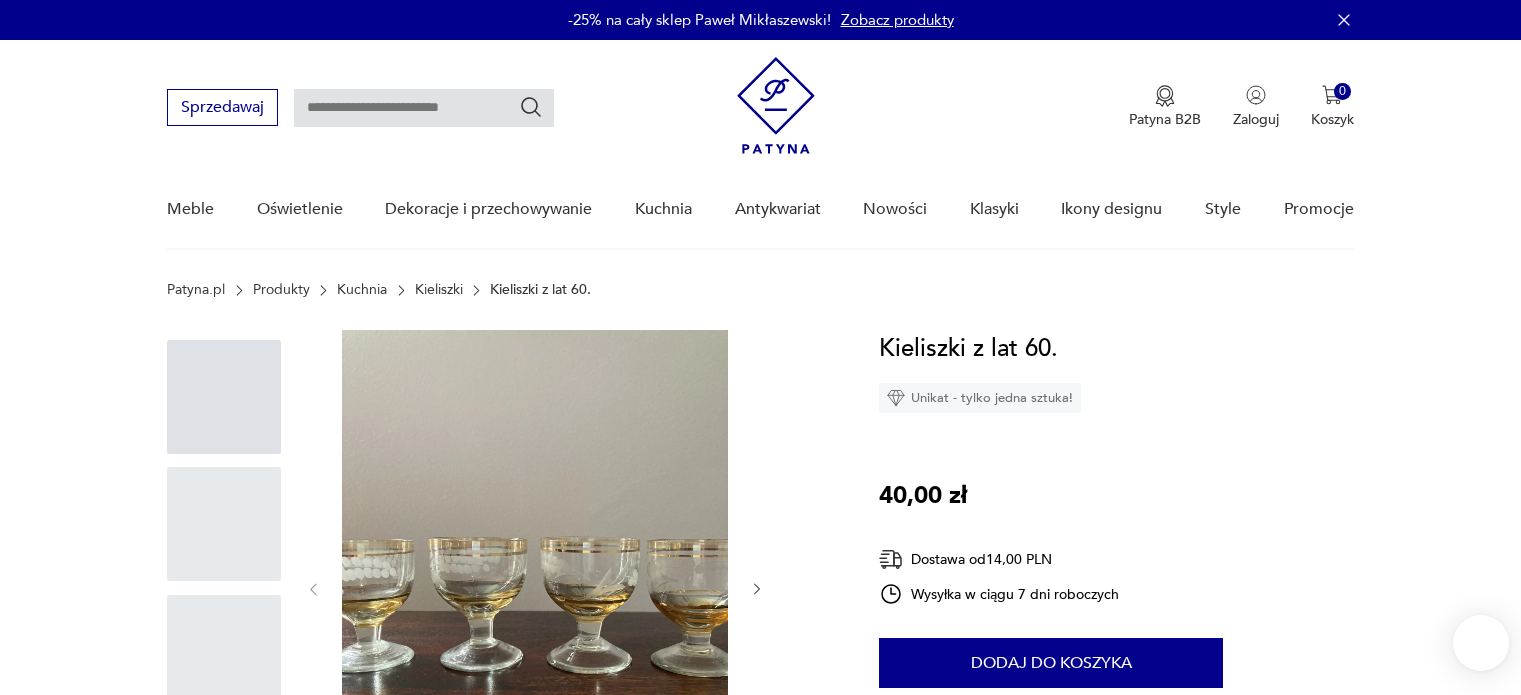 scroll, scrollTop: 0, scrollLeft: 0, axis: both 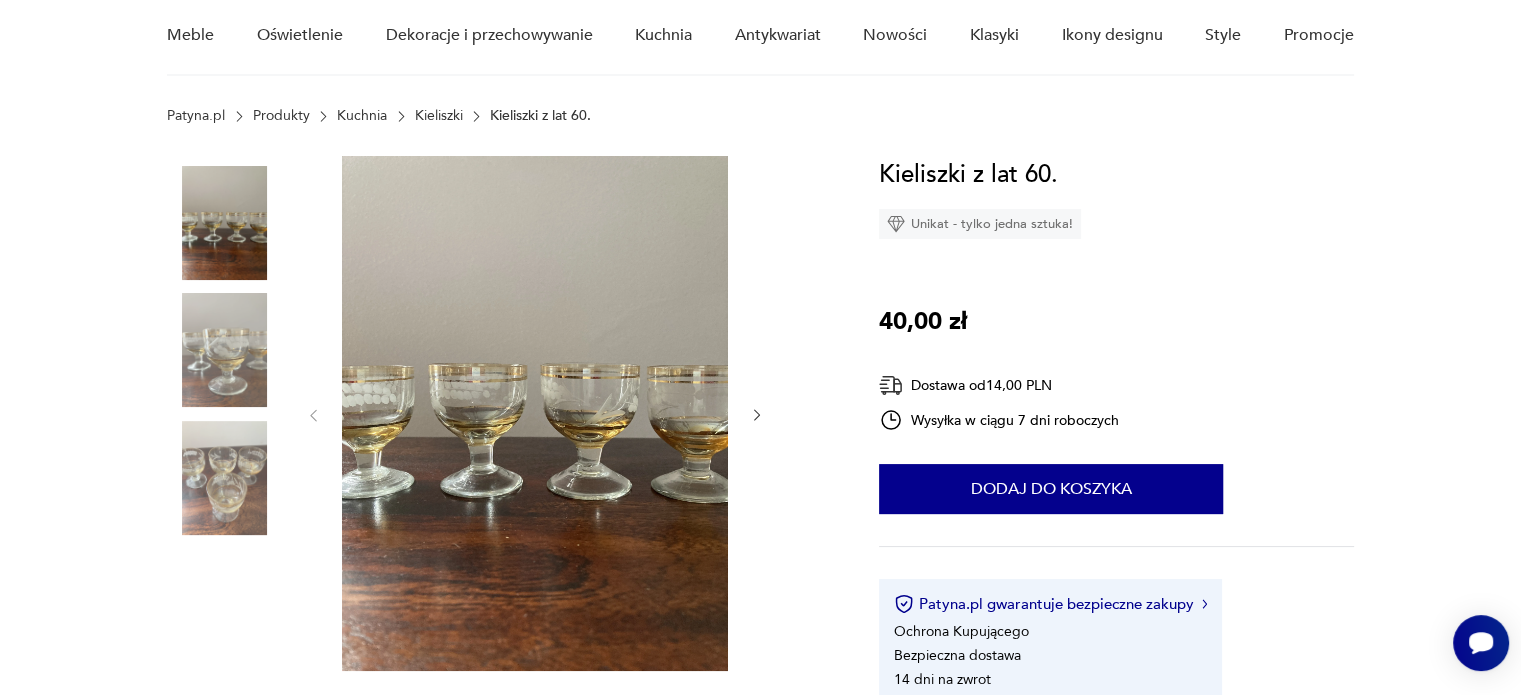 drag, startPoint x: 328, startPoint y: 359, endPoint x: 809, endPoint y: 185, distance: 511.50464 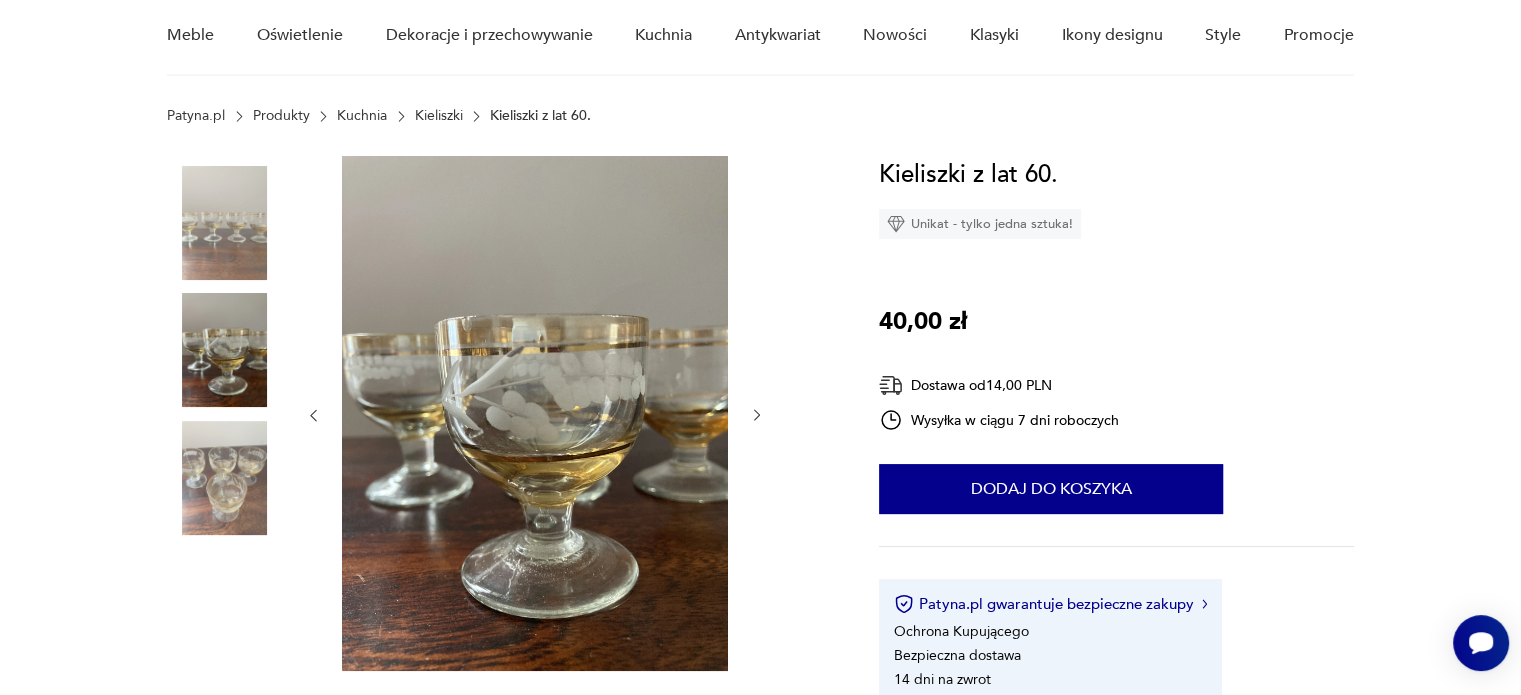 click 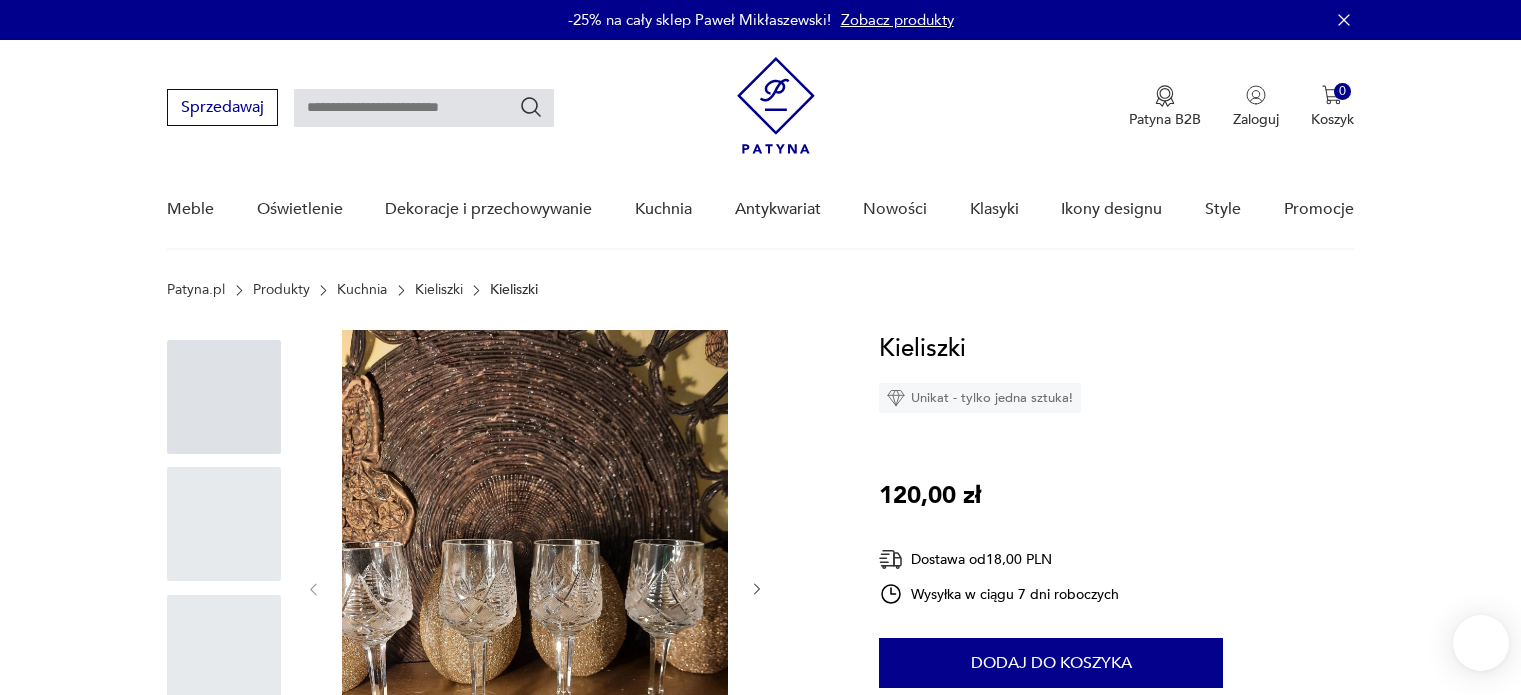scroll, scrollTop: 0, scrollLeft: 0, axis: both 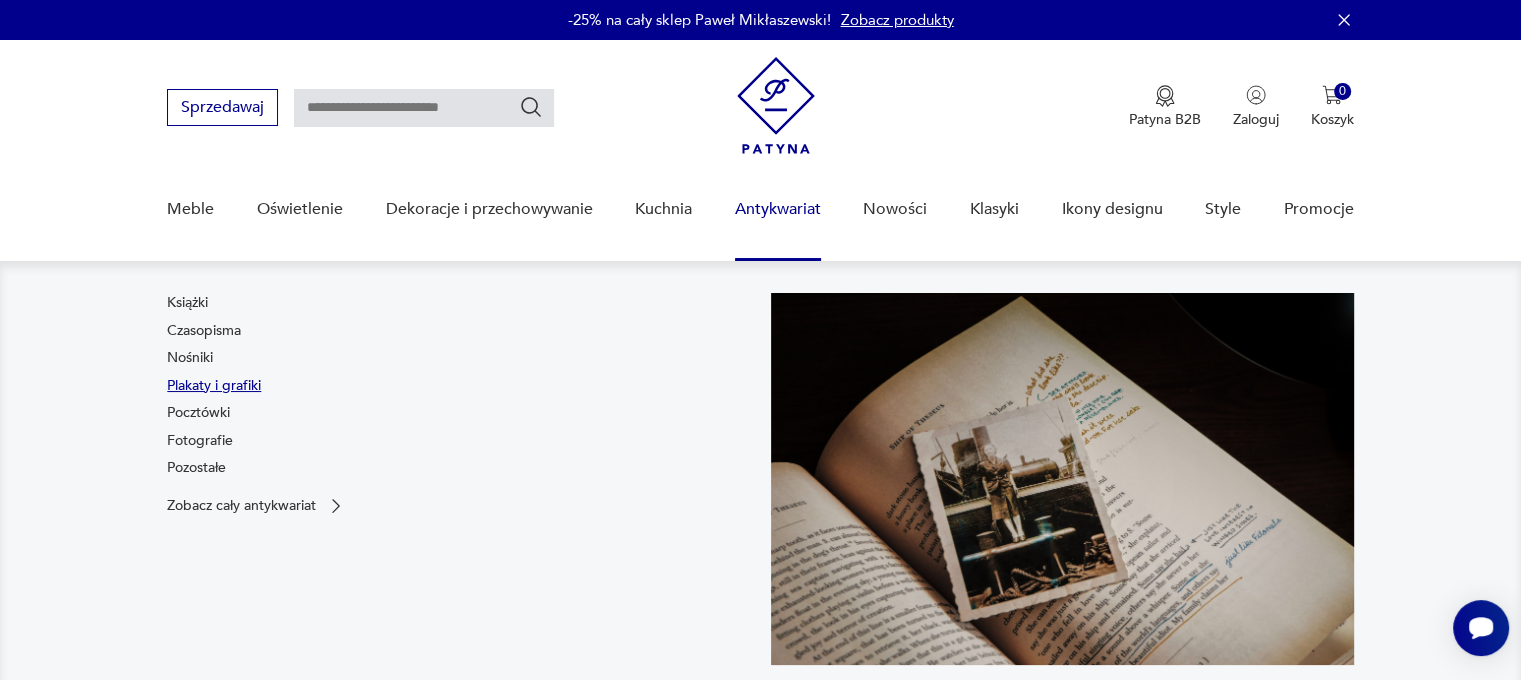 click on "Plakaty i grafiki" at bounding box center [214, 386] 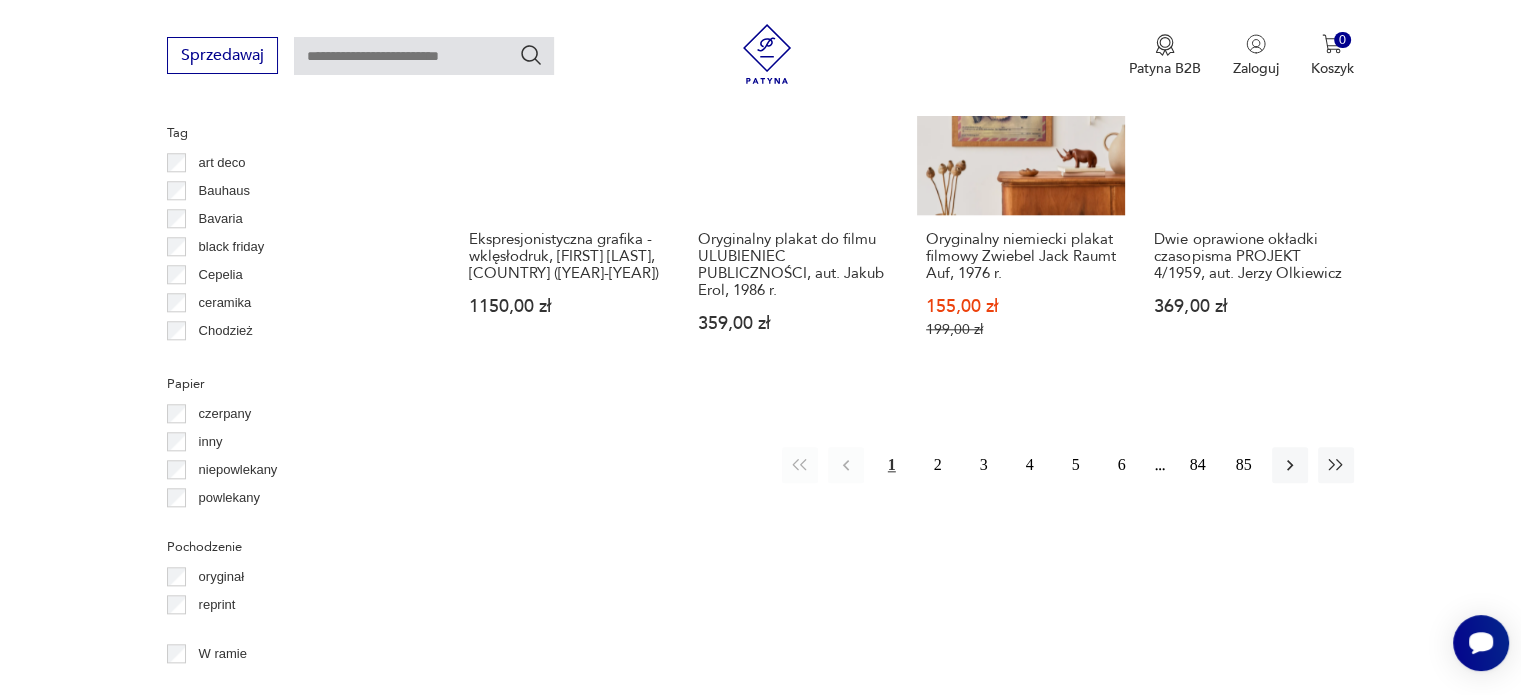 scroll, scrollTop: 1988, scrollLeft: 0, axis: vertical 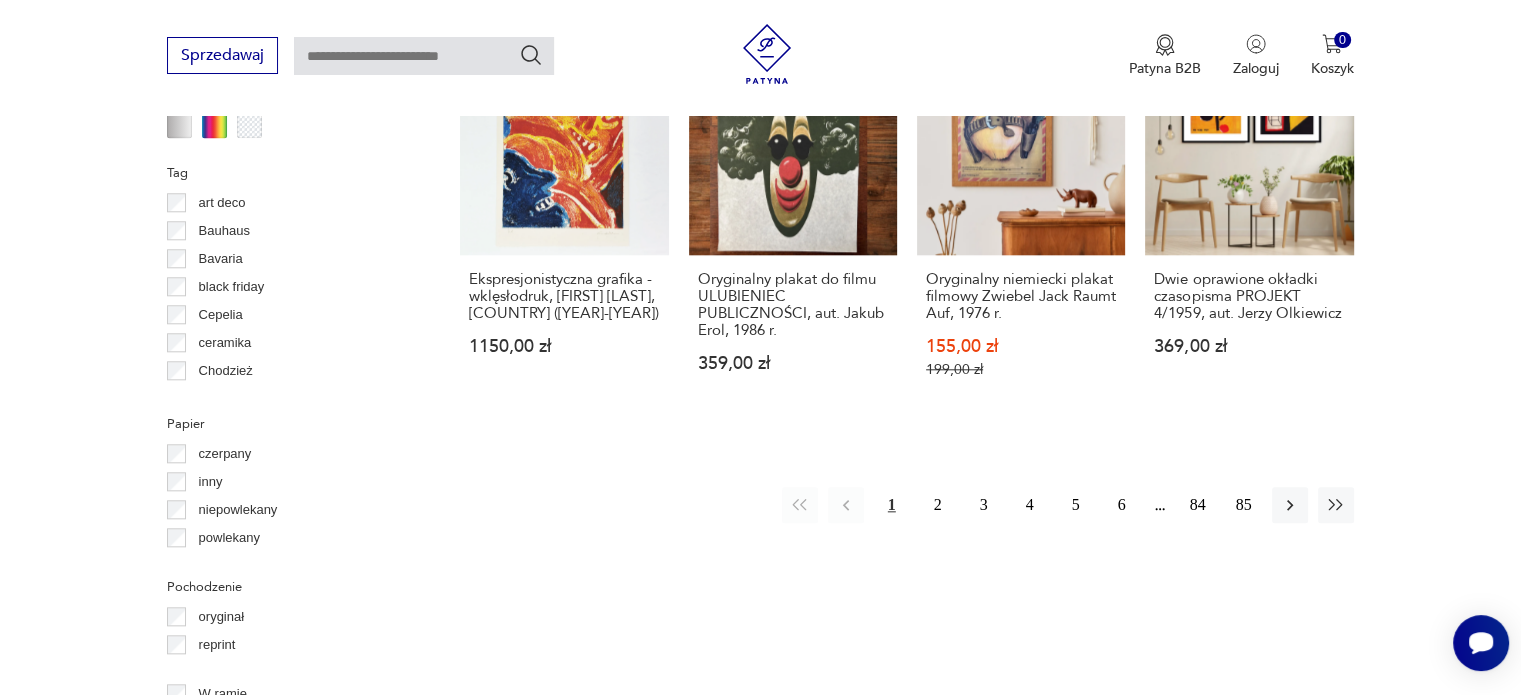 click on "Znaleziono  [NUMBER]   produktów Filtruj Sortuj według daty dodania Sortuj według daty dodania Litografia [FIRST] [LAST] ('Carnaval') [PRICE] zł Sale Oprawiona włoska reklama maszyn do pisania Olivietti, [YEAR] r. [PRICE] zł [PRICE] zł Oprawiona reklama Volkswagen Gabrus (Beetle), [YEAR] r. [PRICE] zł Sale Oprawiona okładka magazynu dla kobiet TATLER z [MONTH] [YEAR] r., aut. [FIRST] [LAST] [PRICE] zł [PRICE] zł Obraz olejny na płótnie pejzaż drzewa pokryte śniegiem [PRICE] zł Obraz malowany pejzaż w drewnianej ramie MASSA [PRICE] zł Oprawiona reklama POLMOT z Fiatem 125 p z [YEAR] r. [PRICE] zł Oprawiona reklama Polski Len, [YEAR] r. [PRICE] zł Oprawiona reklama Polski Len "Małżeństwo doskonałe", [YEAR] r. [PRICE] zł Oprawiona okładka Przeglądu Artystycznego, numer [NUMBER]/[YEAR], aut. [FIRST] [LAST] [PRICE] zł Oprawiona francuska reklama samochodów BERLIET, [YEAR] r. [PRICE] zł Oprawiona francuska reklama Creme Floreine, aut. [LAST] [LAST], [YEAR] r. [PRICE] zł [PRICE] zł [PRICE] zł Sale [NUMBER] [NUMBER] [NUMBER] [NUMBER]" at bounding box center (906, -178) 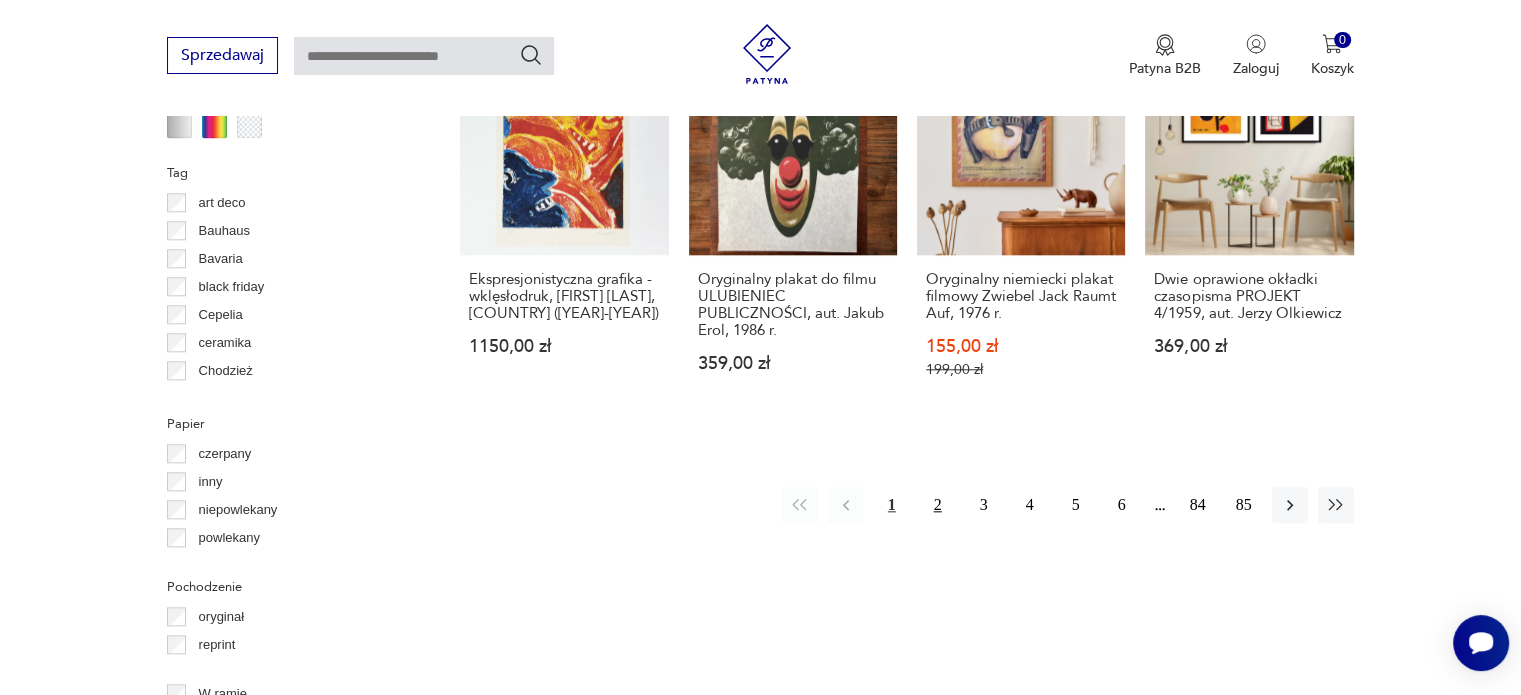 click on "2" at bounding box center [938, 505] 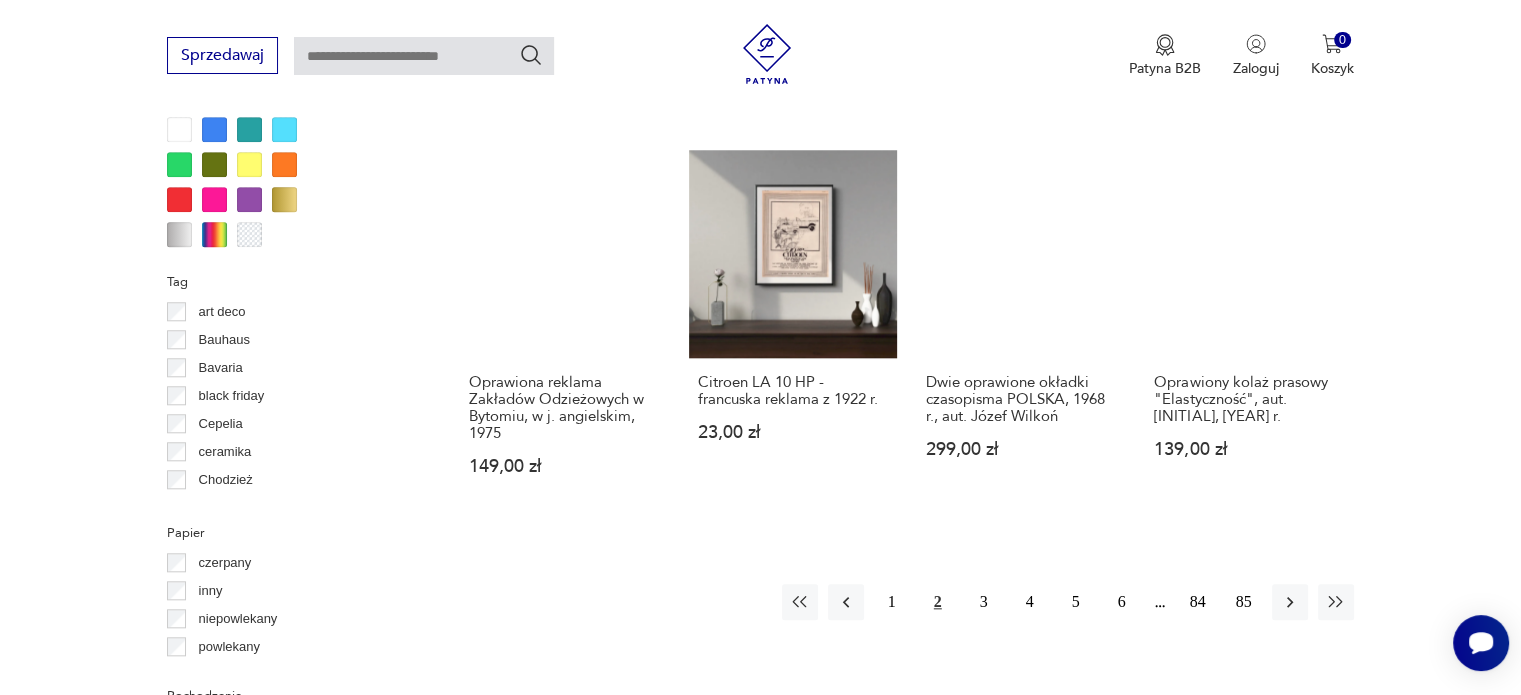 scroll, scrollTop: 1878, scrollLeft: 0, axis: vertical 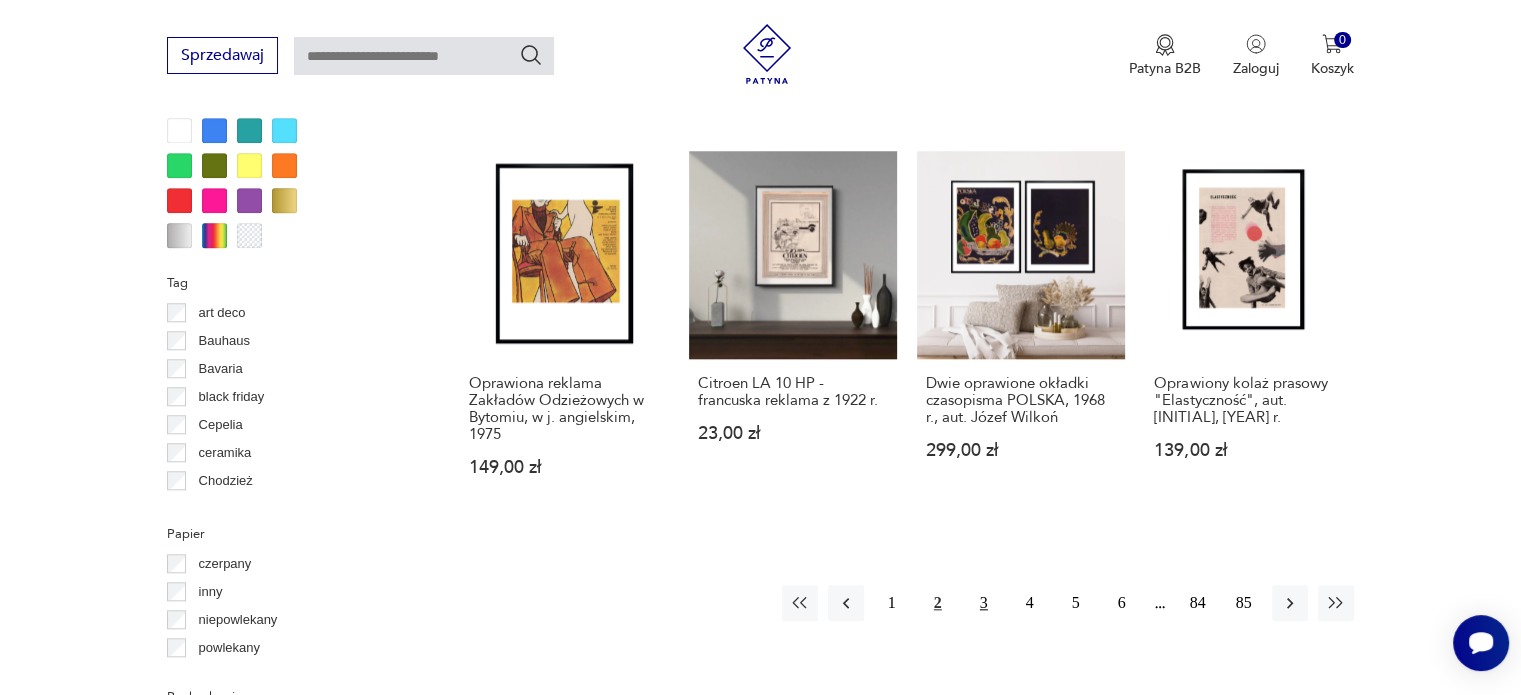 click on "3" at bounding box center [984, 603] 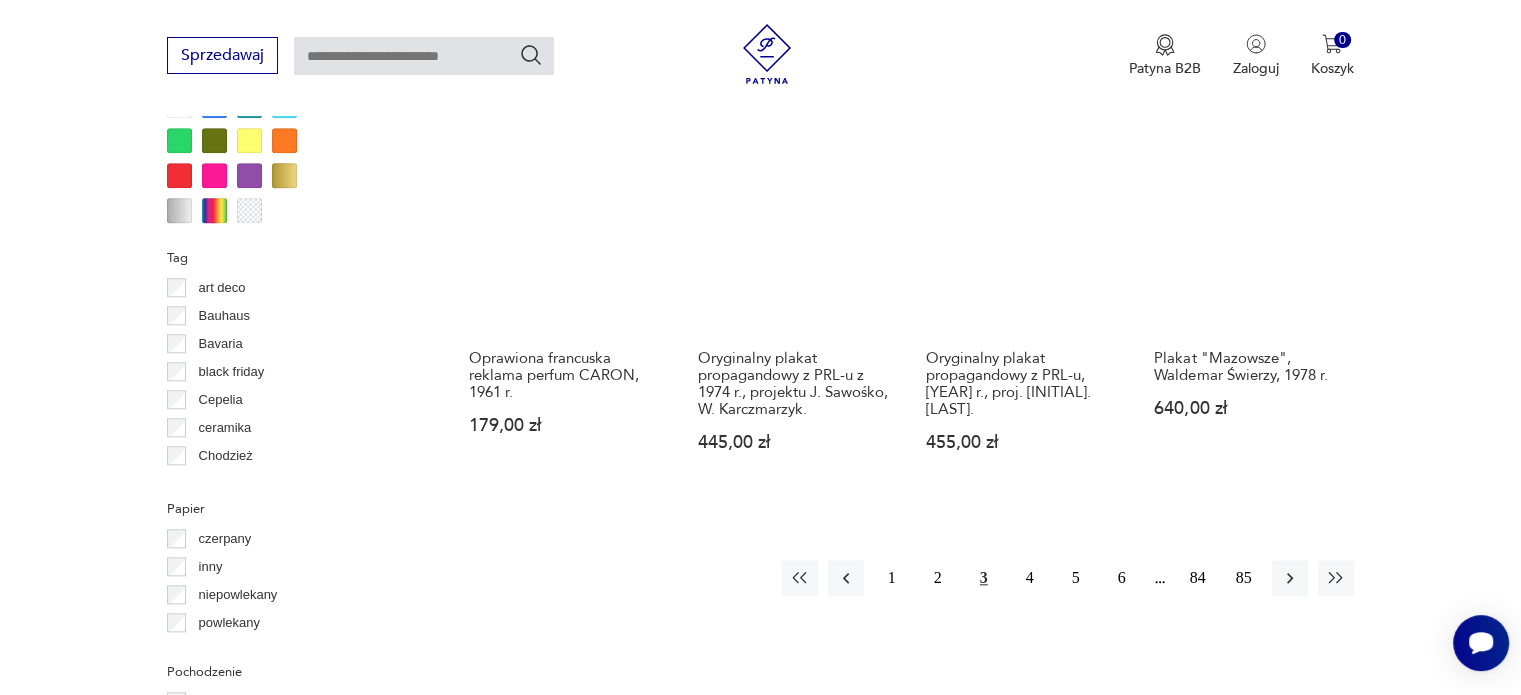 scroll, scrollTop: 1942, scrollLeft: 0, axis: vertical 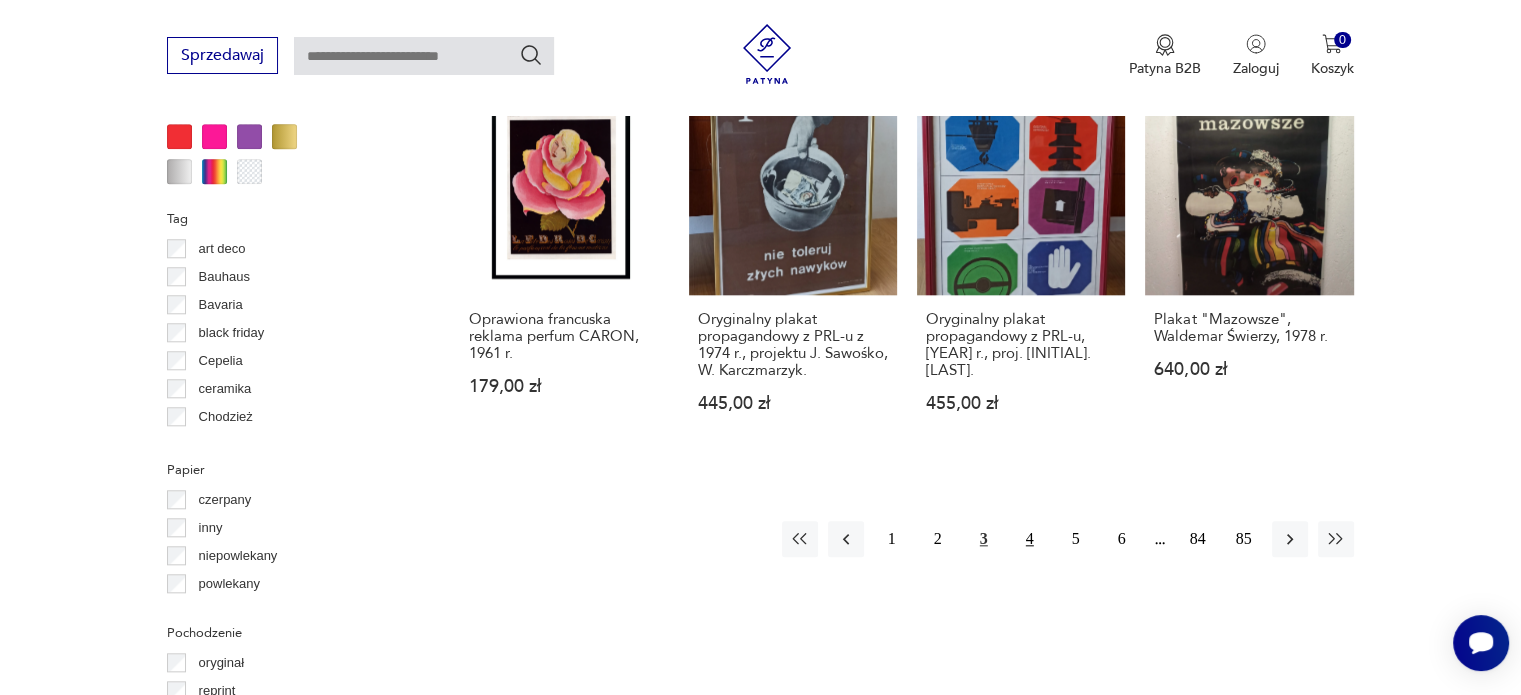 click on "4" at bounding box center (1030, 539) 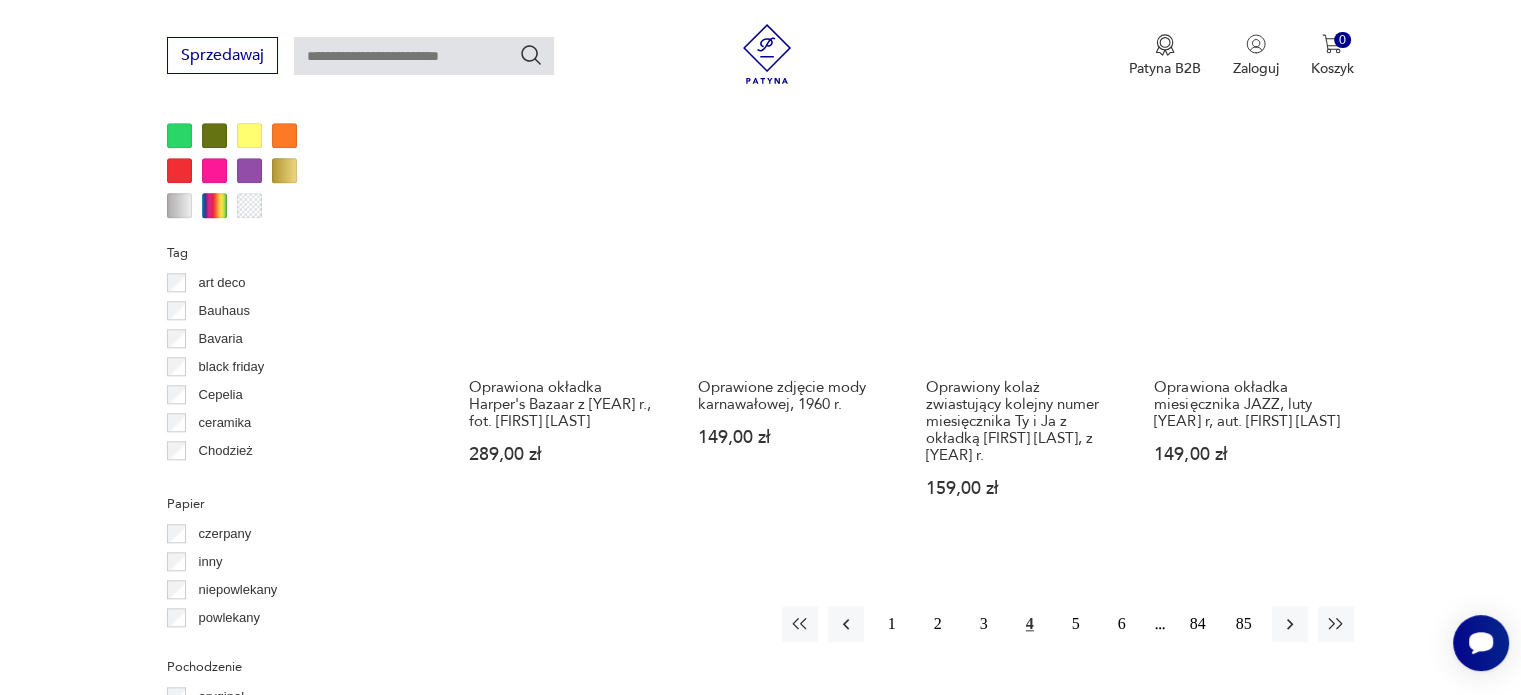 scroll, scrollTop: 1908, scrollLeft: 0, axis: vertical 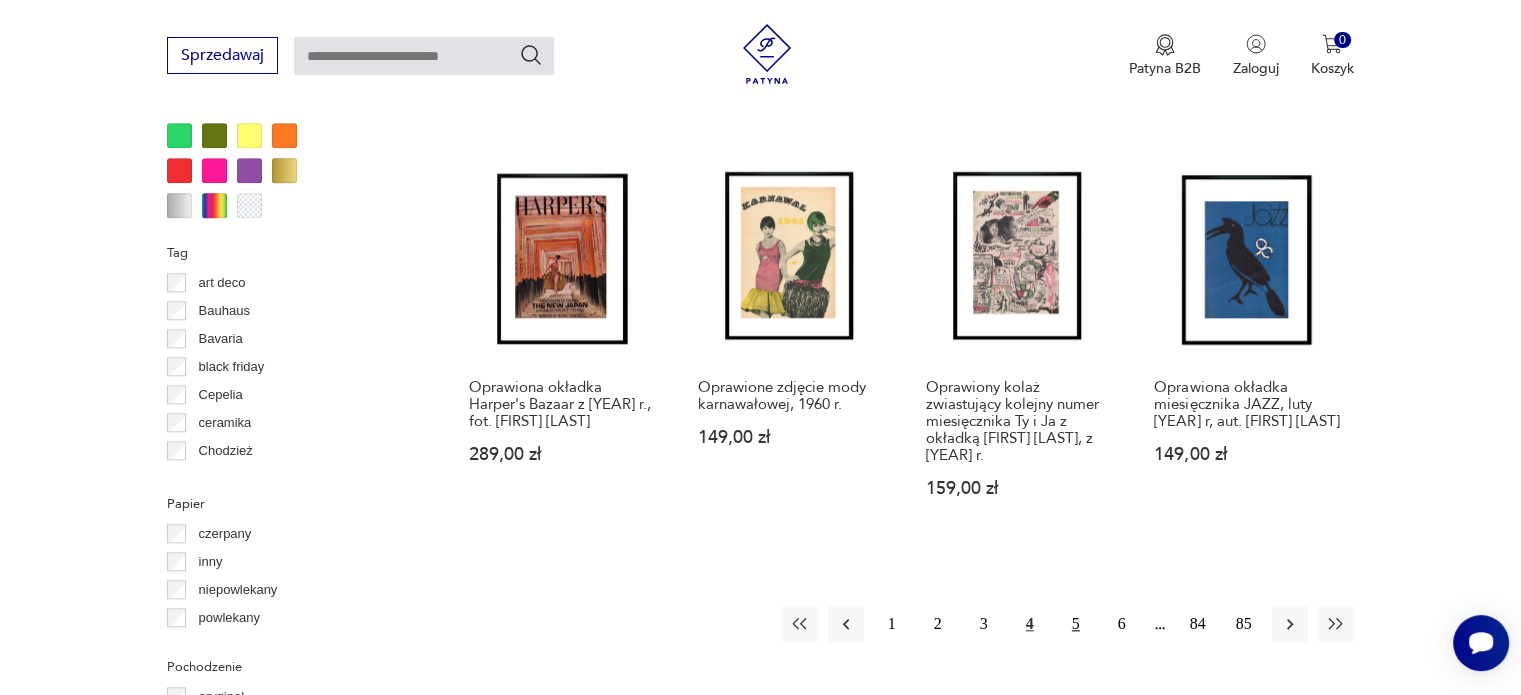 click on "5" at bounding box center (1076, 624) 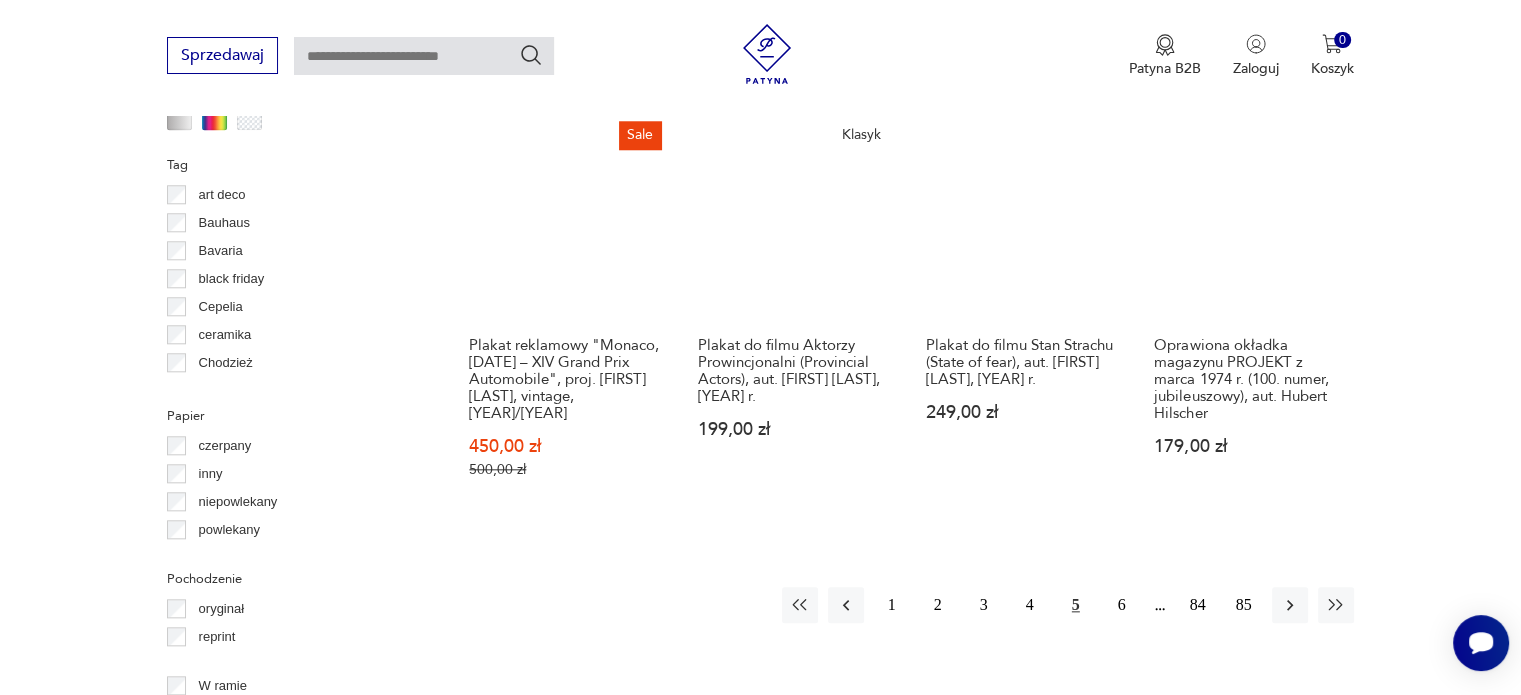 scroll, scrollTop: 2003, scrollLeft: 0, axis: vertical 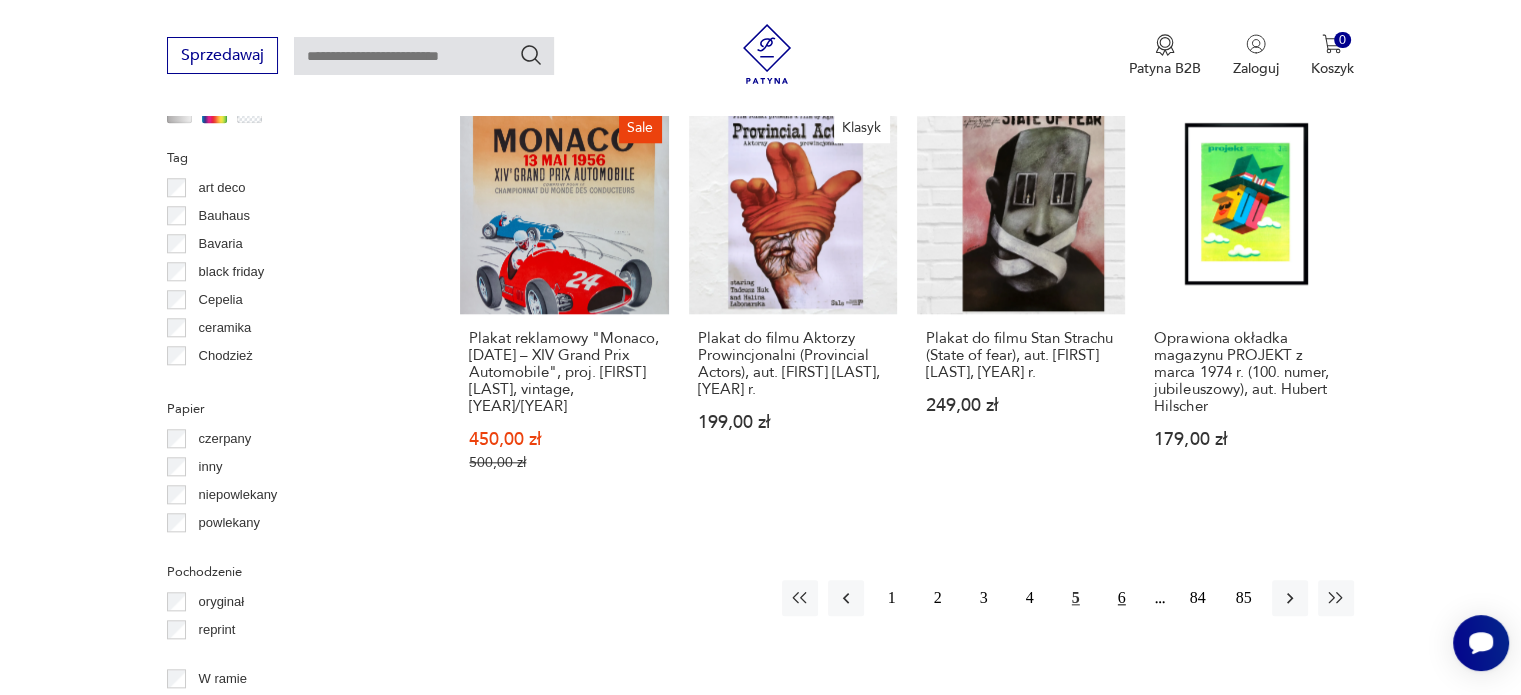 click on "6" at bounding box center (1122, 598) 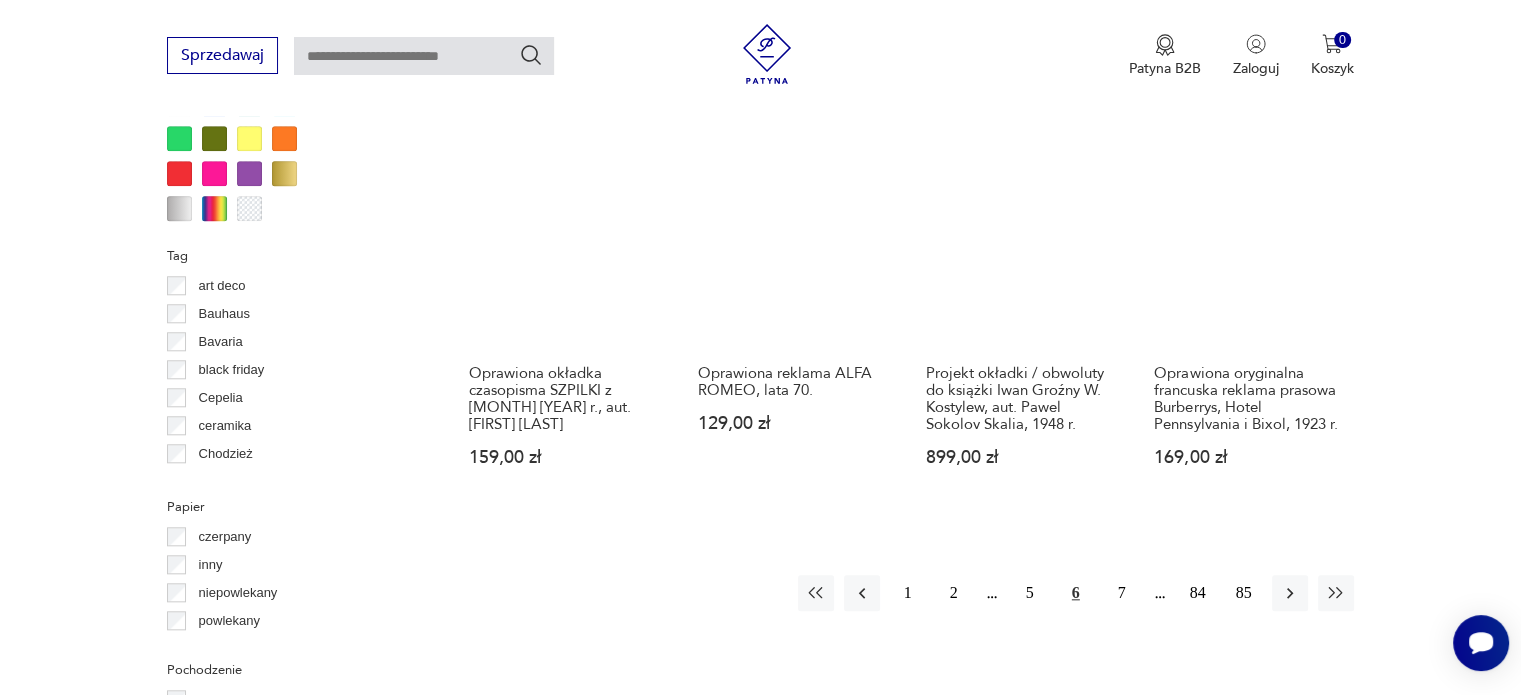 scroll, scrollTop: 1906, scrollLeft: 0, axis: vertical 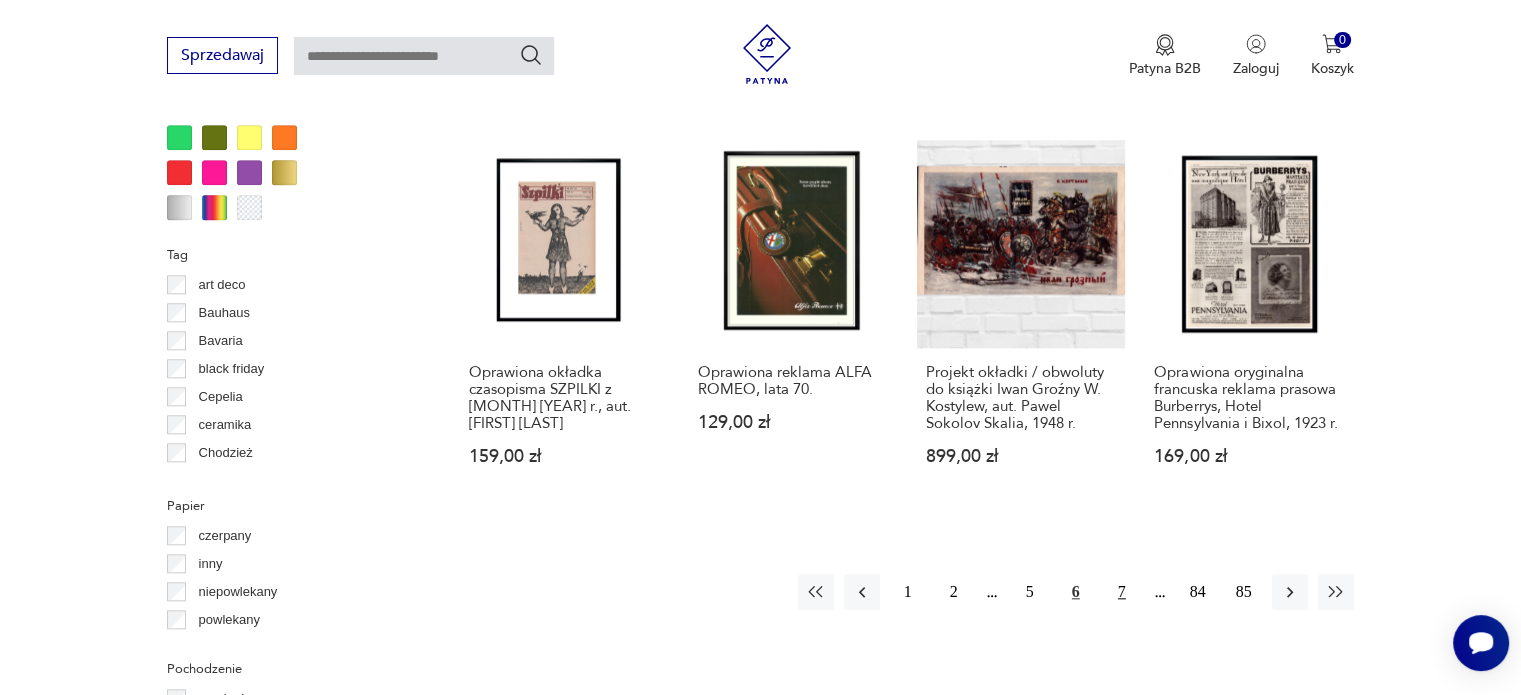 click on "7" at bounding box center (1122, 592) 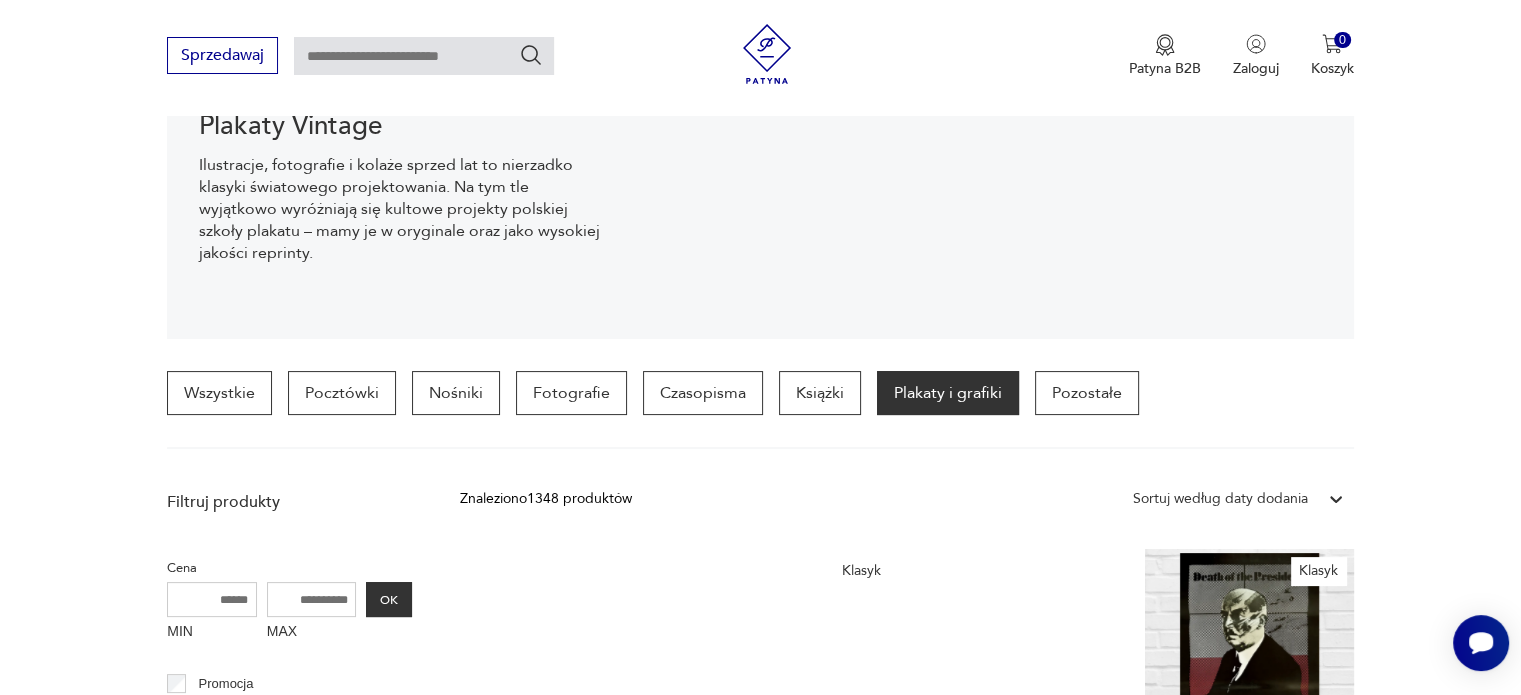 scroll, scrollTop: 0, scrollLeft: 0, axis: both 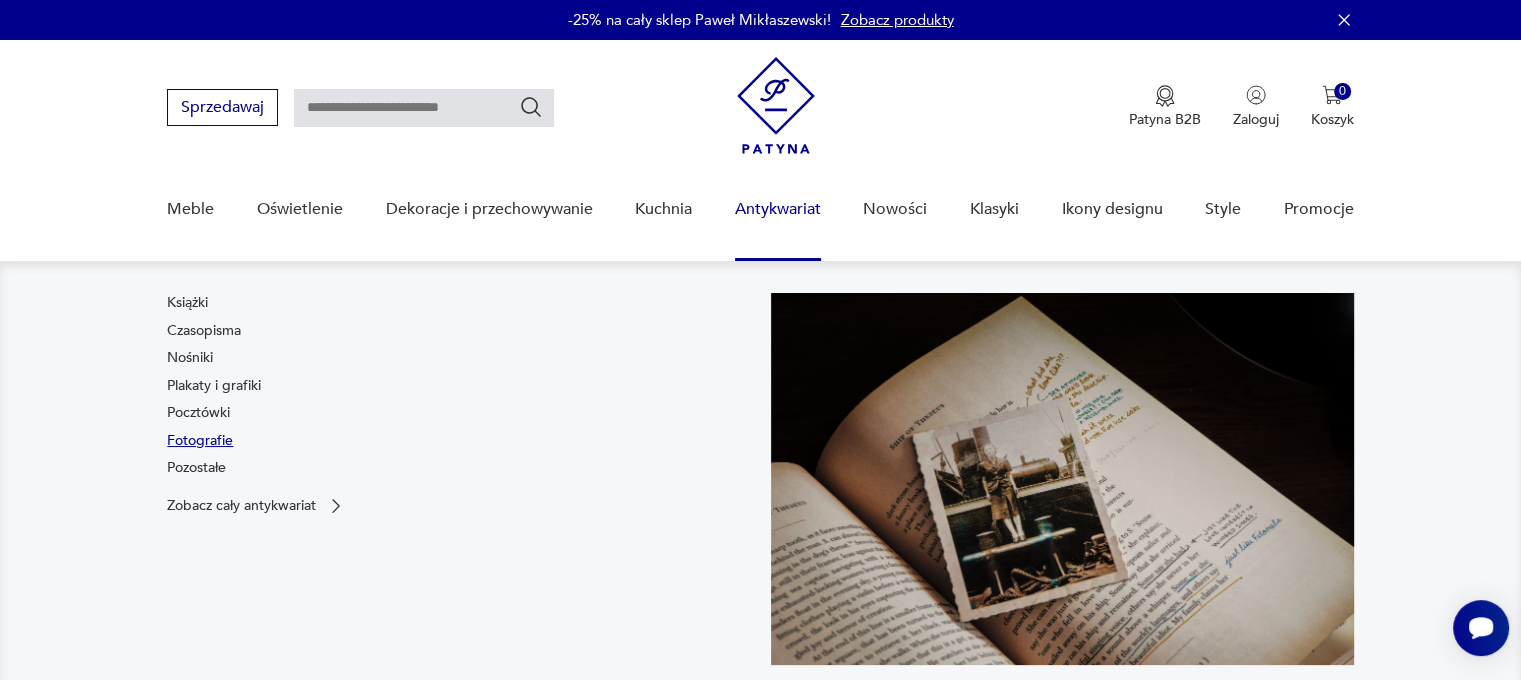 click on "Fotografie" at bounding box center [200, 441] 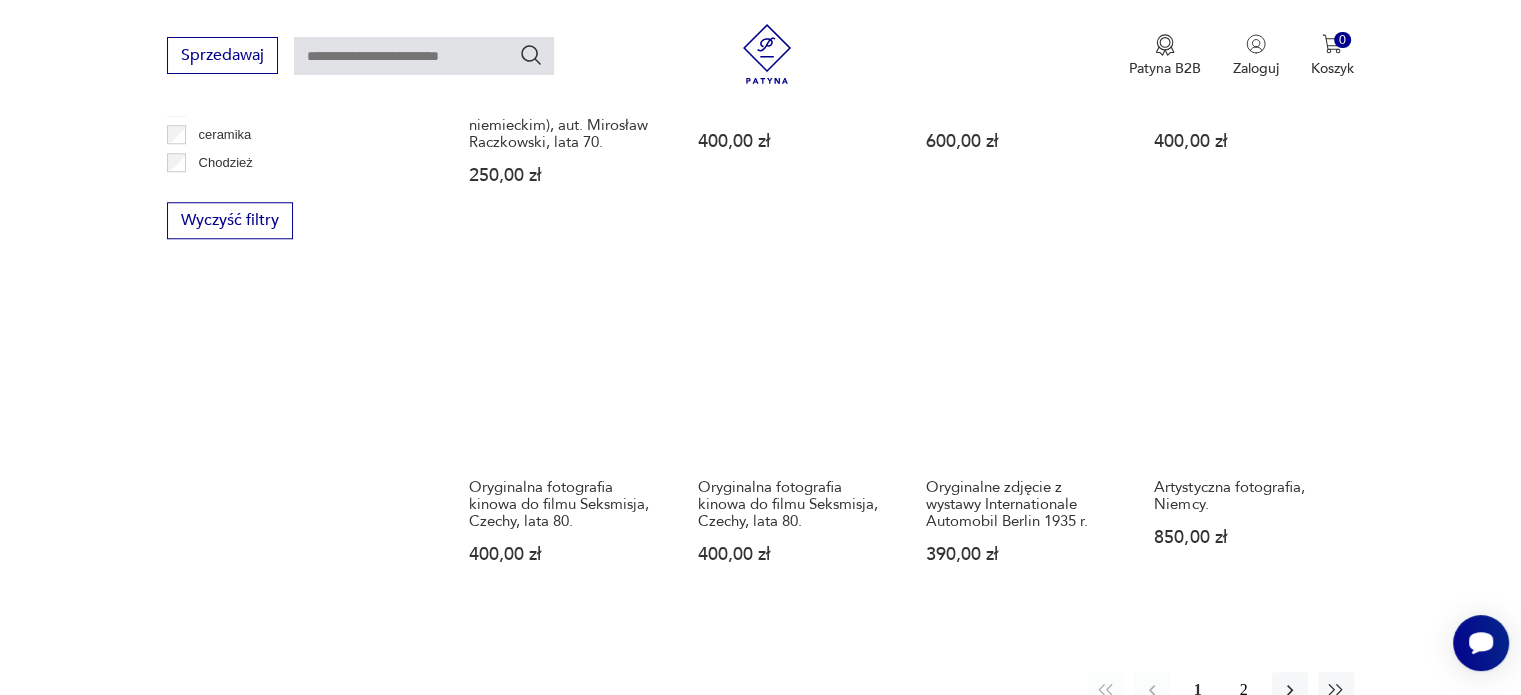 scroll, scrollTop: 1900, scrollLeft: 0, axis: vertical 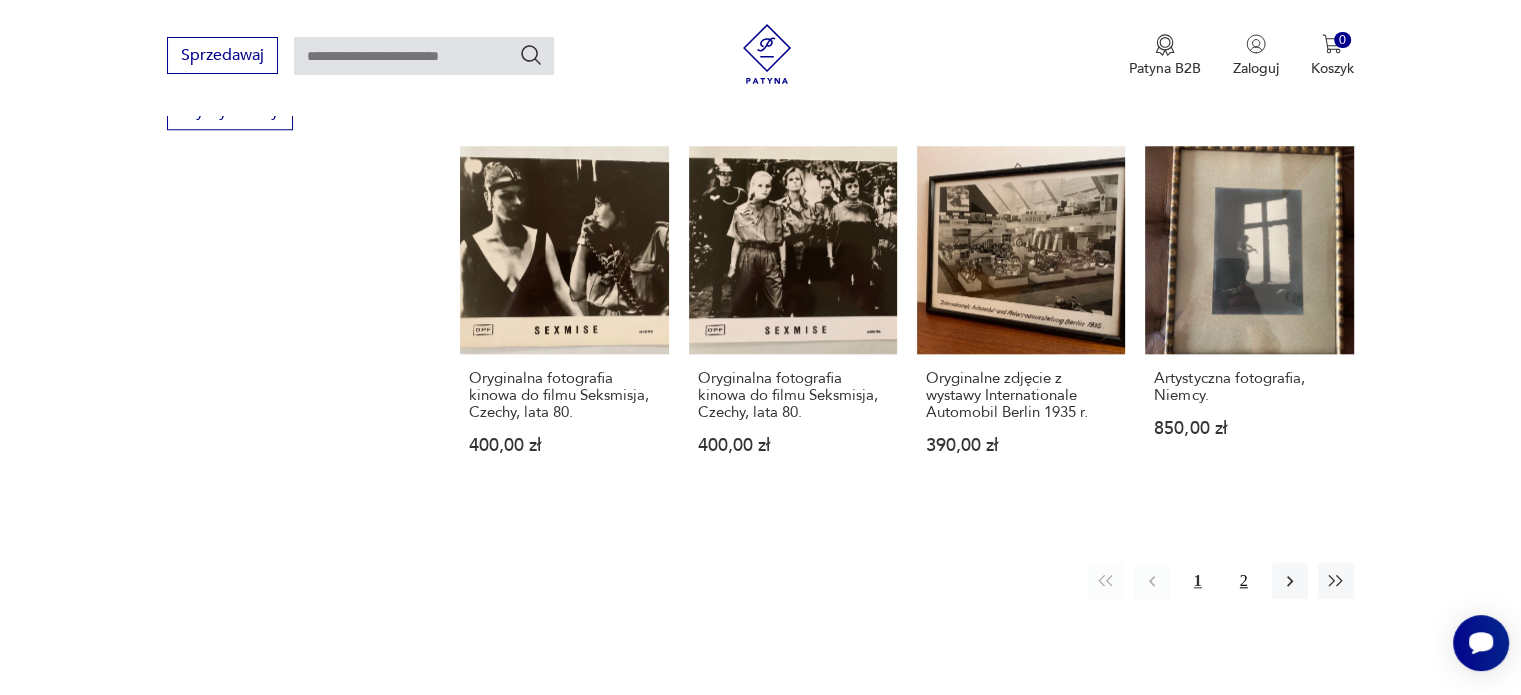 click on "2" at bounding box center [1244, 581] 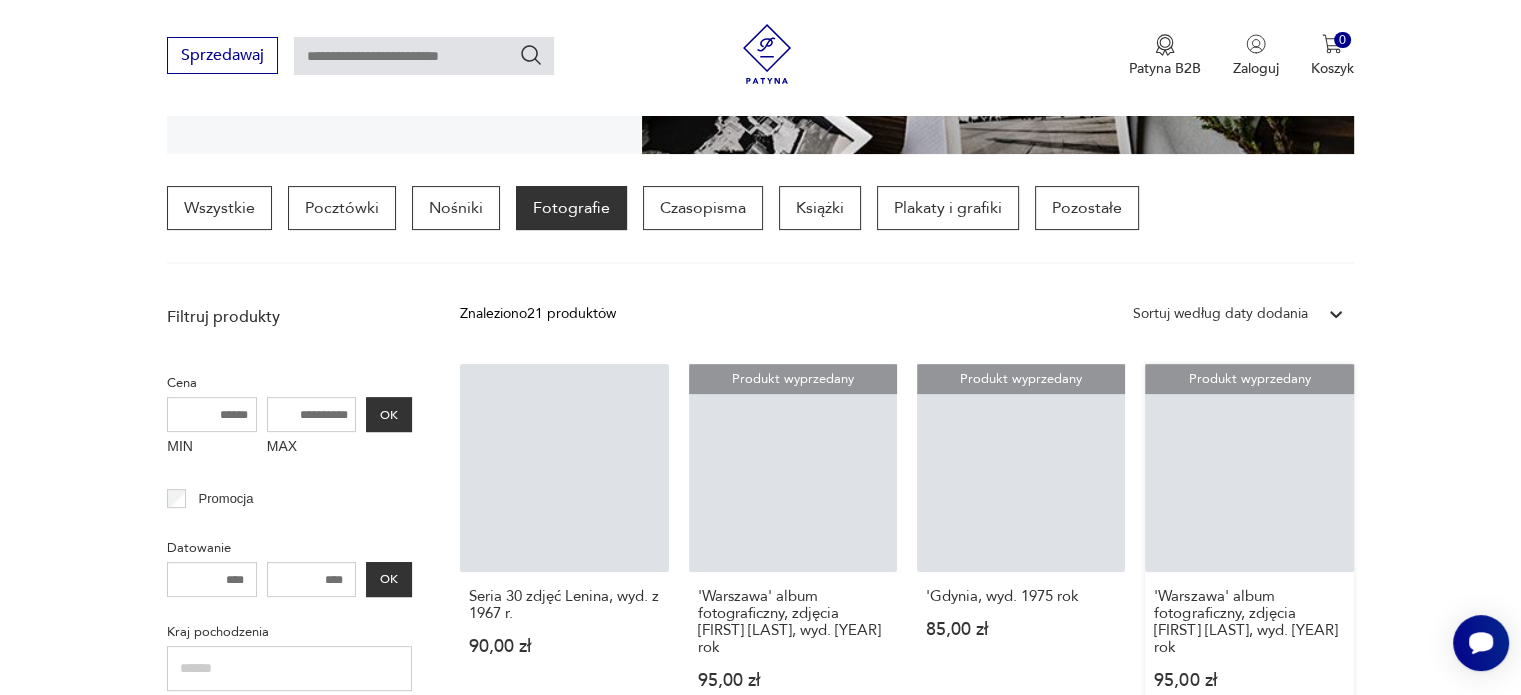 scroll, scrollTop: 470, scrollLeft: 0, axis: vertical 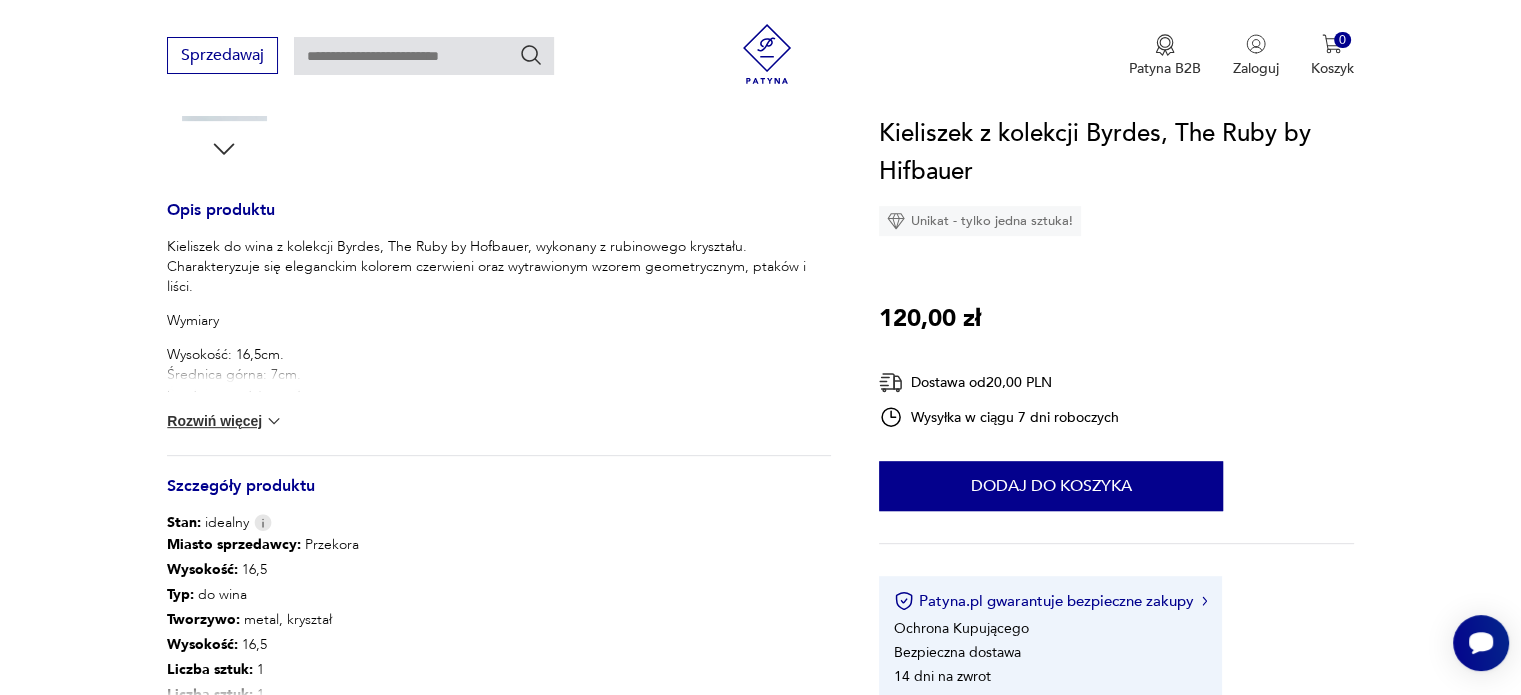 click on "Kieliszek do wina z kolekcji Byrdes, The Ruby by Hofbauer, wykonany z rubinowego kryształu. Charakteryzuje się eleganckim kolorem czerwieni oraz wytrawionym wzorem geometrycznym, ptaków i liści.
Wymiary
Wysokość: 16,5cm.
Średnica górna: 7cm.
Średnica podstawy: 7cm.
Zdjęcia przedstawiają stan faktyczny przedmiotu
Dodatkowe zdjęcia na prośbę zainteresowanych
Wszystkie nasze przedmioty wystawione są dostępne w naszym magazynie.
Można obejrzeć po wcześniejszym umówieniu się.
Nr. 5277 Rozwiń więcej" at bounding box center (499, 346) 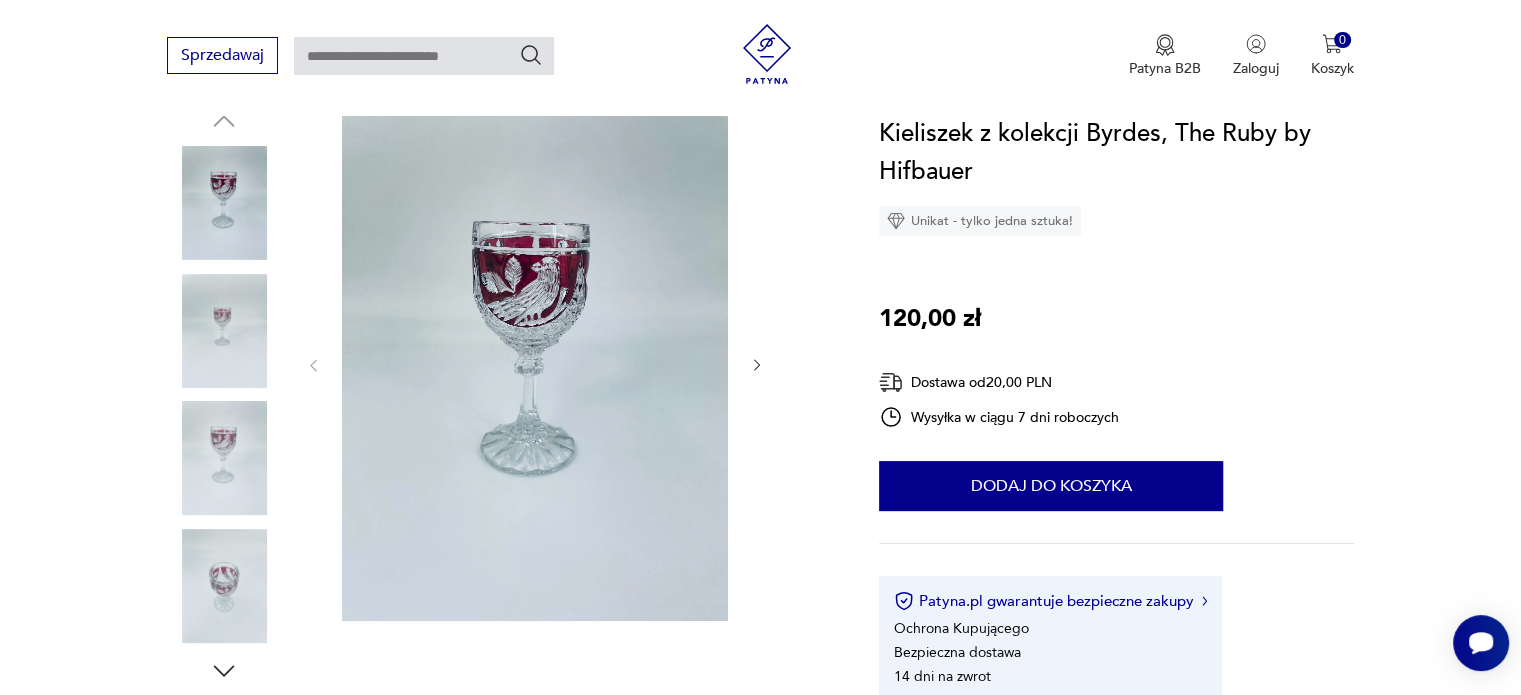 scroll, scrollTop: 194, scrollLeft: 0, axis: vertical 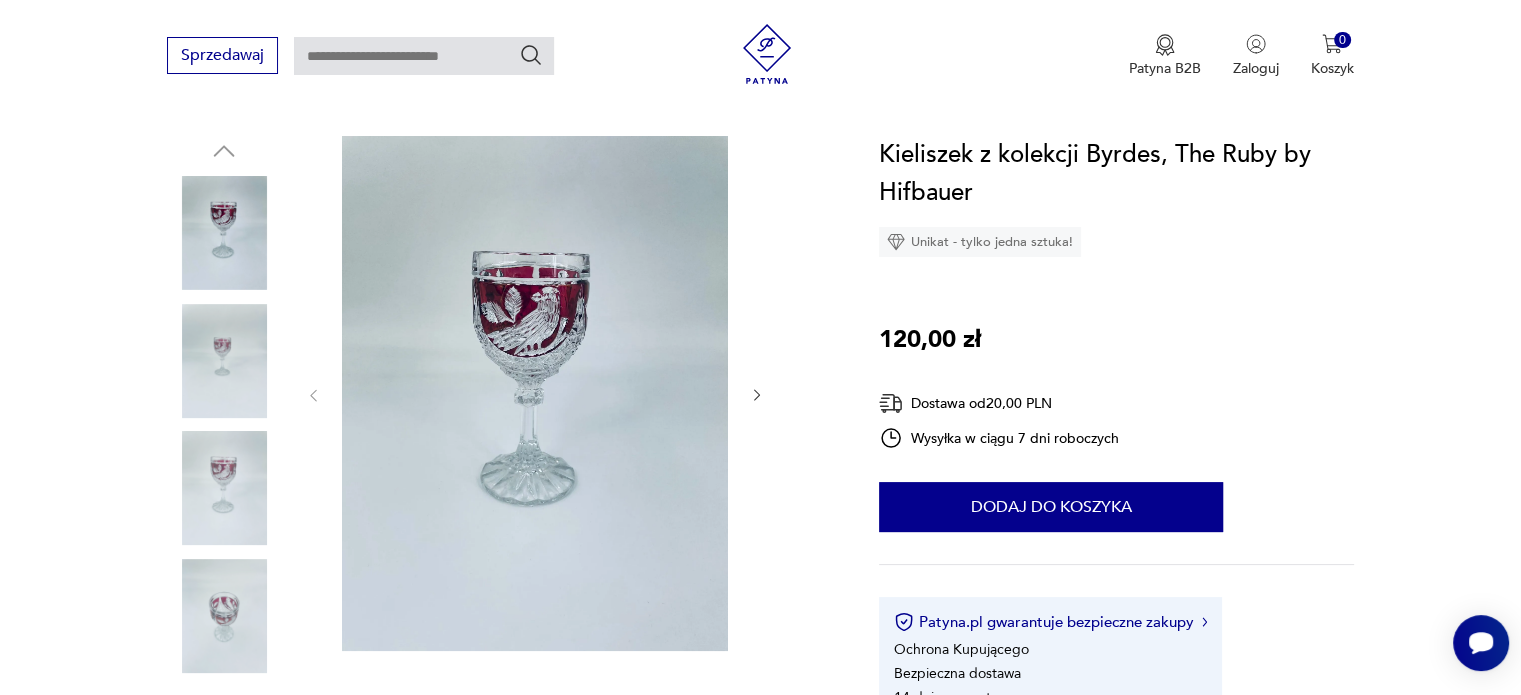 click 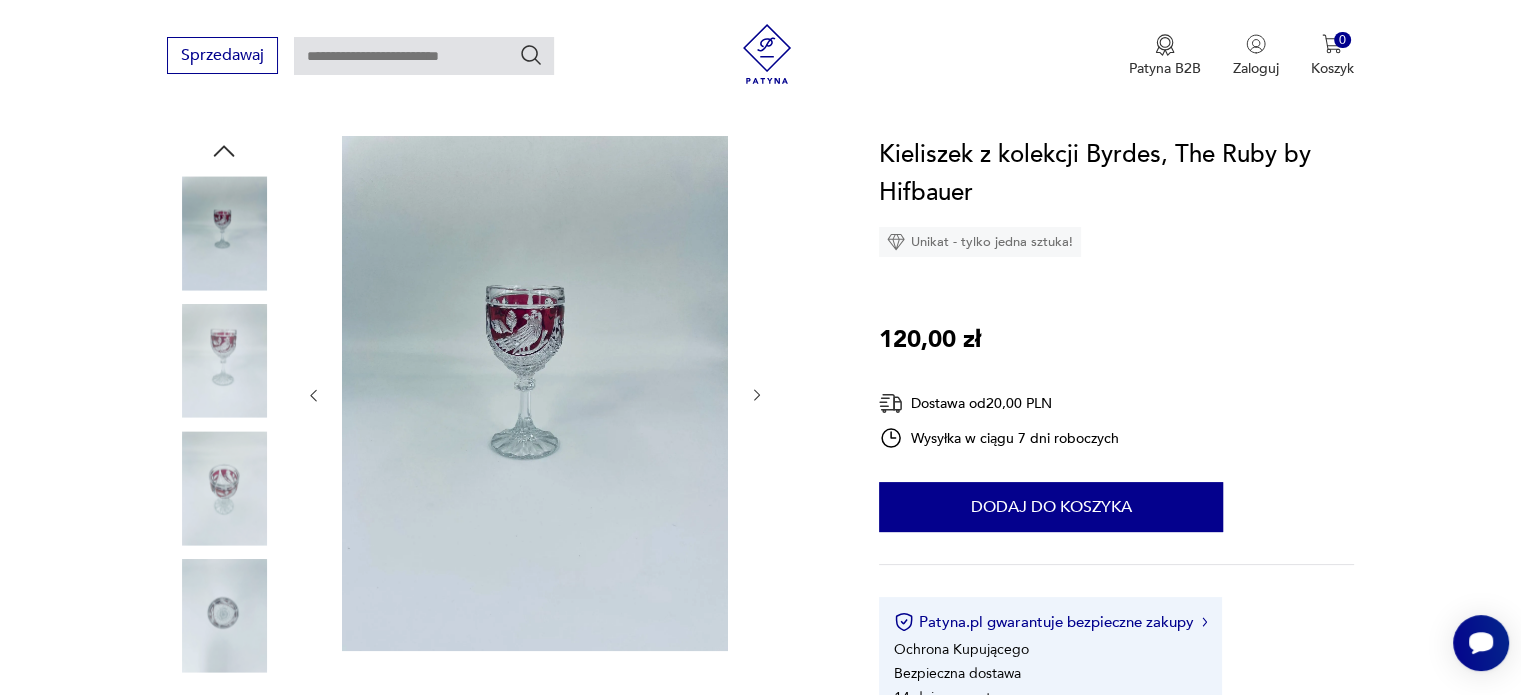 click 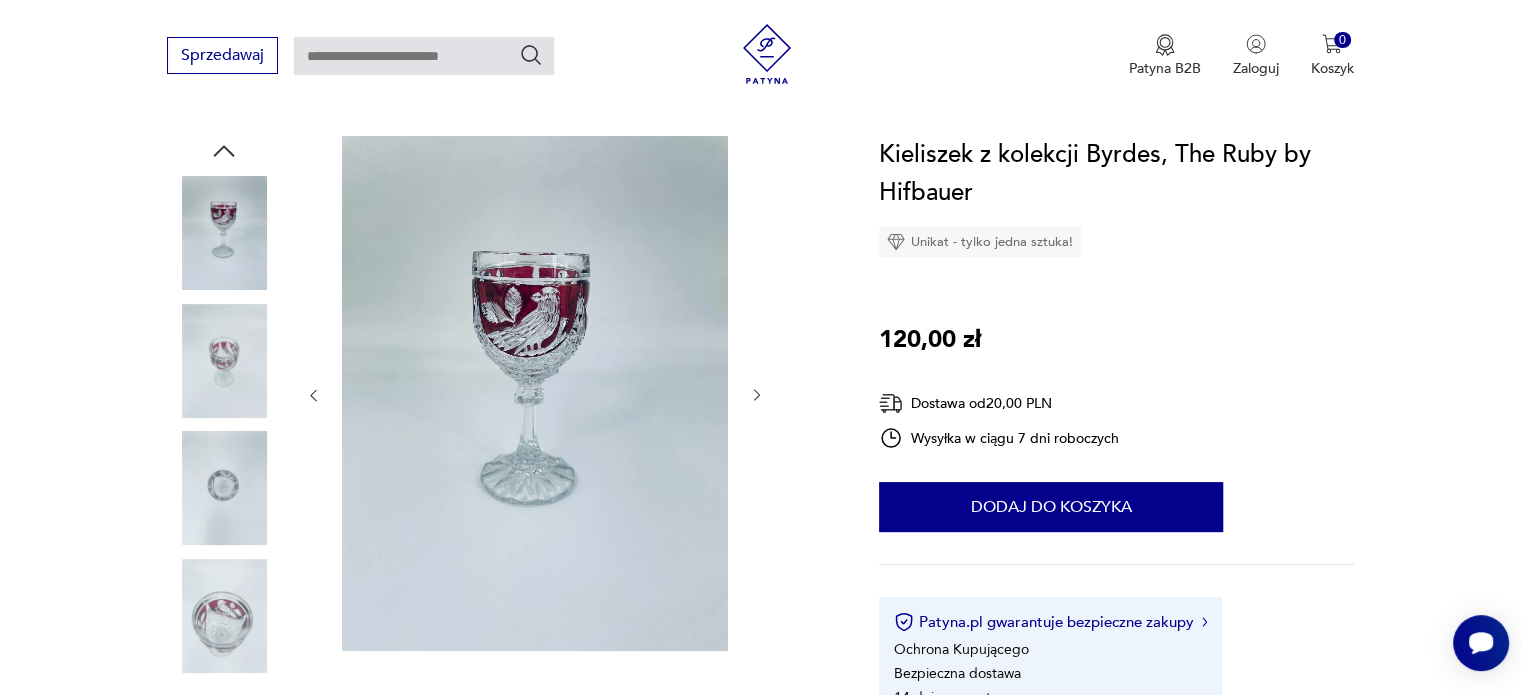 click 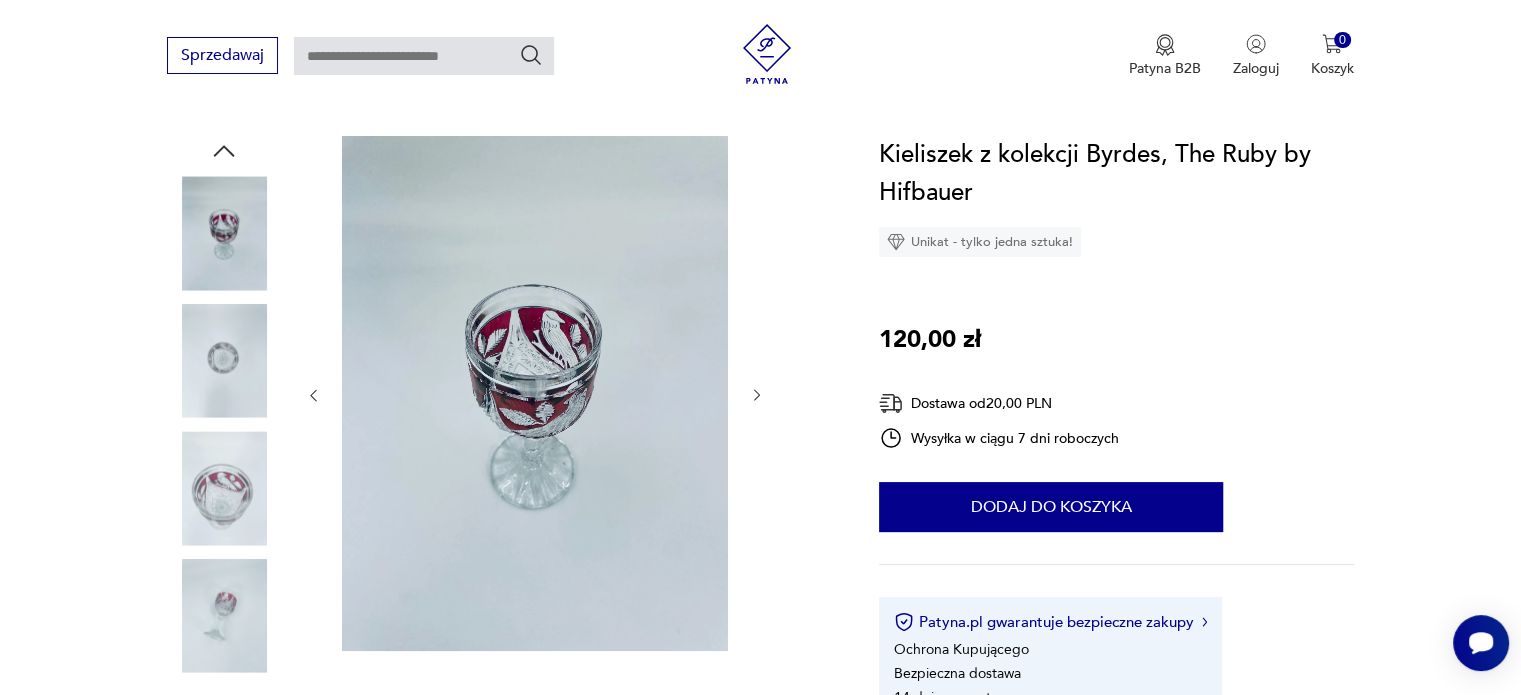click 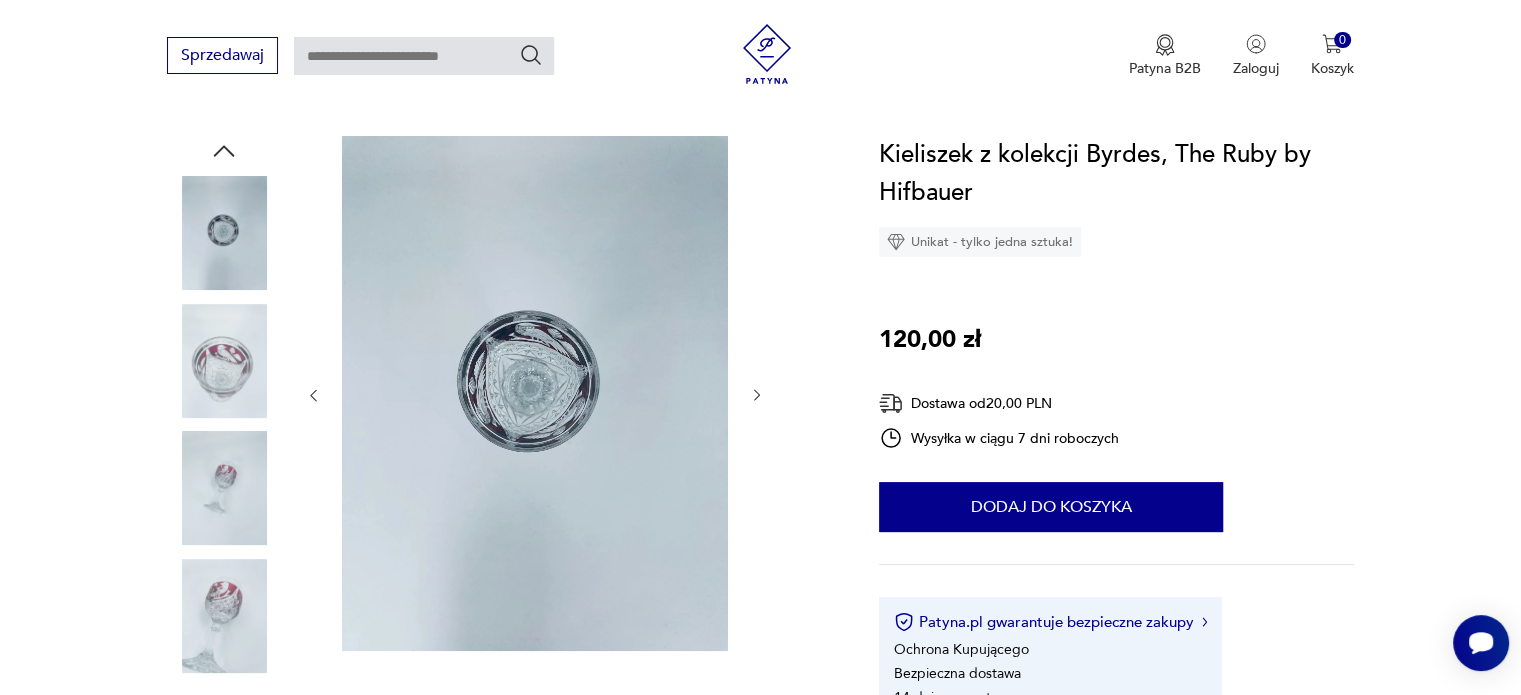 click 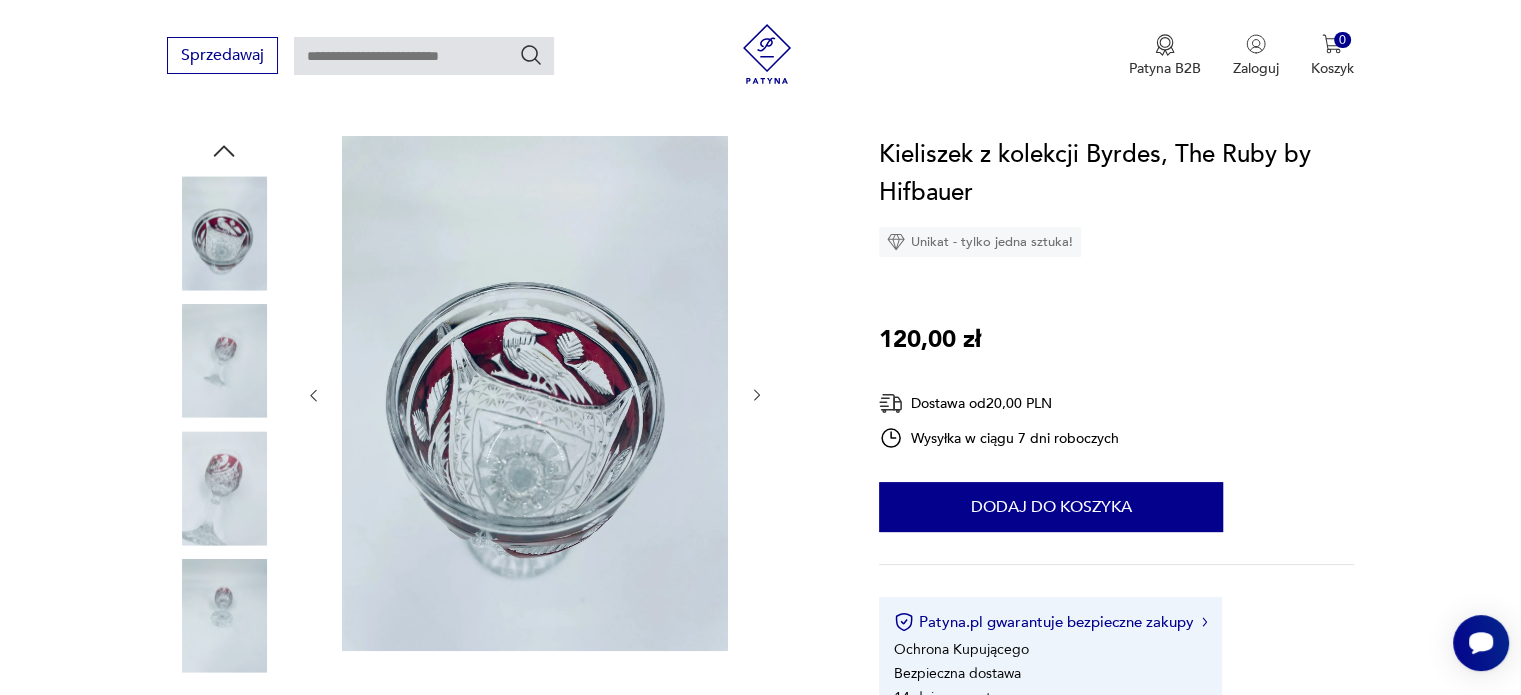 click 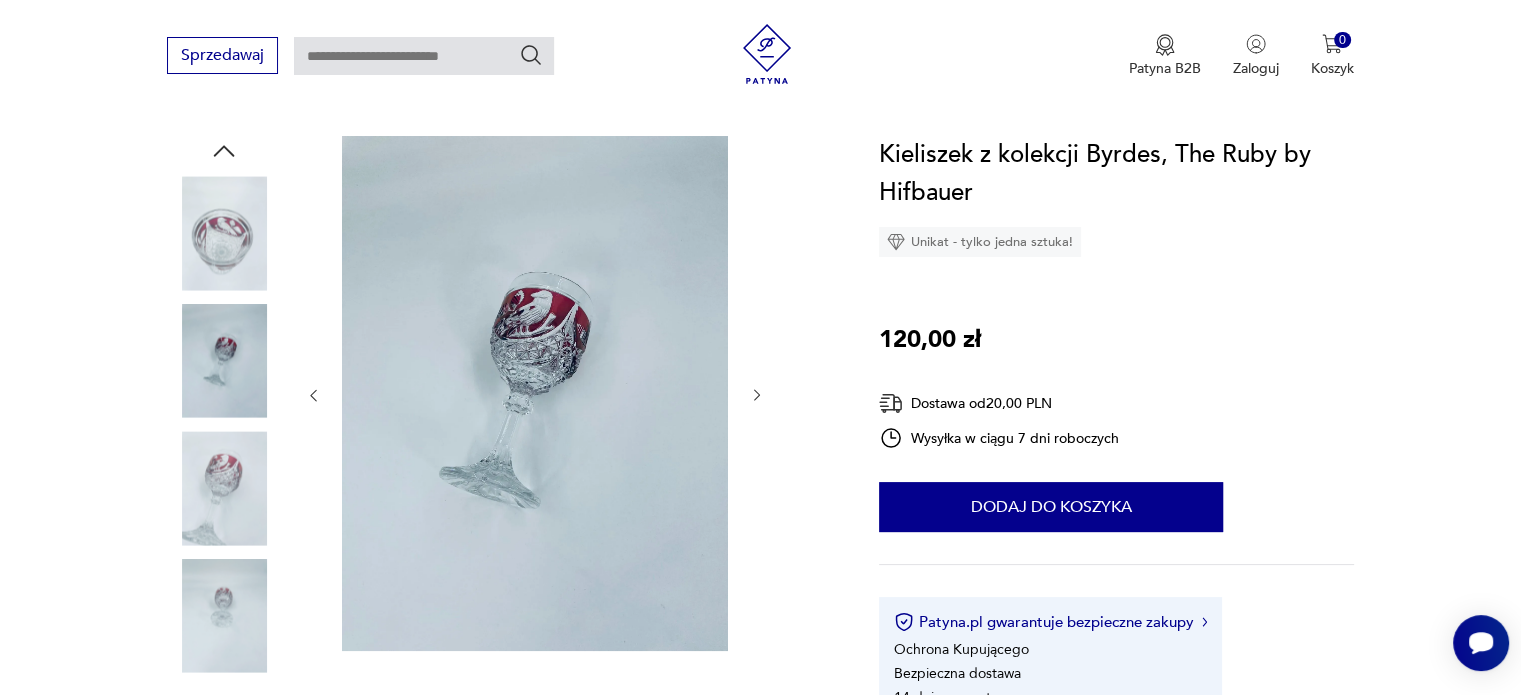 click 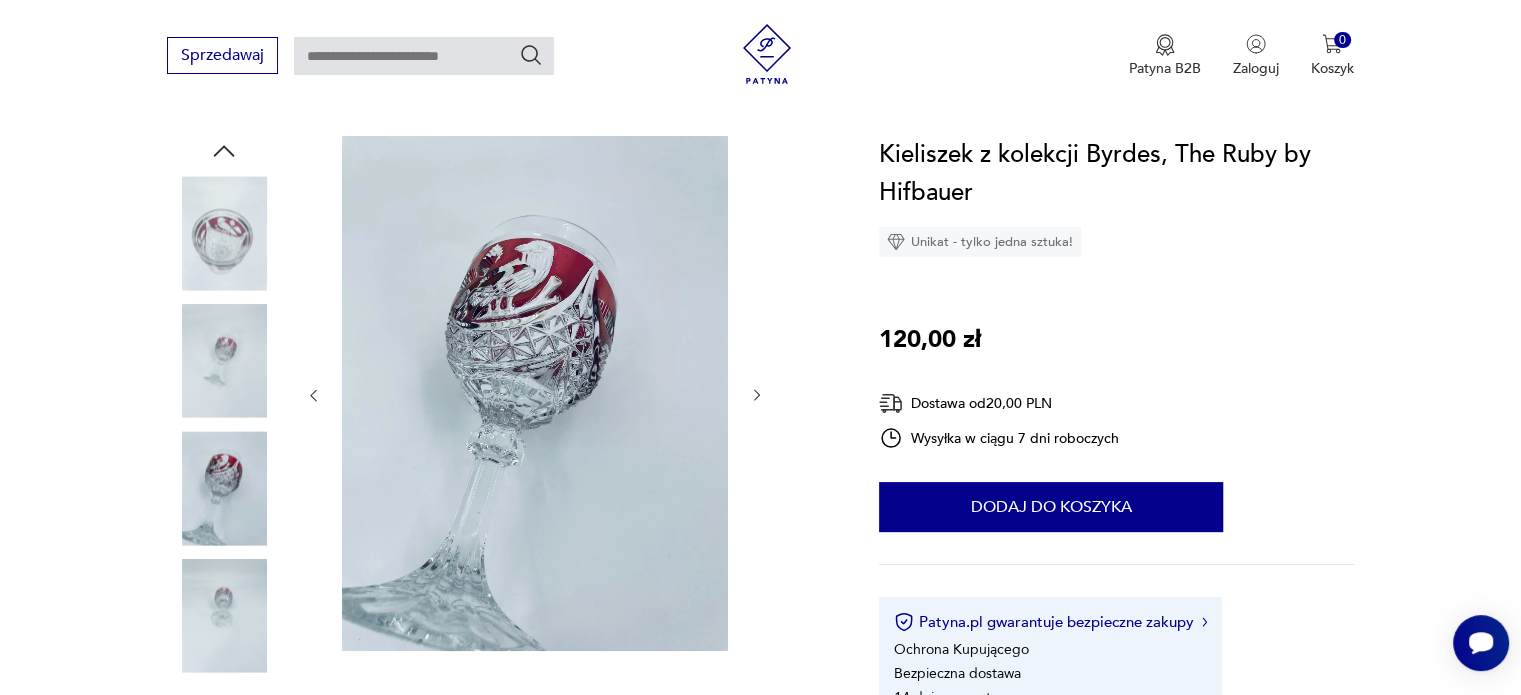 click 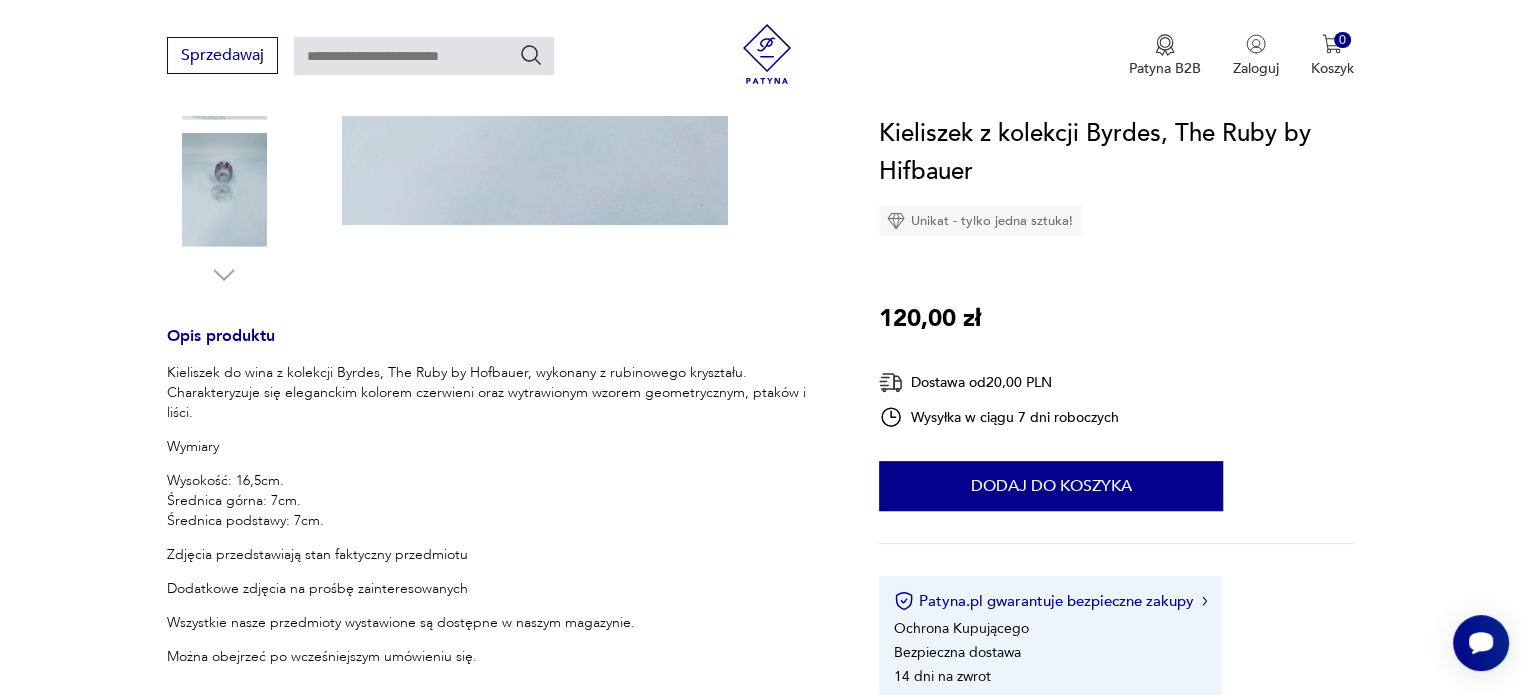 scroll, scrollTop: 0, scrollLeft: 0, axis: both 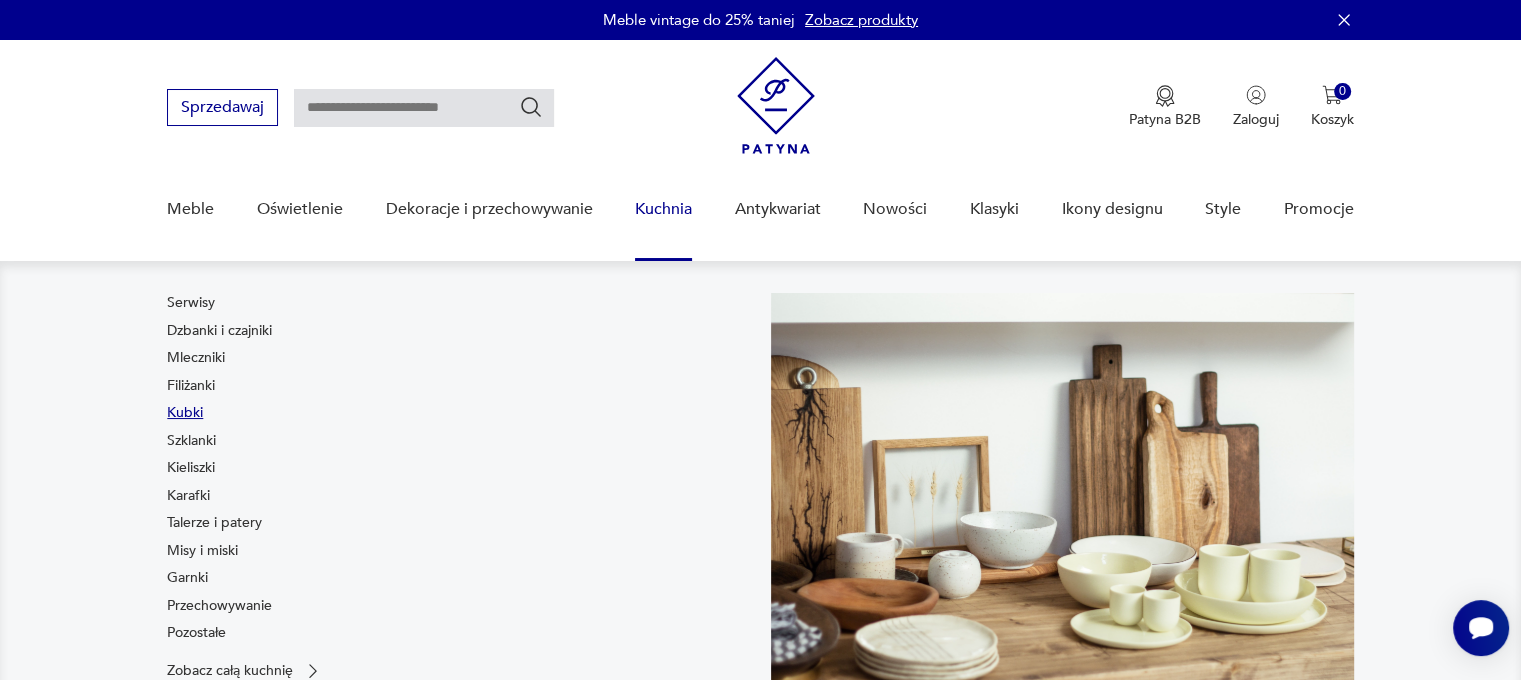 click on "Kubki" at bounding box center [185, 413] 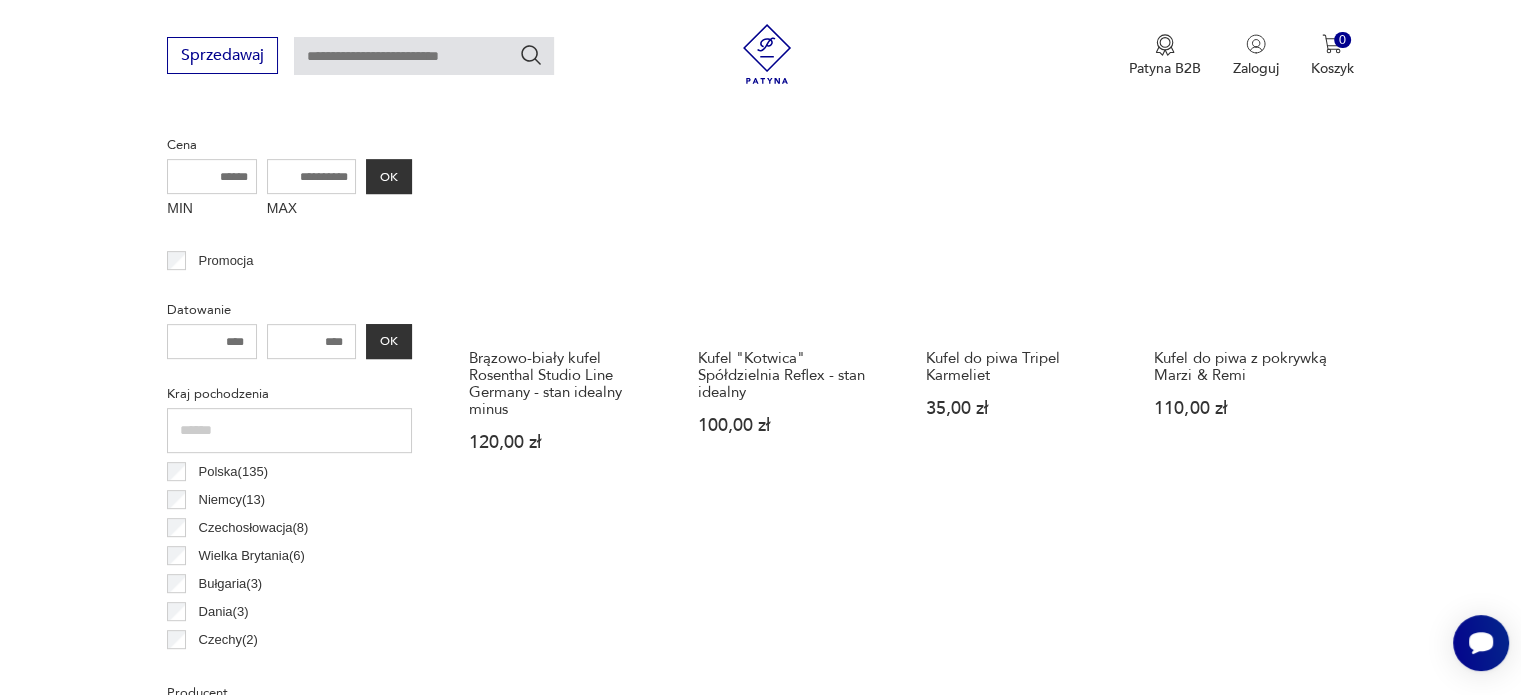 scroll, scrollTop: 776, scrollLeft: 0, axis: vertical 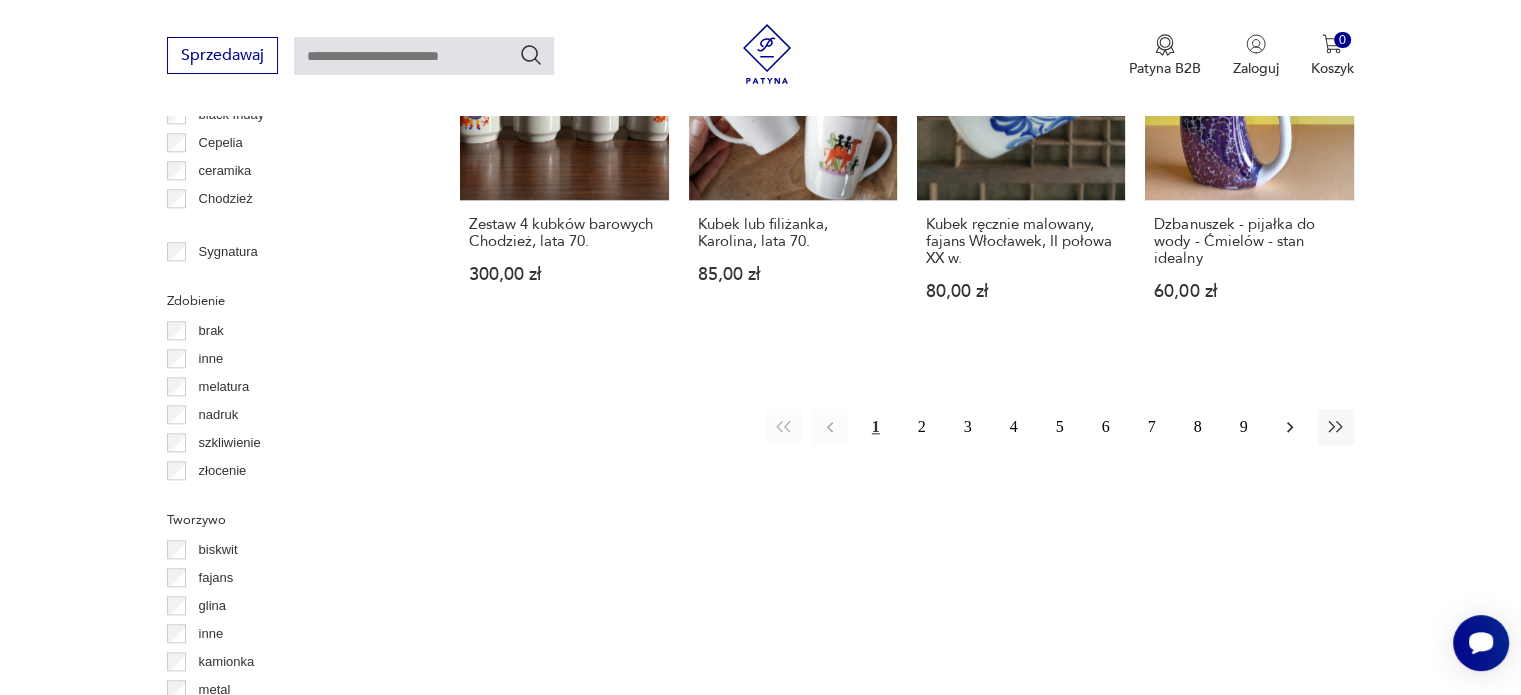 click 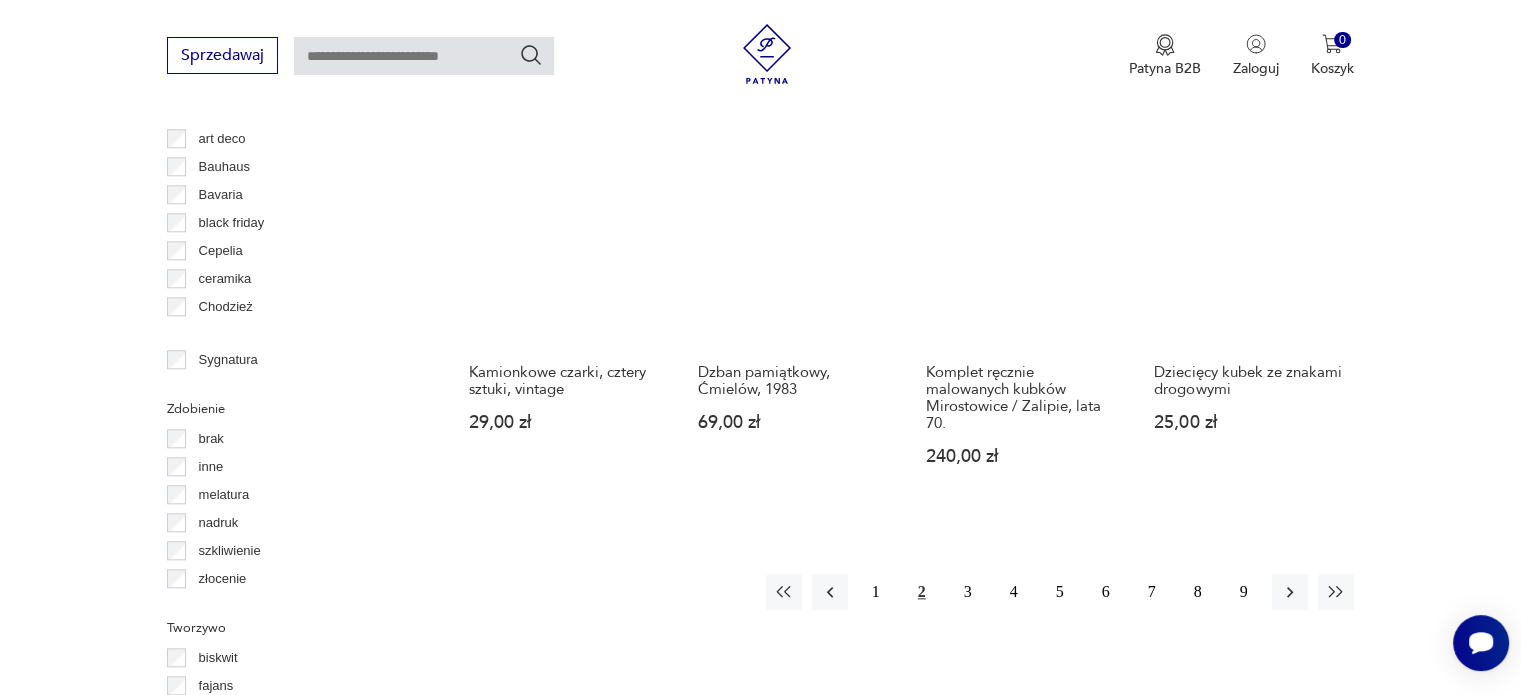 scroll, scrollTop: 2057, scrollLeft: 0, axis: vertical 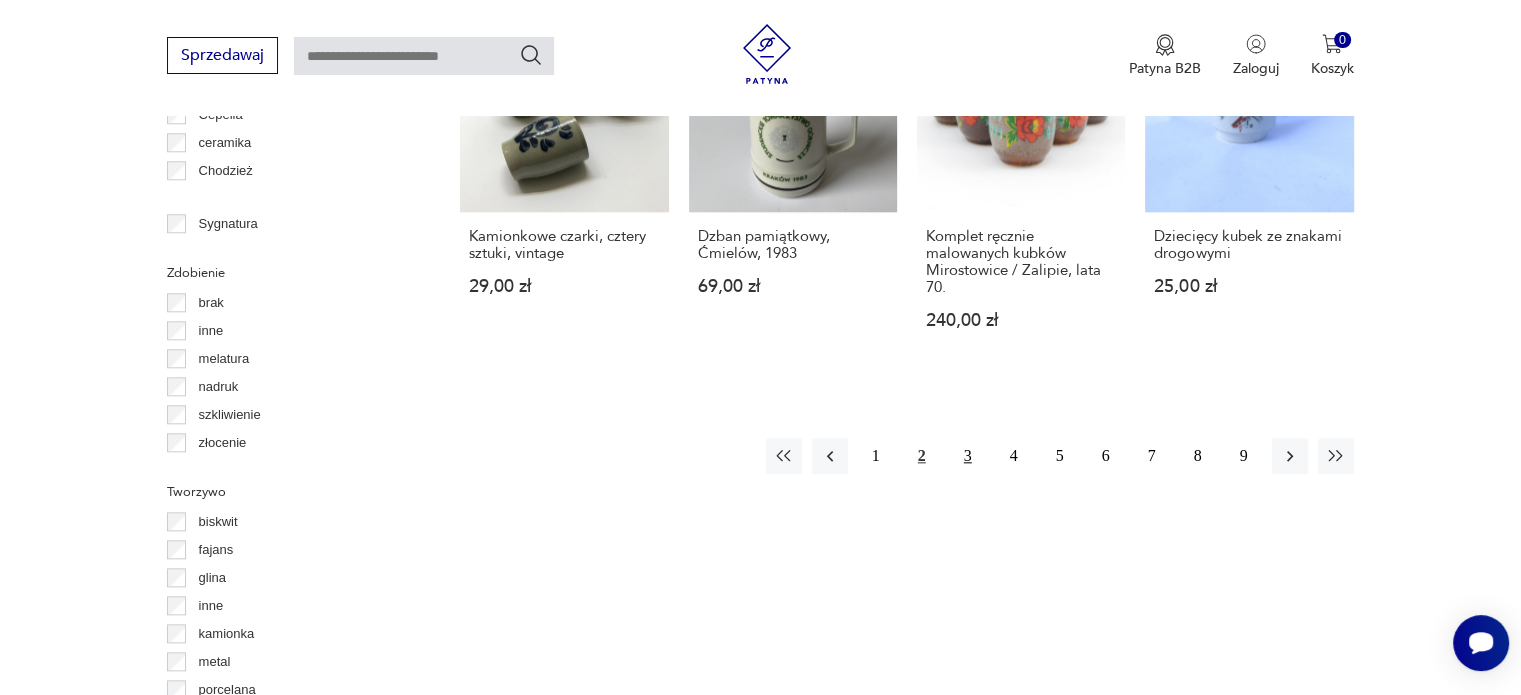 click on "3" at bounding box center (968, 456) 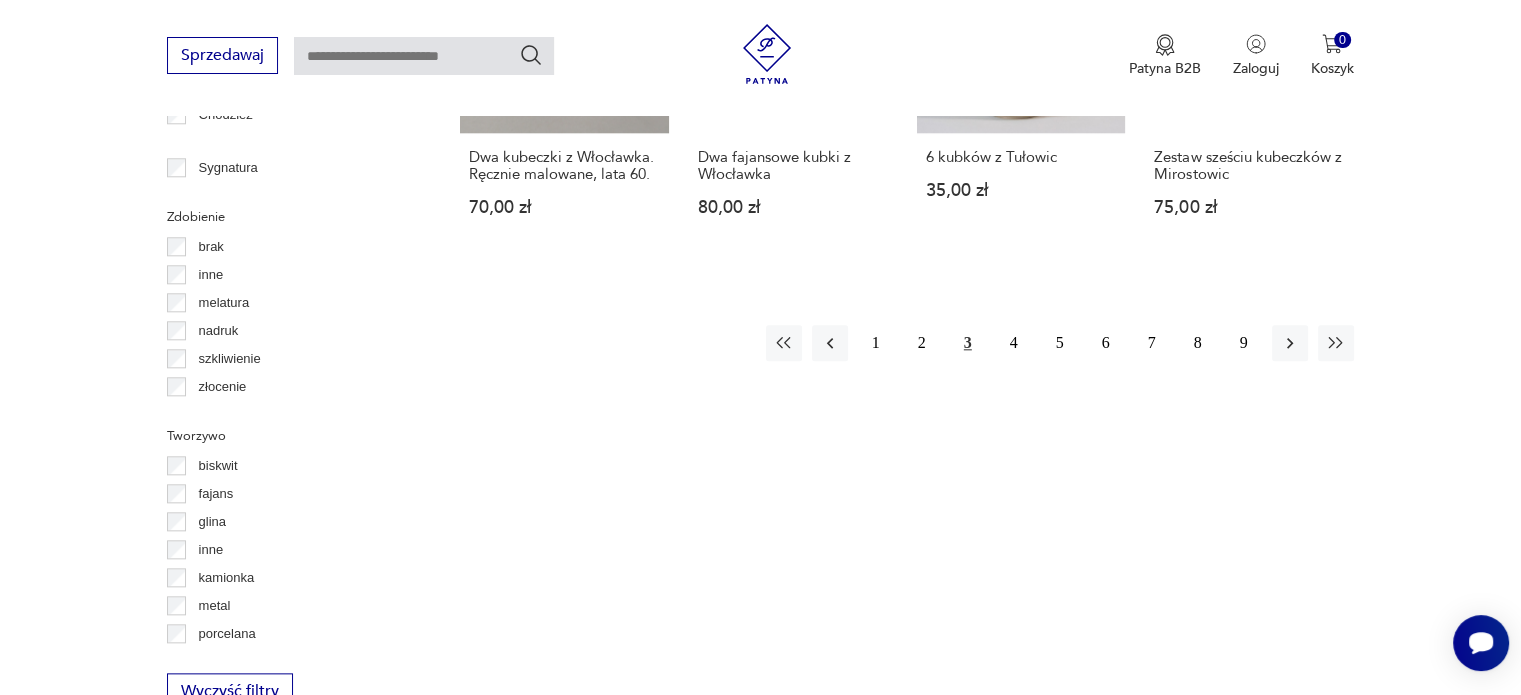 scroll, scrollTop: 2108, scrollLeft: 0, axis: vertical 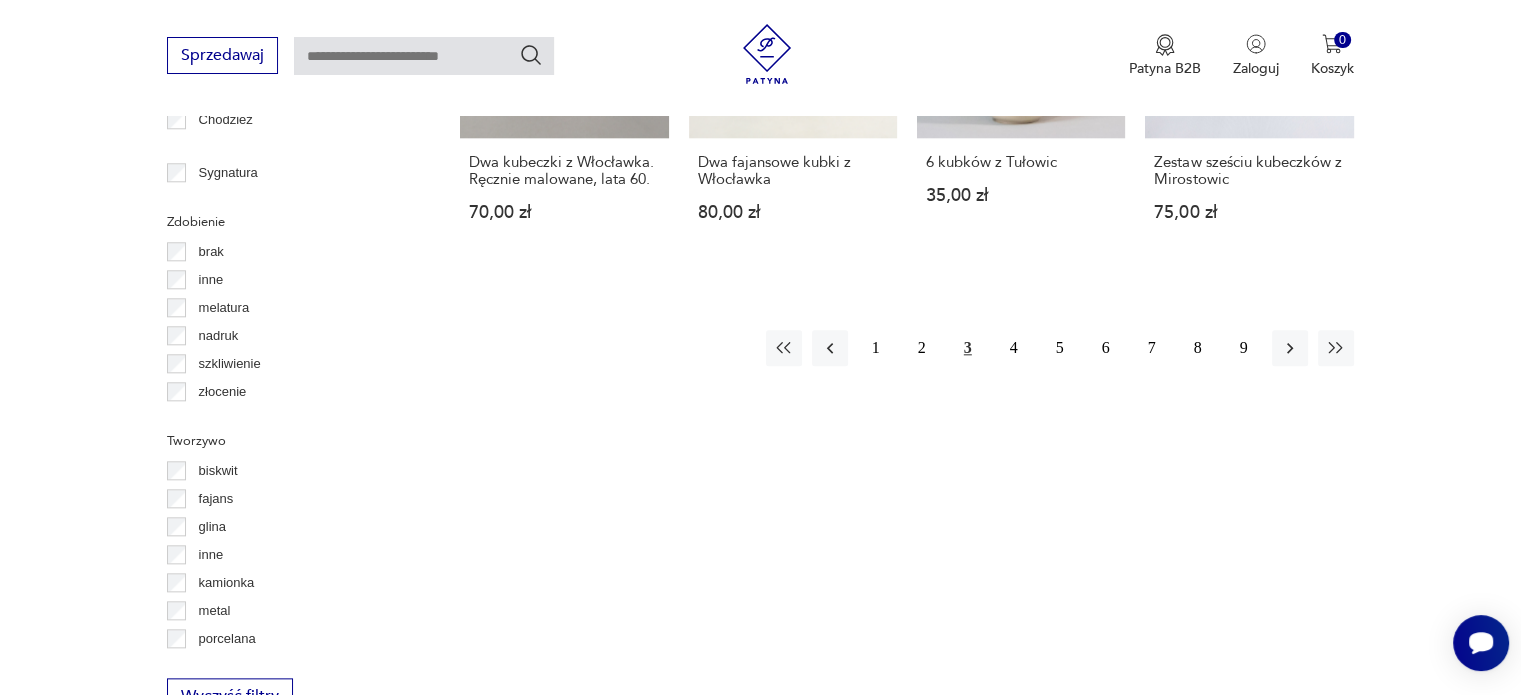 click on "1 2 3 4 5 6 7 8 9" at bounding box center (1060, 348) 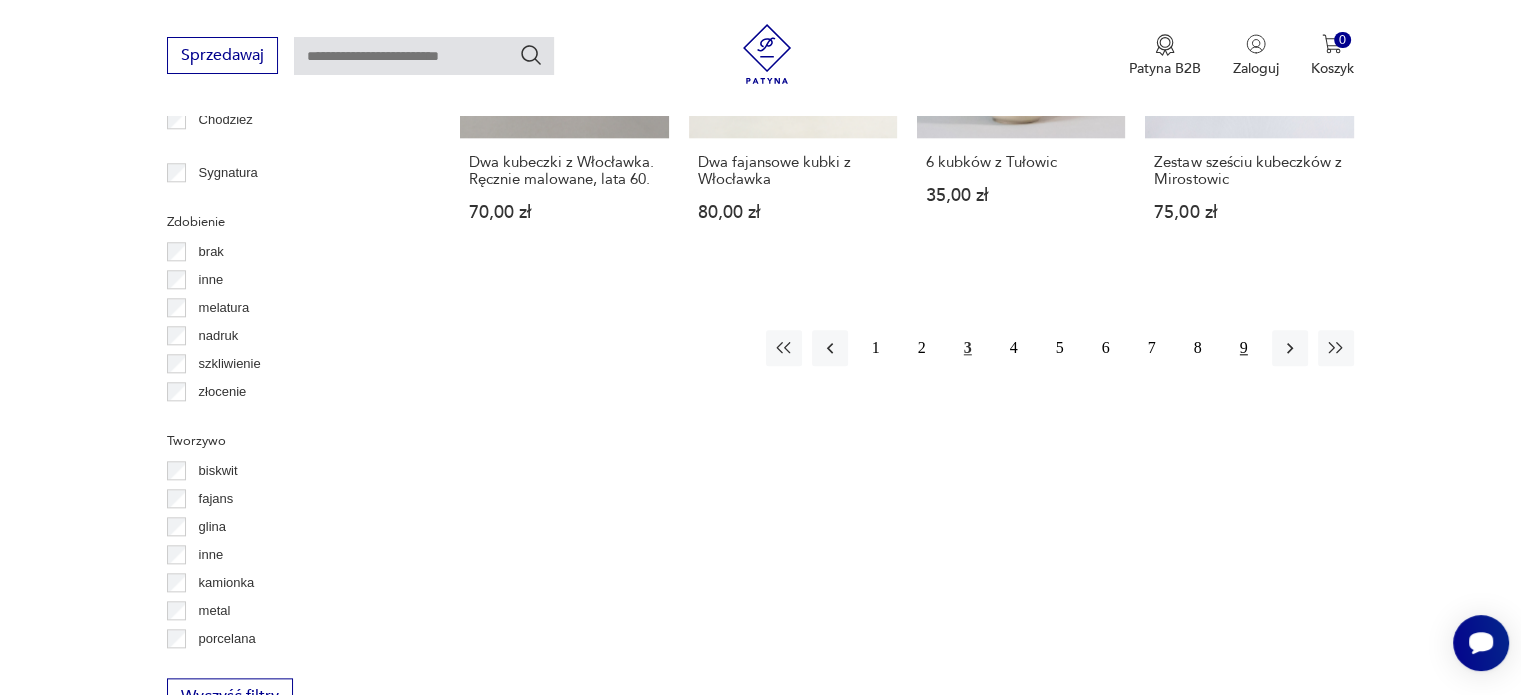 click on "9" at bounding box center (1244, 348) 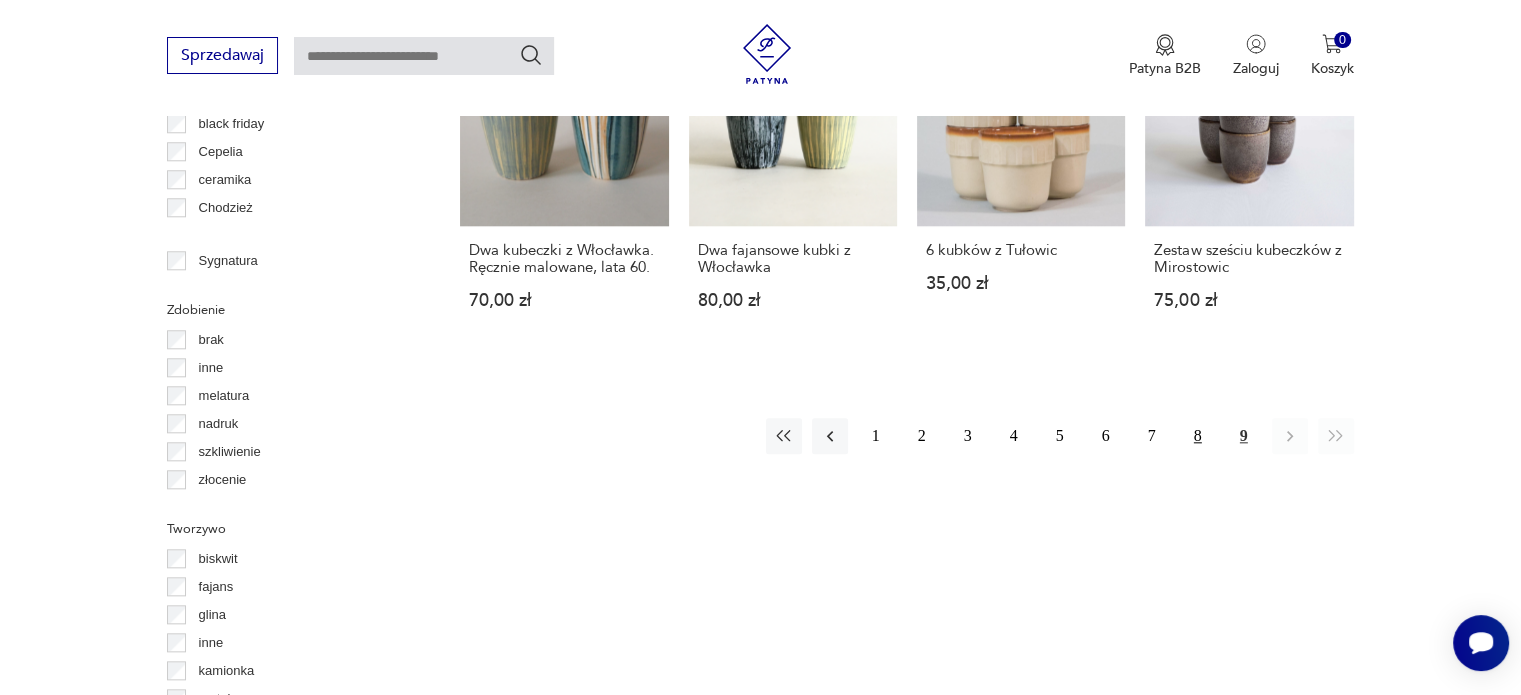 click on "Znaleziono  135   produktów Filtruj Sortuj według daty dodania Sortuj według daty dodania Dwa kubeczki kufelki Kubuś Mirostowice 45,00 zł Produkt wyprzedany 5 kubeczków nakrapianych z Mirostowic 25,00 zł Produkt wyprzedany Sześć kubków z mirostowickiego porcelitu 60,00 zł Produkt wyprzedany Duży kubek z baru mlecznego - FAJANS - WŁOCŁAWEK - lata 60. 15,00 zł Produkt wyprzedany Dwa kubki 20,00 zł Produkt wyprzedany Duży kubek z baru mlecznego - FAJANS - WŁOCŁAWEK - lata 60. 15,00 zł Produkt wyprzedany Dwa kubki z Mirostowic 12,00 zł Produkt wyprzedany Mały kubeczek fajansowy z Włocławka, picasso 50,00 zł Produkt wyprzedany Babski wieczorek. Dwa kufle Włocławka. 35,00 zł Produkt wyprzedany Kubki z Chodzieży 15,00 zł Produkt wyprzedany Sygnowane kubeczki z nadrukiem: Ćmielów. 75,00 zł Produkt wyprzedany Duży kubek z baru mlecznego - FAJANS - WŁOCŁAWEK - lata 60. 15,00 zł Produkt wyprzedany Dwa kubeczki z Włocławka. Ręcznie malowane, lata 60. 70,00 zł 1 2 3 4" at bounding box center [906, -193] 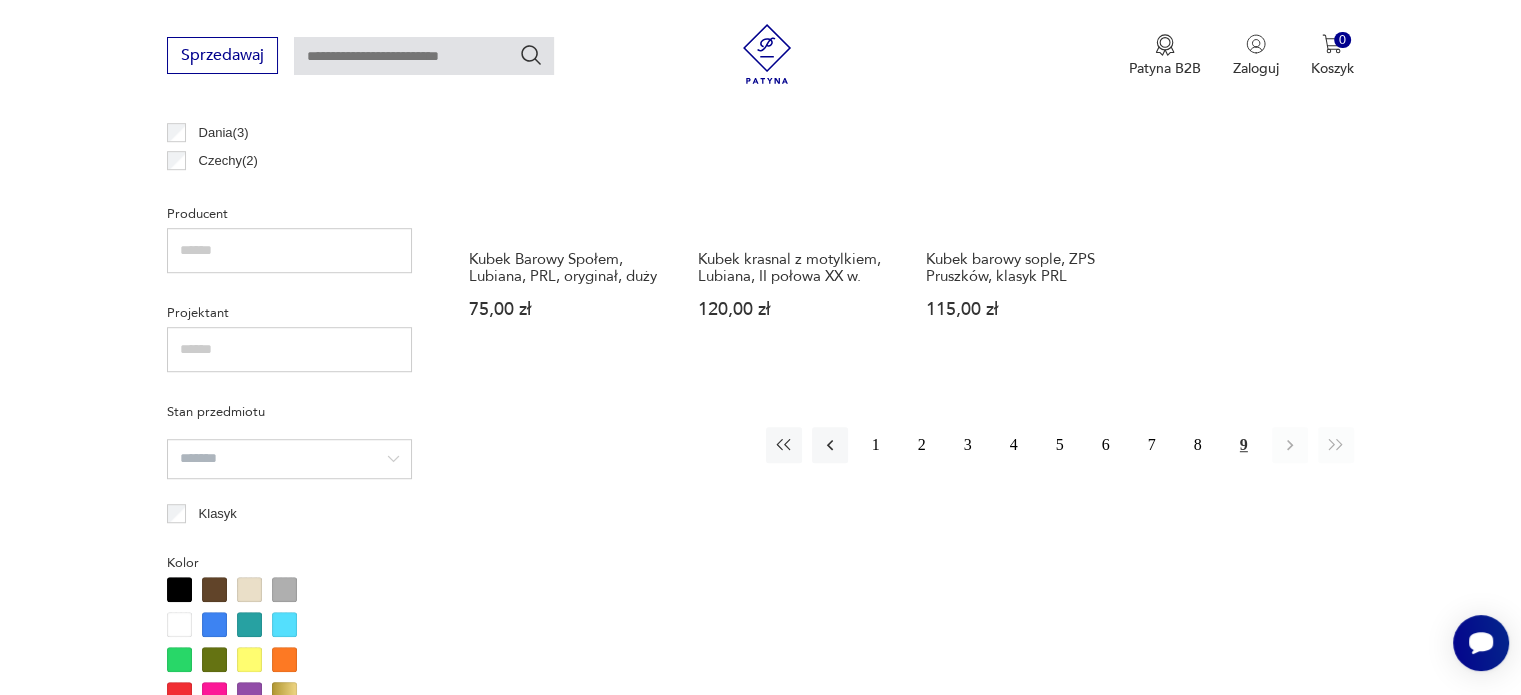scroll, scrollTop: 1238, scrollLeft: 0, axis: vertical 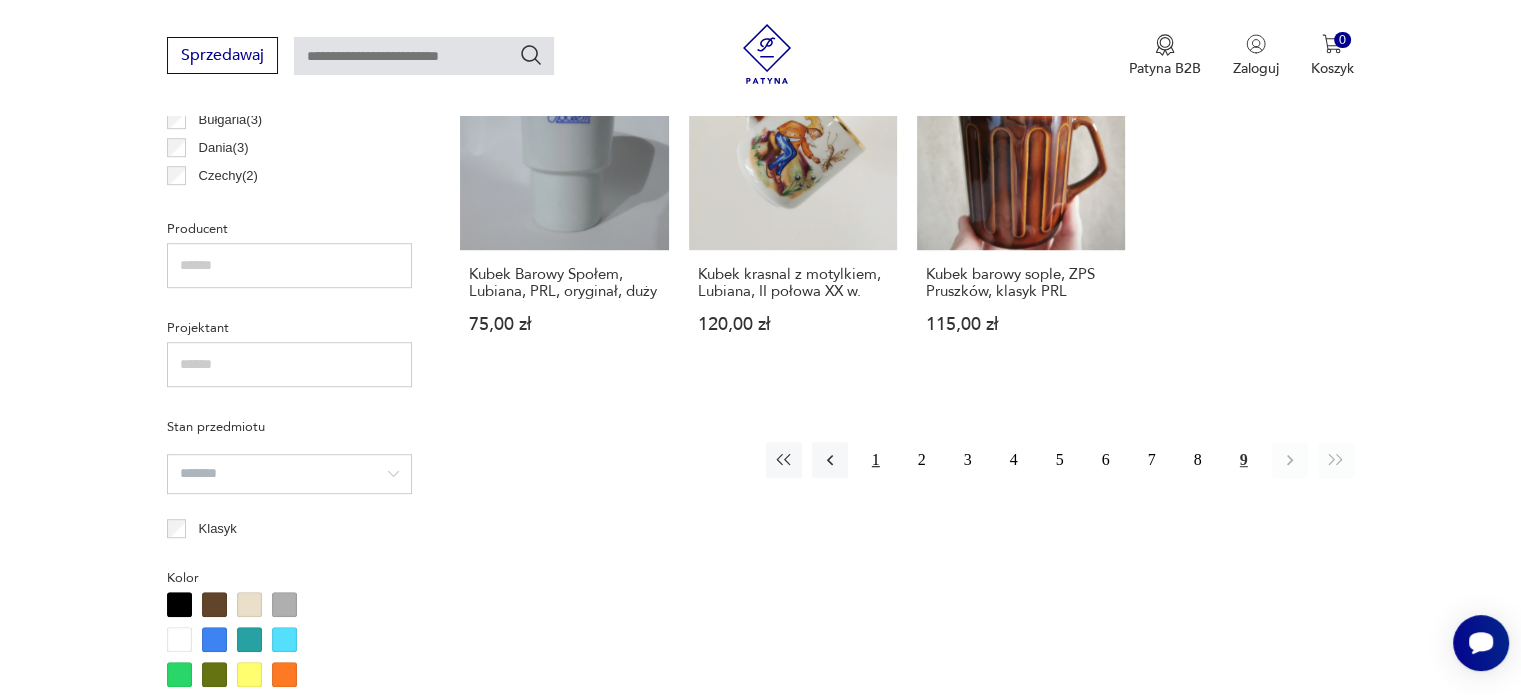 click on "1" at bounding box center (876, 460) 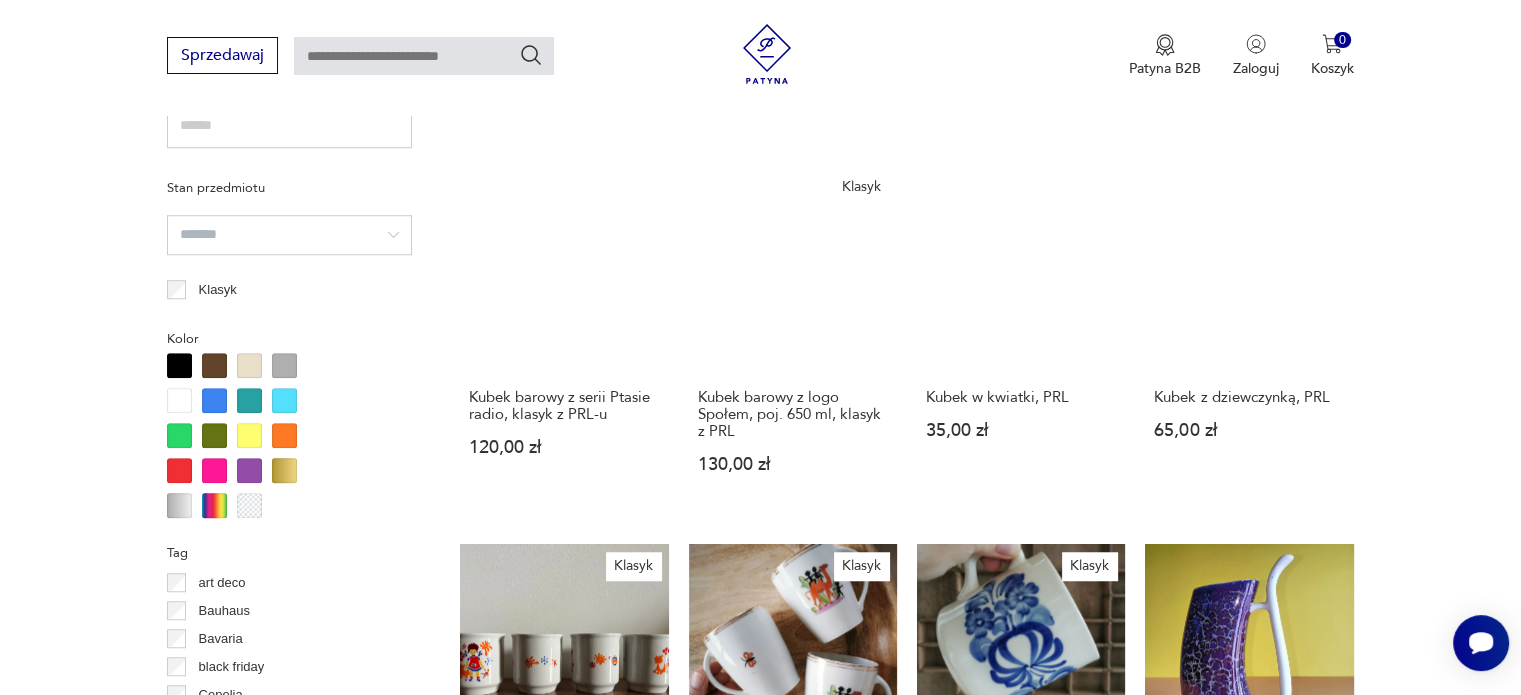 scroll, scrollTop: 1492, scrollLeft: 0, axis: vertical 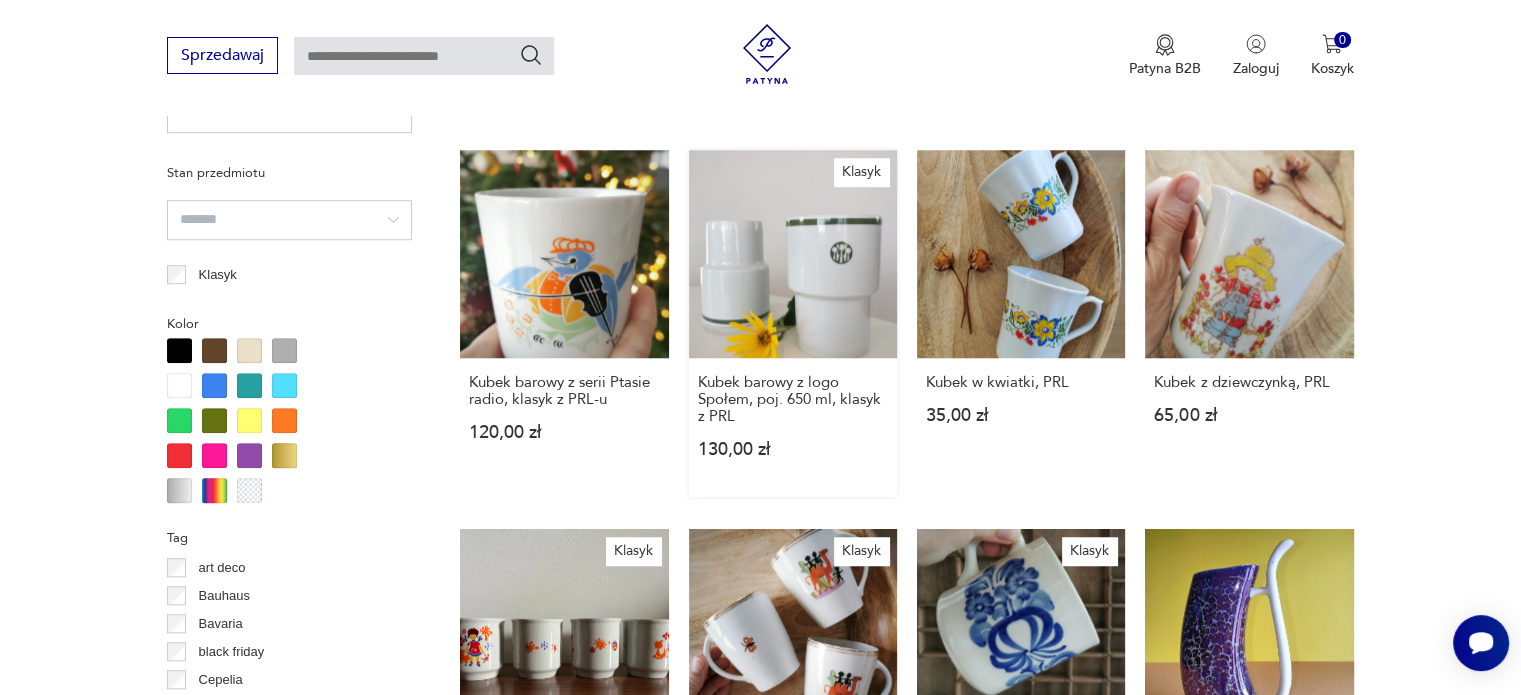 click on "Klasyk Kubek barowy z logo Społem, poj. 650 ml, klasyk z PRL 130,00 zł" at bounding box center [793, 323] 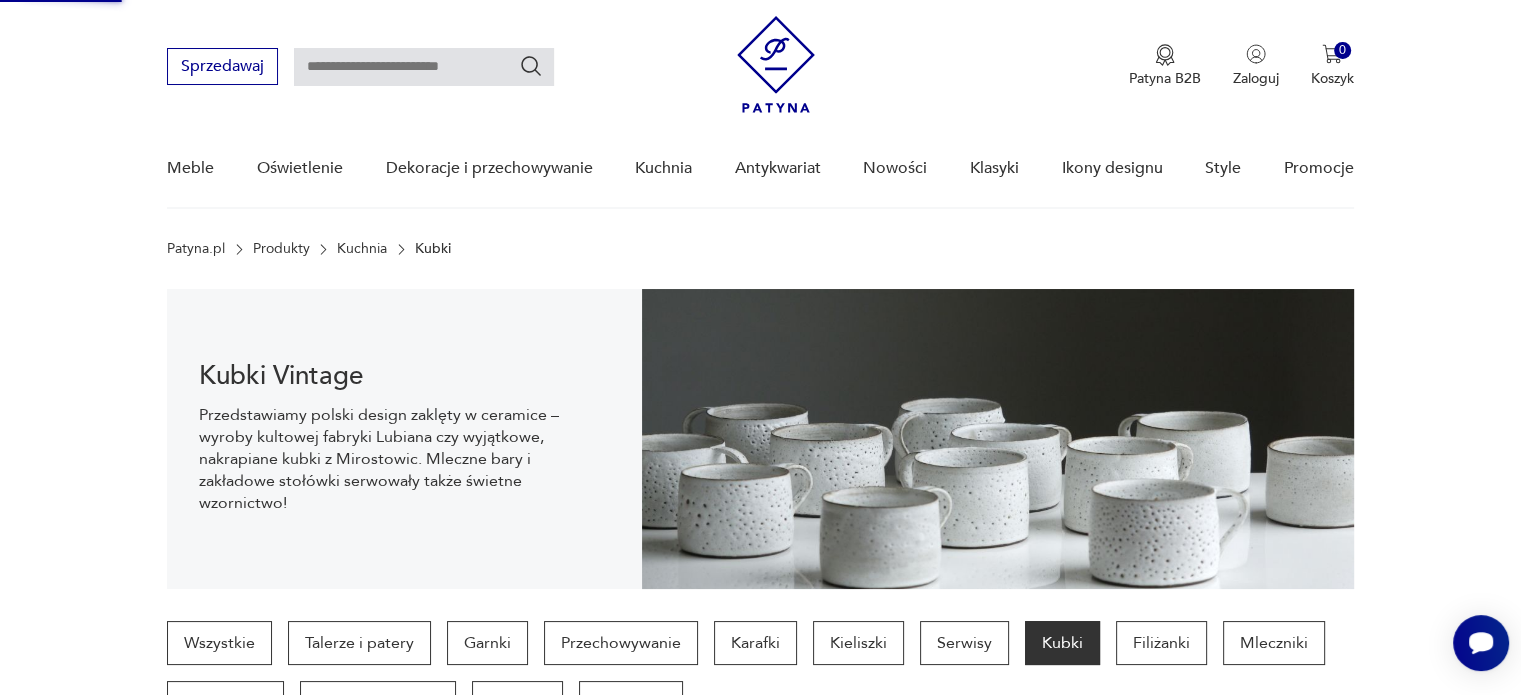 scroll, scrollTop: 0, scrollLeft: 0, axis: both 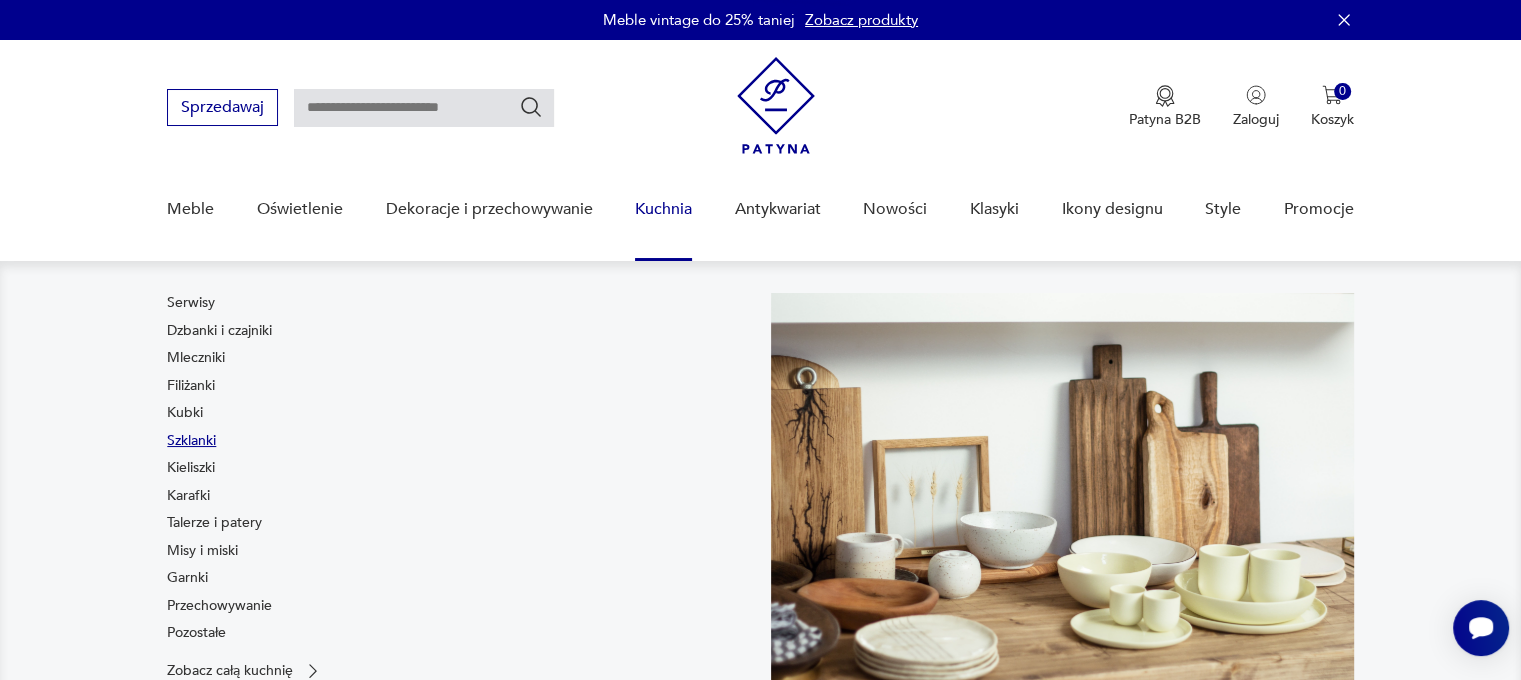 click on "Szklanki" at bounding box center [191, 441] 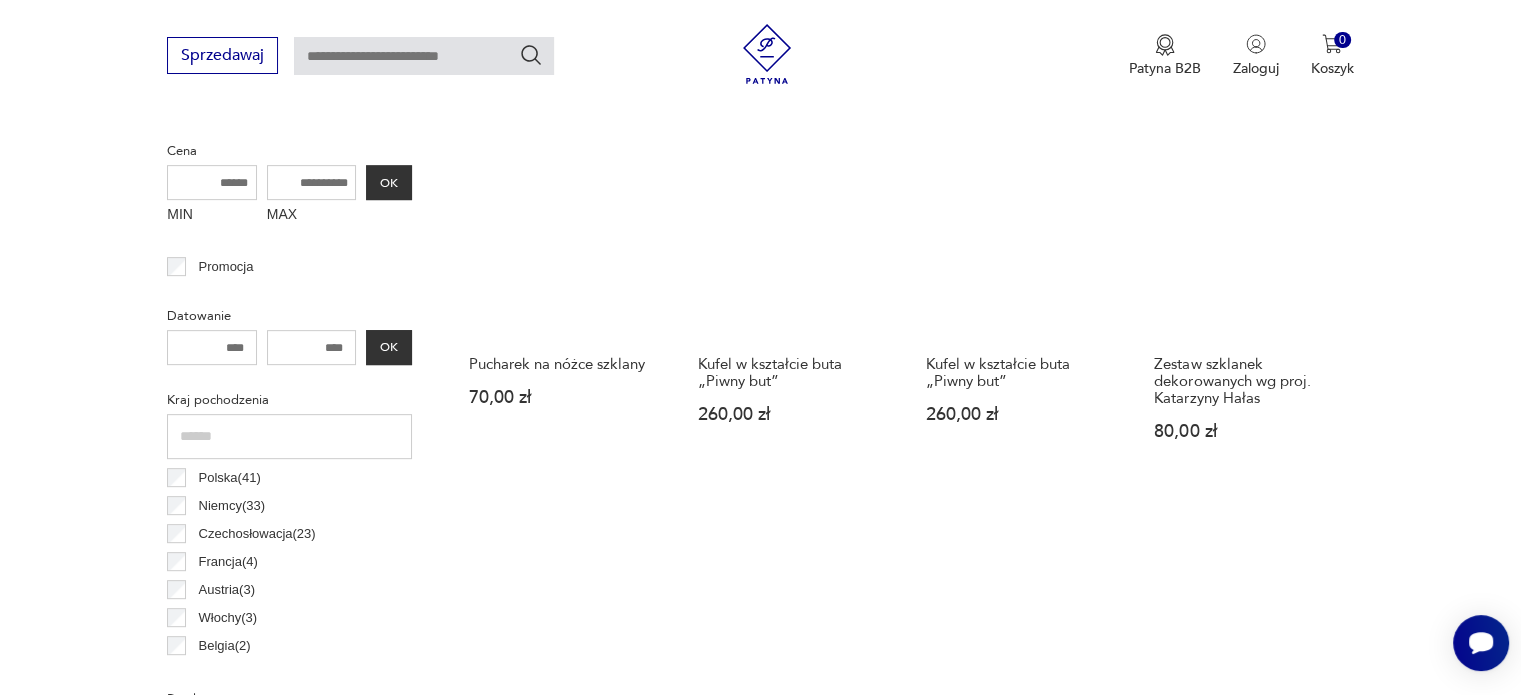 scroll, scrollTop: 767, scrollLeft: 0, axis: vertical 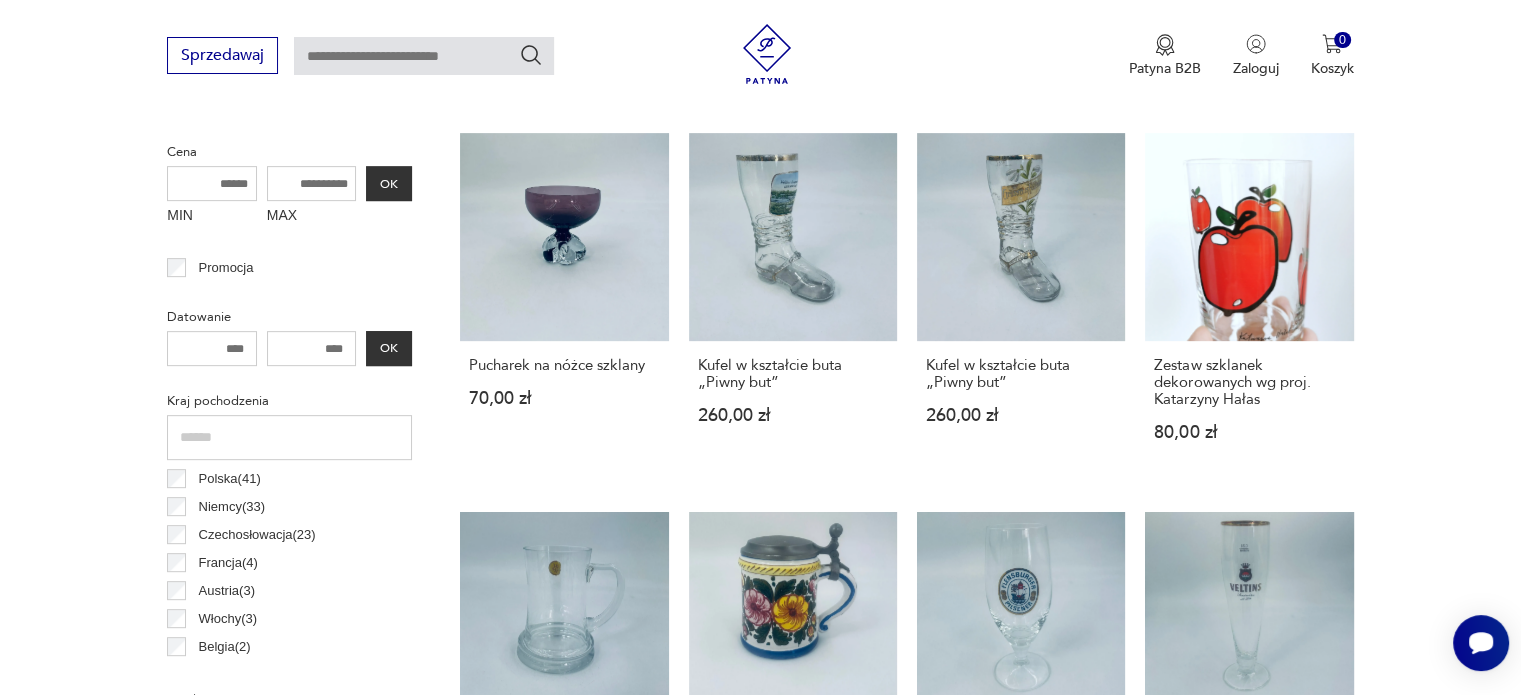 click on "Polska  ( 41 )" at bounding box center [230, 479] 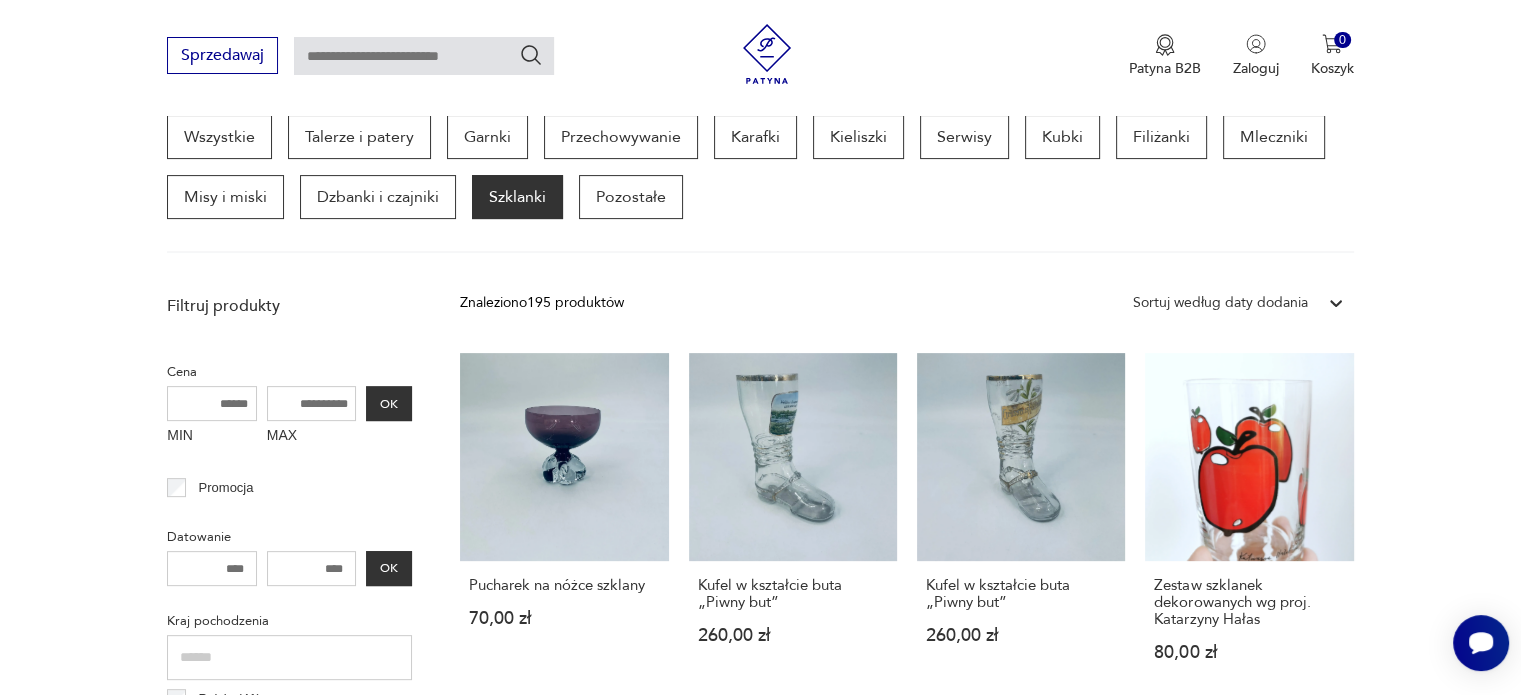 scroll, scrollTop: 530, scrollLeft: 0, axis: vertical 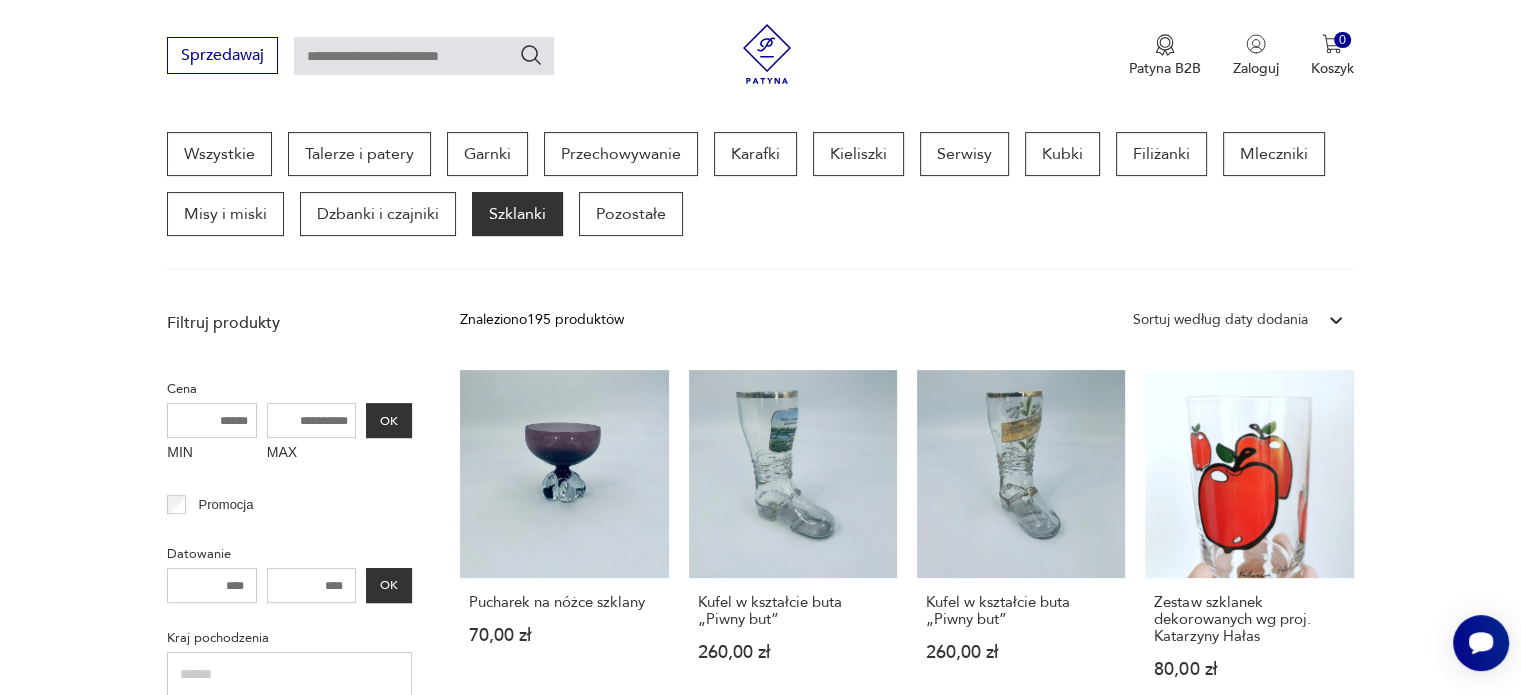 click on "Filtruj produkty Cena MIN MAX OK Promocja Datowanie OK Kraj pochodzenia Polska  ( 41 ) Niemcy  ( 33 ) Czechosłowacja  ( 23 ) Francja  ( 4 ) Austria  ( 3 ) Włochy  ( 3 ) Belgia  ( 2 ) Finlandia  ( 2 ) Producent Projektant Typ inna klasyczna kufel szklanica z koszyczkiem z uszkiem Stan przedmiotu Klasyk Tag art deco Bauhaus Bavaria black friday Cepelia ceramika Chodzież Ćmielów Liczba sztuk 1 2 3 4 powyżej 4 Zdobienie brak inne malatura nadruk złocenie Wyczyść filtry" at bounding box center [289, 1236] 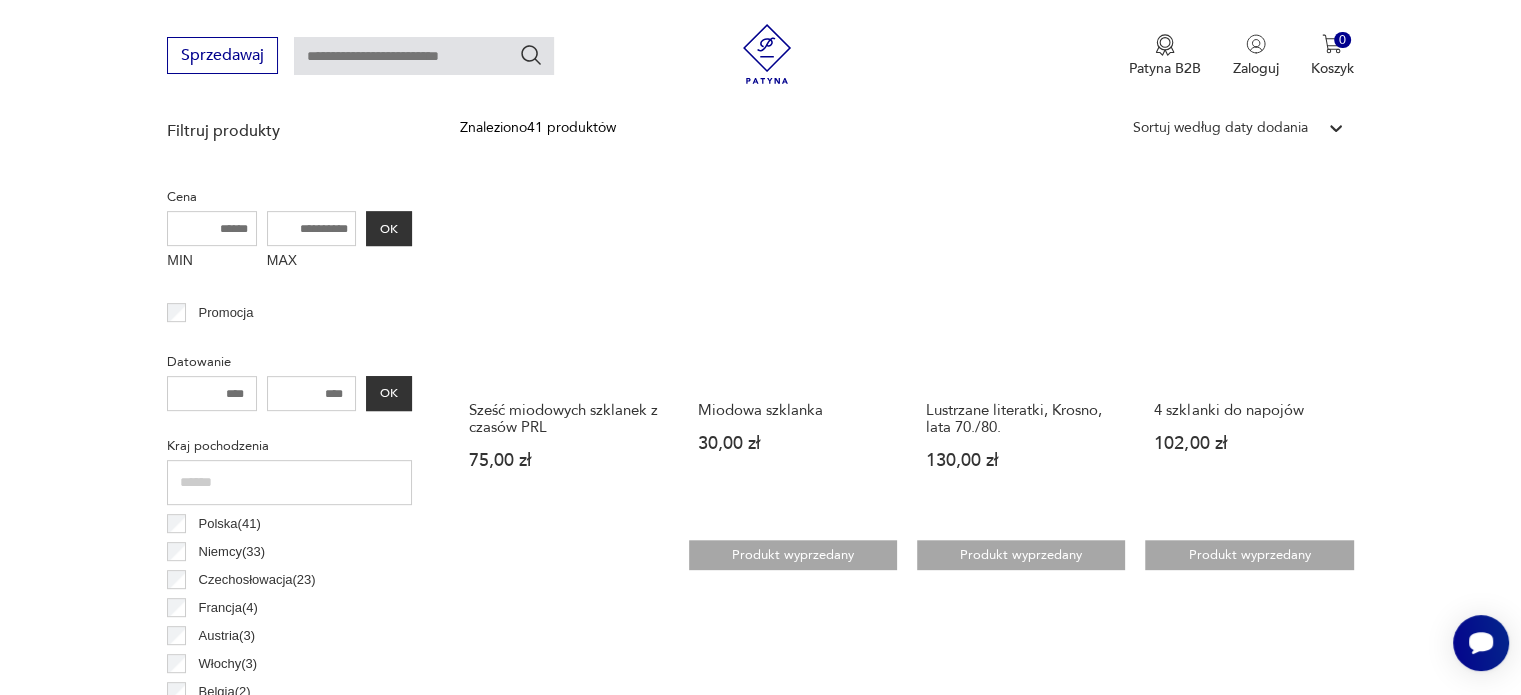scroll, scrollTop: 723, scrollLeft: 0, axis: vertical 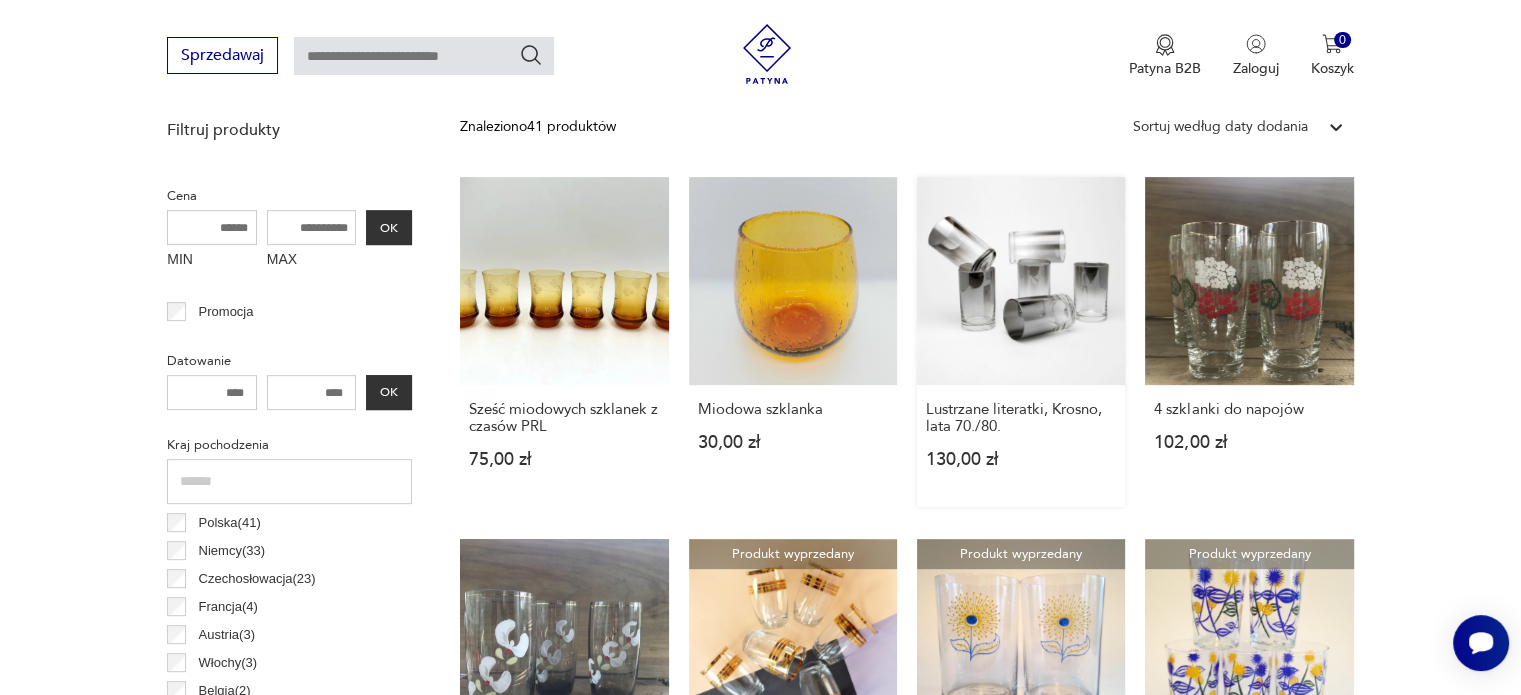 click on "Lustrzane literatki, Krosno, lata 70./80. 130,00 zł" at bounding box center (1021, 342) 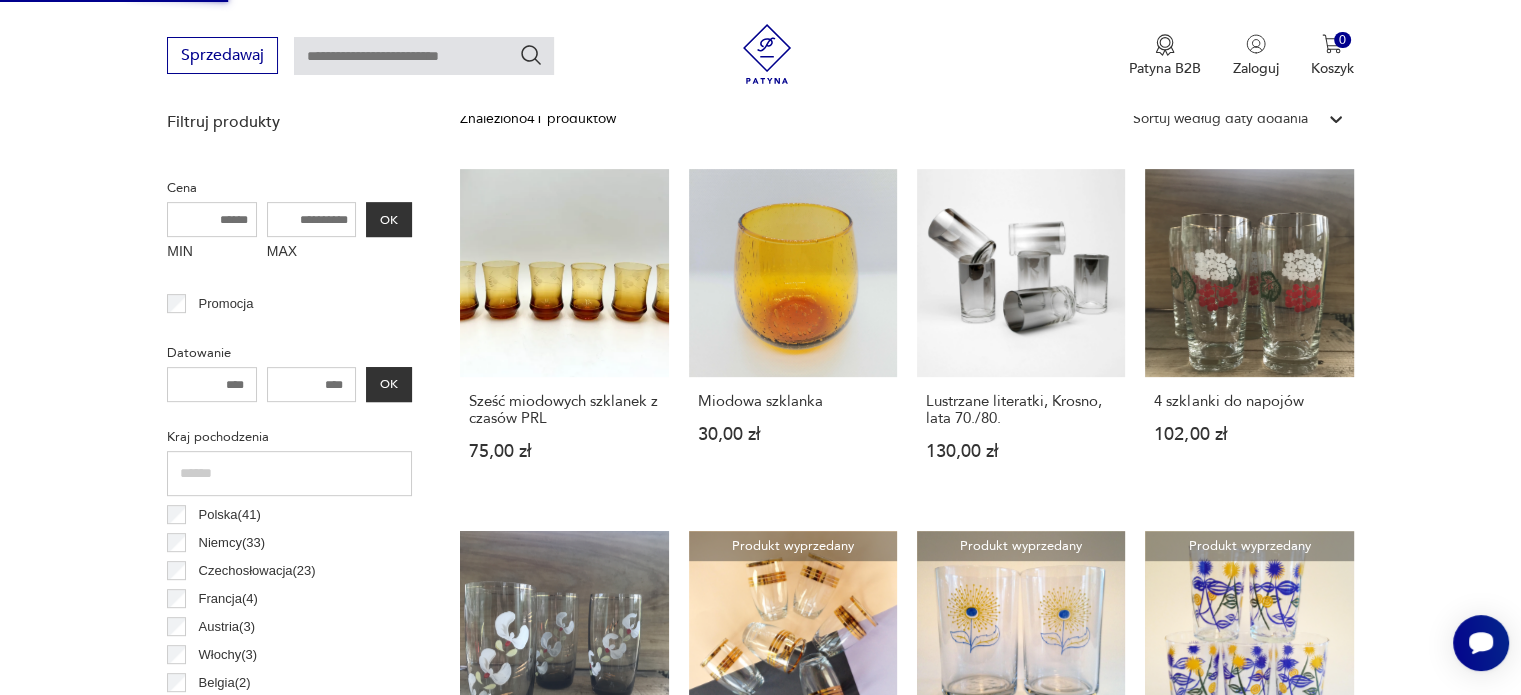 scroll, scrollTop: 730, scrollLeft: 0, axis: vertical 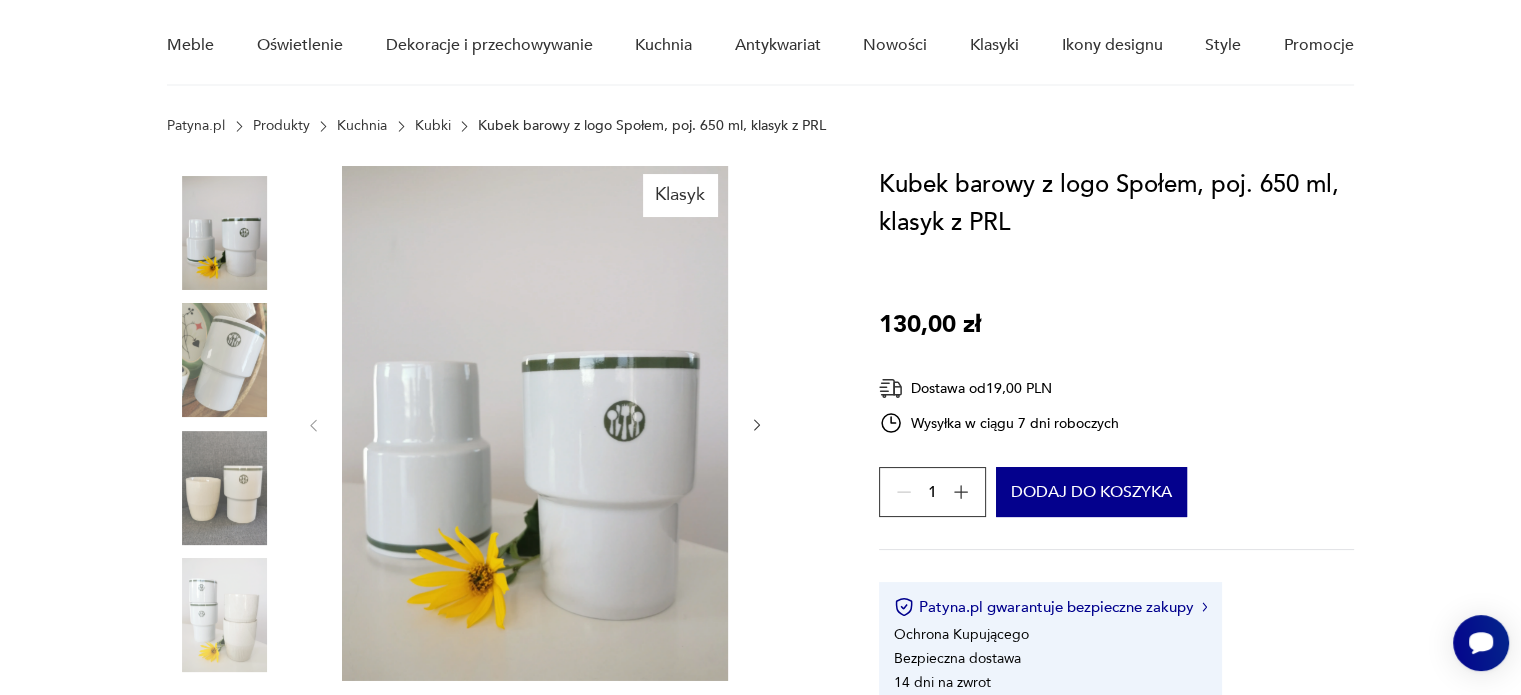click on "Klasyk" at bounding box center (499, 425) 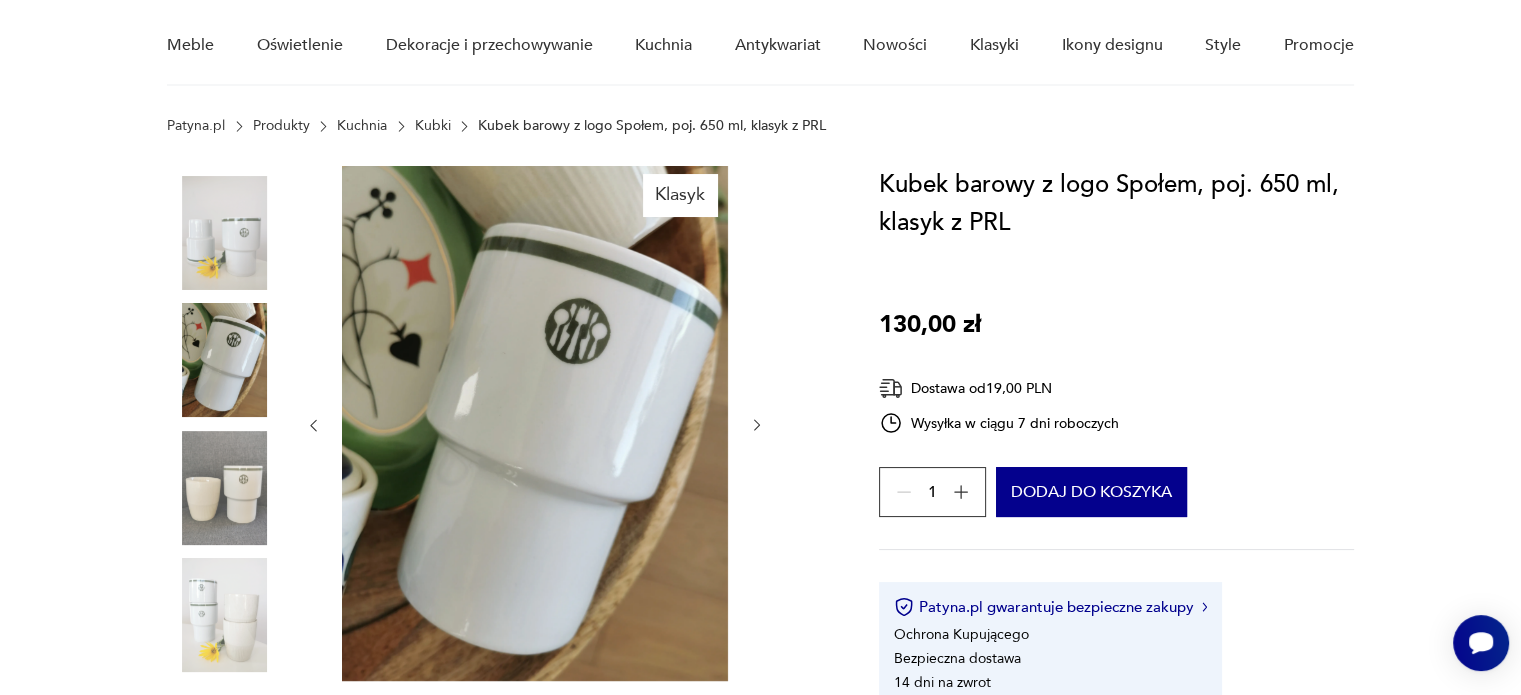 click 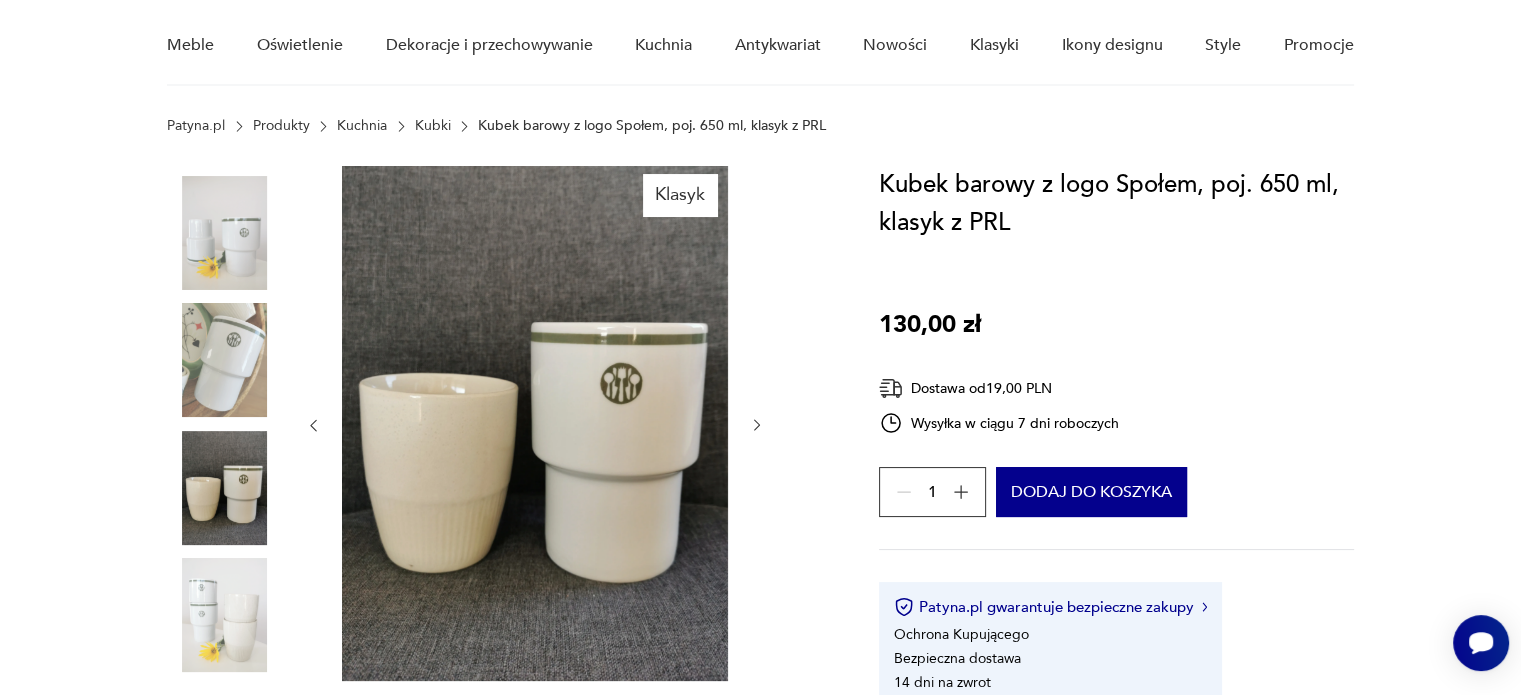 click 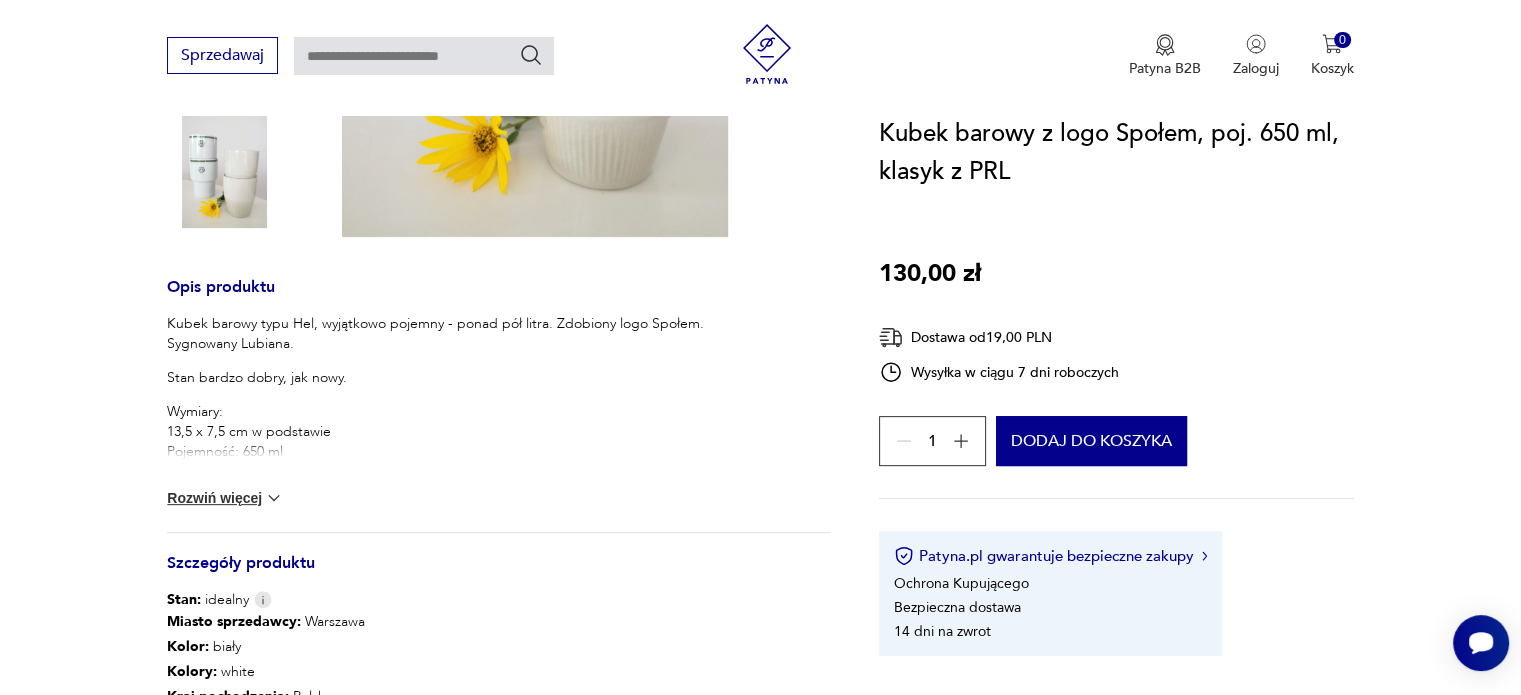scroll, scrollTop: 608, scrollLeft: 0, axis: vertical 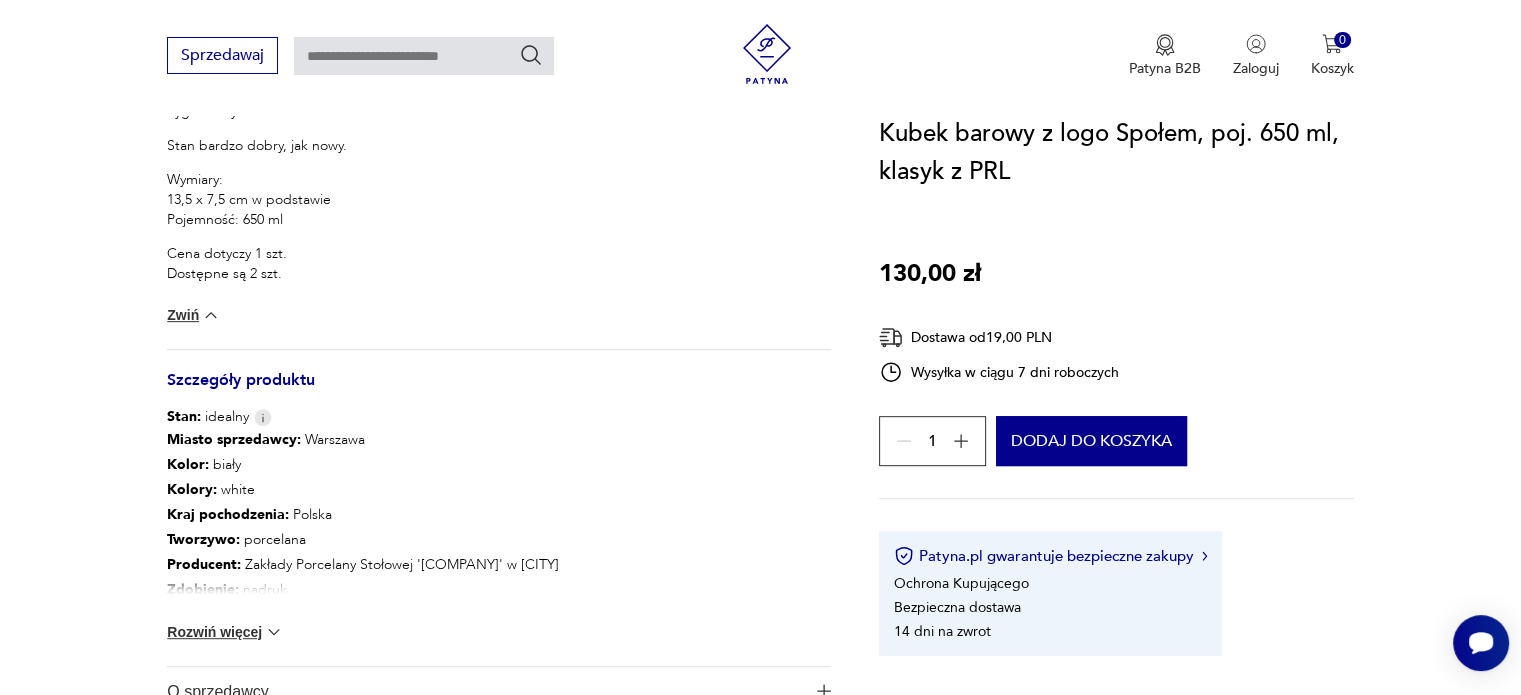 click on "Rozwiń więcej" at bounding box center (225, 632) 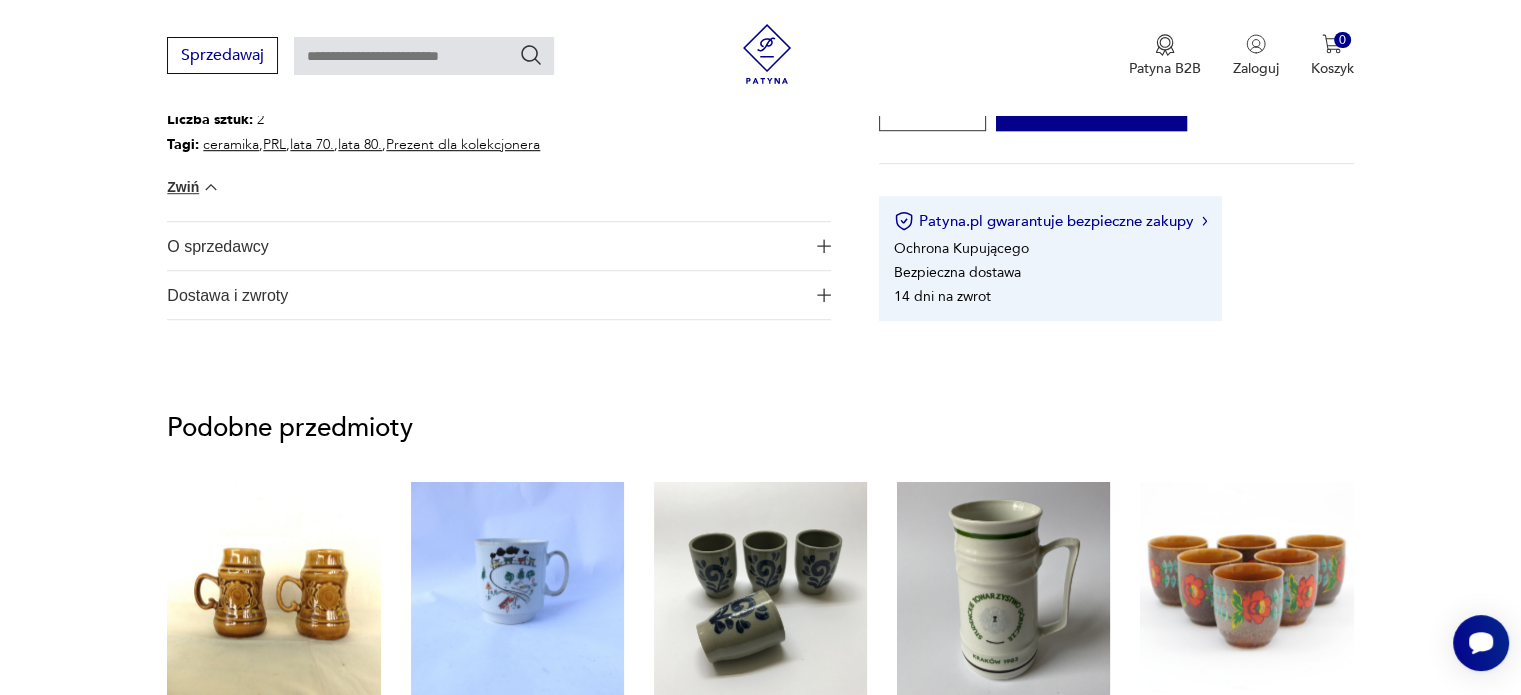 scroll, scrollTop: 1338, scrollLeft: 0, axis: vertical 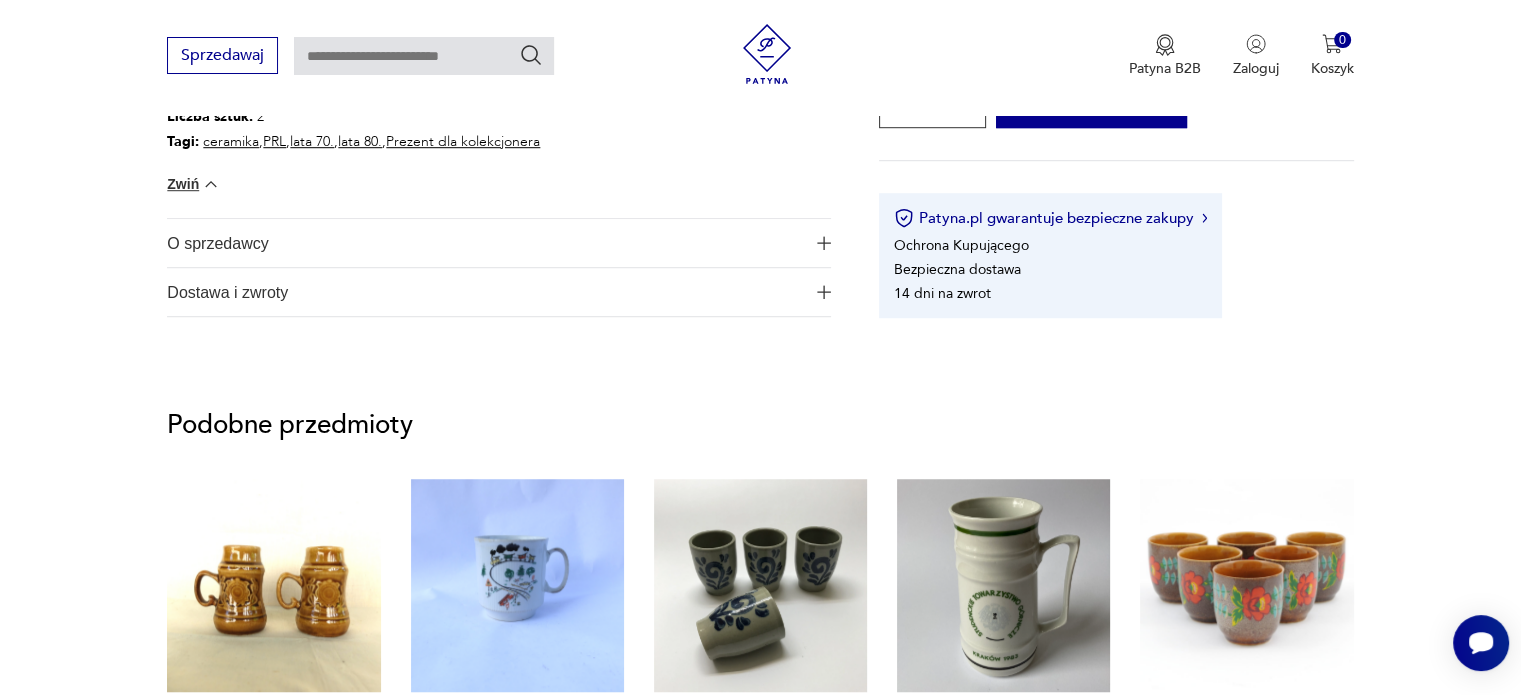 click on "O sprzedawcy" at bounding box center (485, 243) 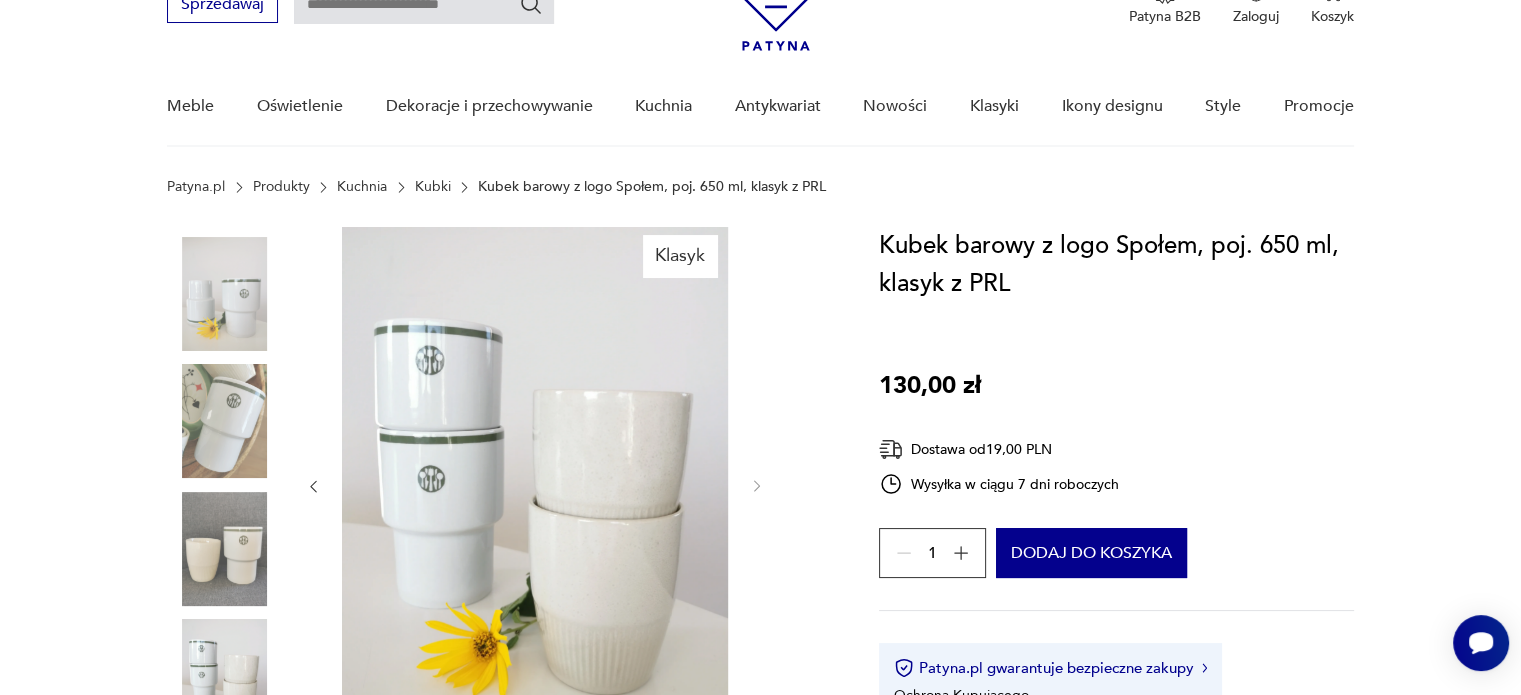scroll, scrollTop: 124, scrollLeft: 0, axis: vertical 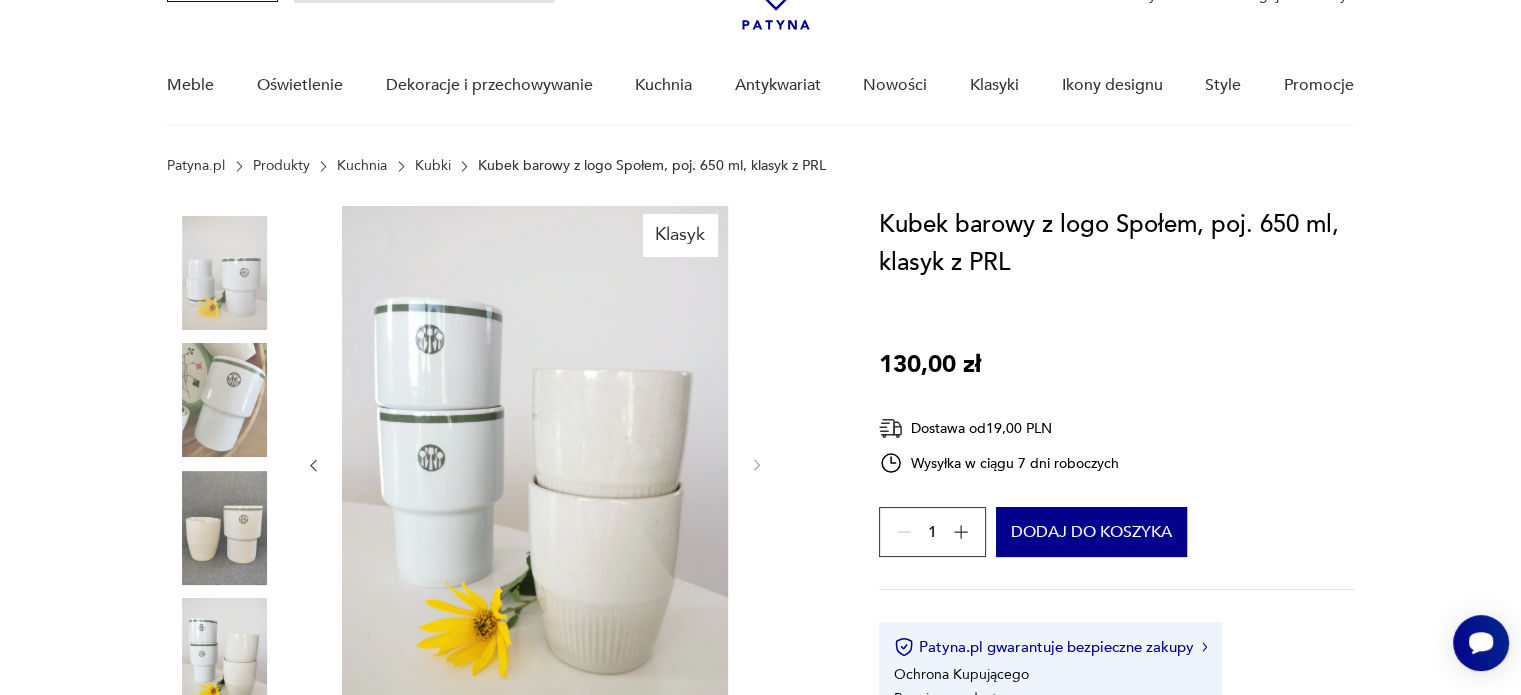 click at bounding box center (224, 400) 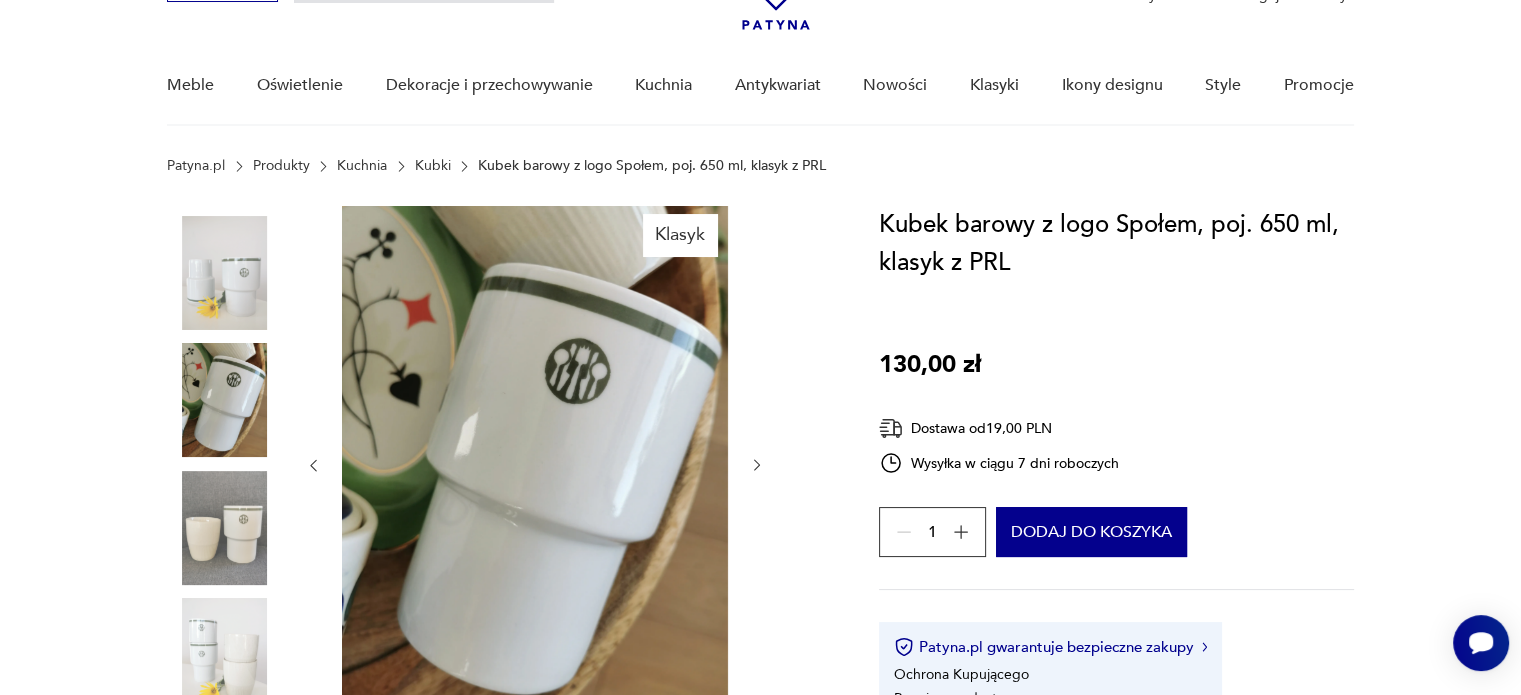 click at bounding box center [224, 528] 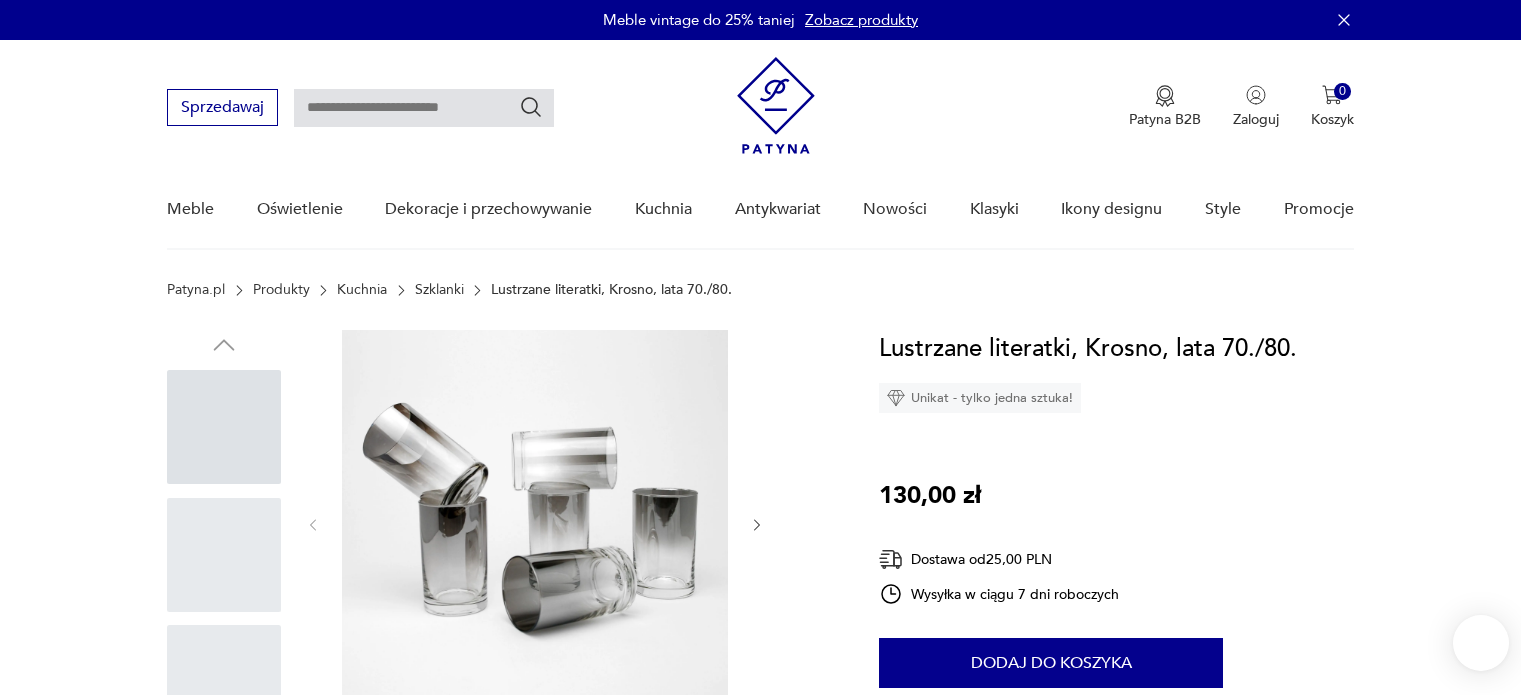 scroll, scrollTop: 0, scrollLeft: 0, axis: both 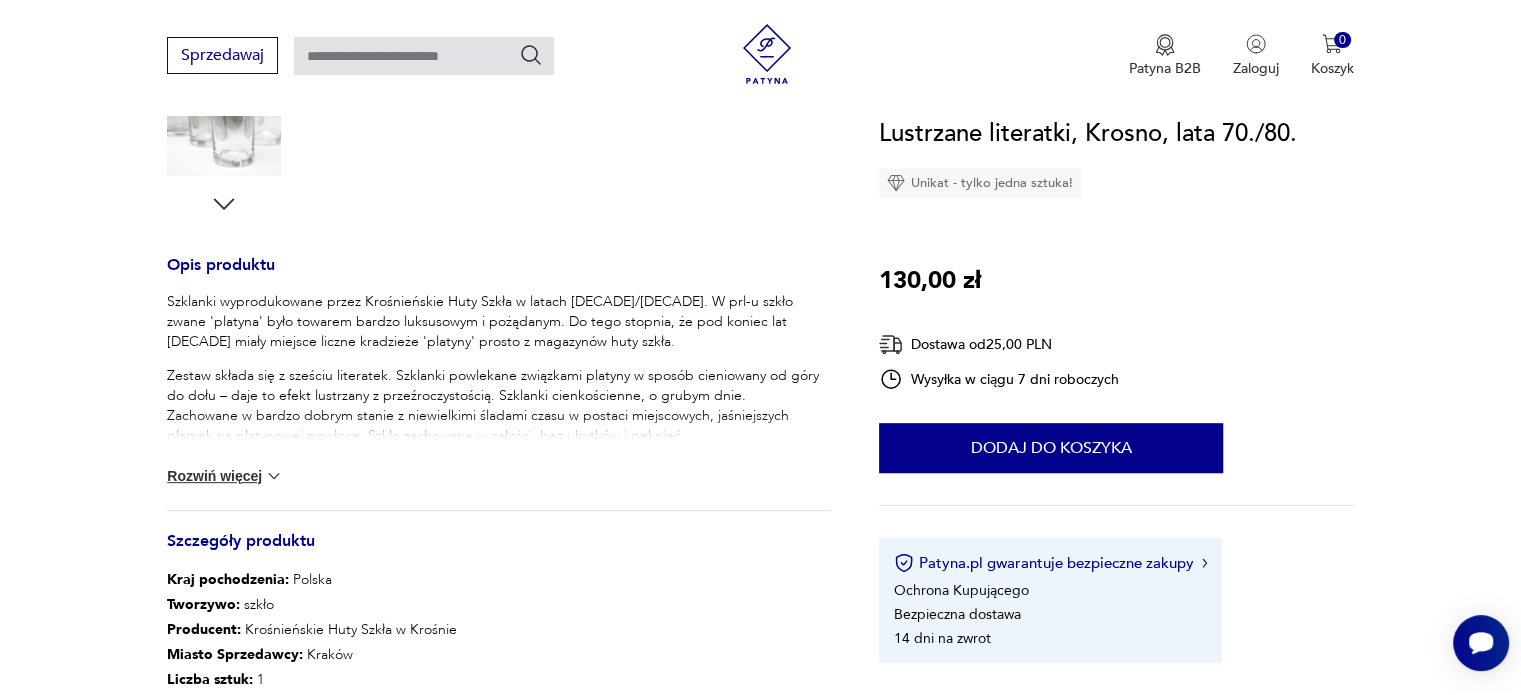 click on "Szklanki wyprodukowane przez Krośnieńskie Huty Szkła w latach [DECADE]/[DECADE]. W prl-u szkło zwane 'platyna' było towarem bardzo luksusowym i pożądanym. Do tego stopnia, że pod koniec lat [DECADE] miały miejsce liczne kradzieże 'platyny' prosto z magazynów huty szkła.
Zestaw składa się z sześciu literatek. Szklanki powlekane związkami platyny w sposób cieniowany od góry do dołu – daje to efekt lustrzany z przeźroczystością. Szklanki cienkościenne, o grubym dnie.
Zachowane w bardzo dobrym stanie z niewielkimi śladami czasu w postaci miejscowych, jaśniejszych plamek na platynowej powłoce. Szkło zachowane w całości, bez ubytków i pęknięć.
Wymiary:
Wysokość: ok [NUMBER] cm
Średnica: ok [NUMBER] cm
Pojemność: ok [NUMBER] ml.
Wysyłka ubezpieczona z opcją ‘ostrożnie’, solidnie zapakowana. Rozwiń więcej" at bounding box center [499, 401] 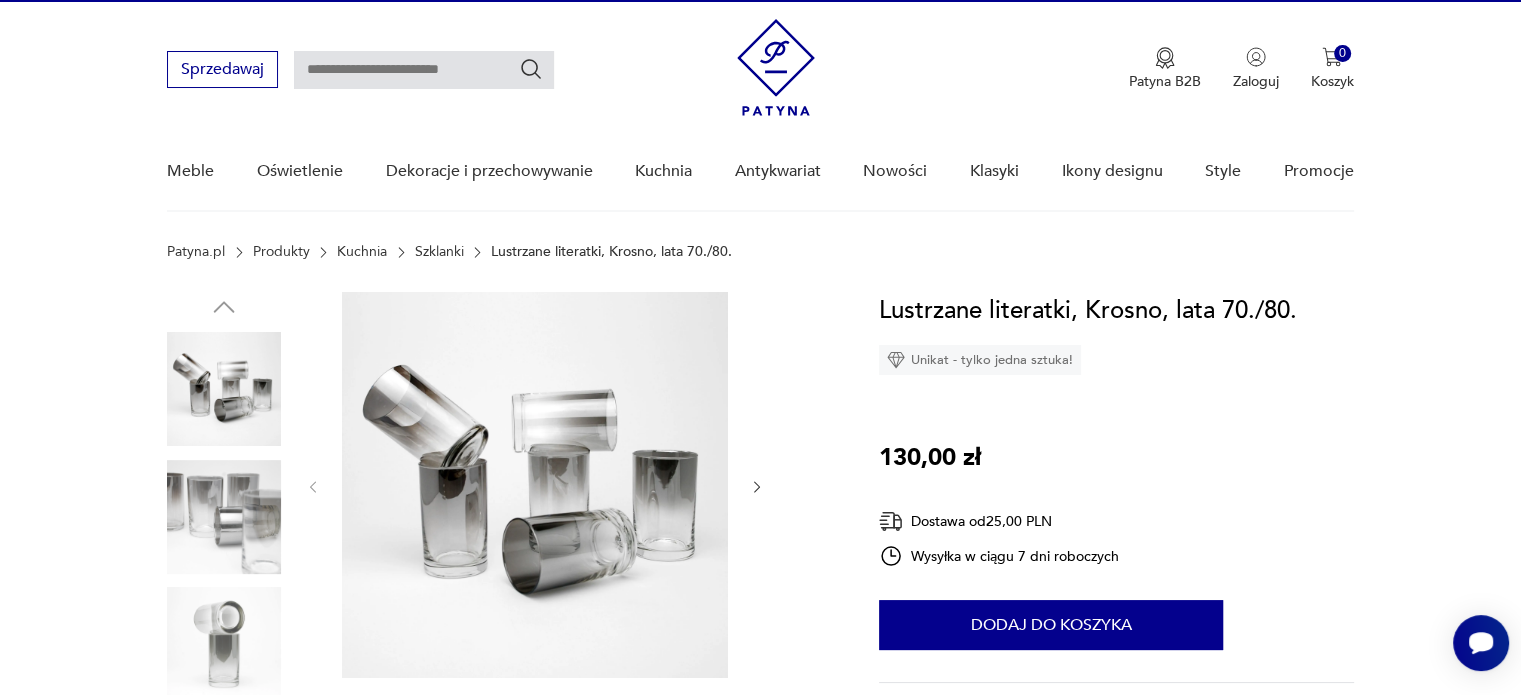 scroll, scrollTop: 35, scrollLeft: 0, axis: vertical 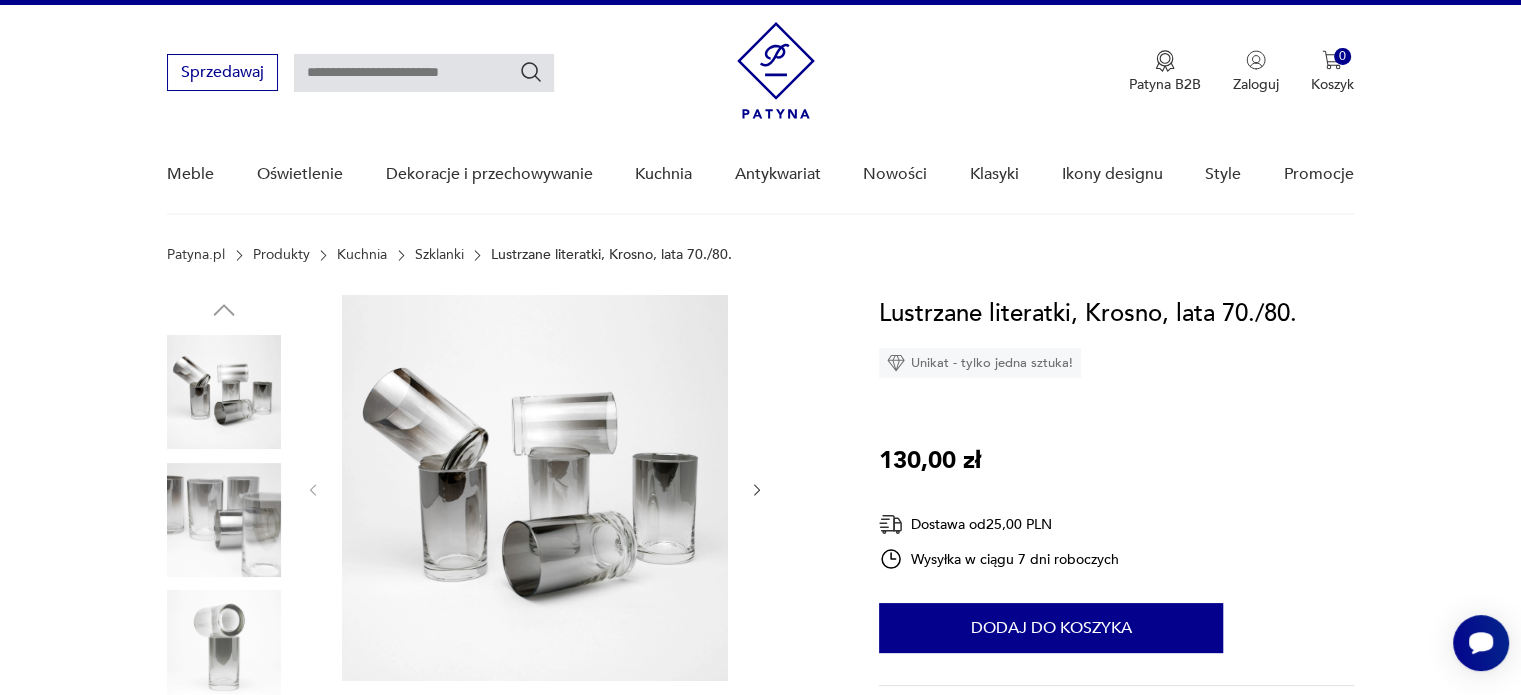 click 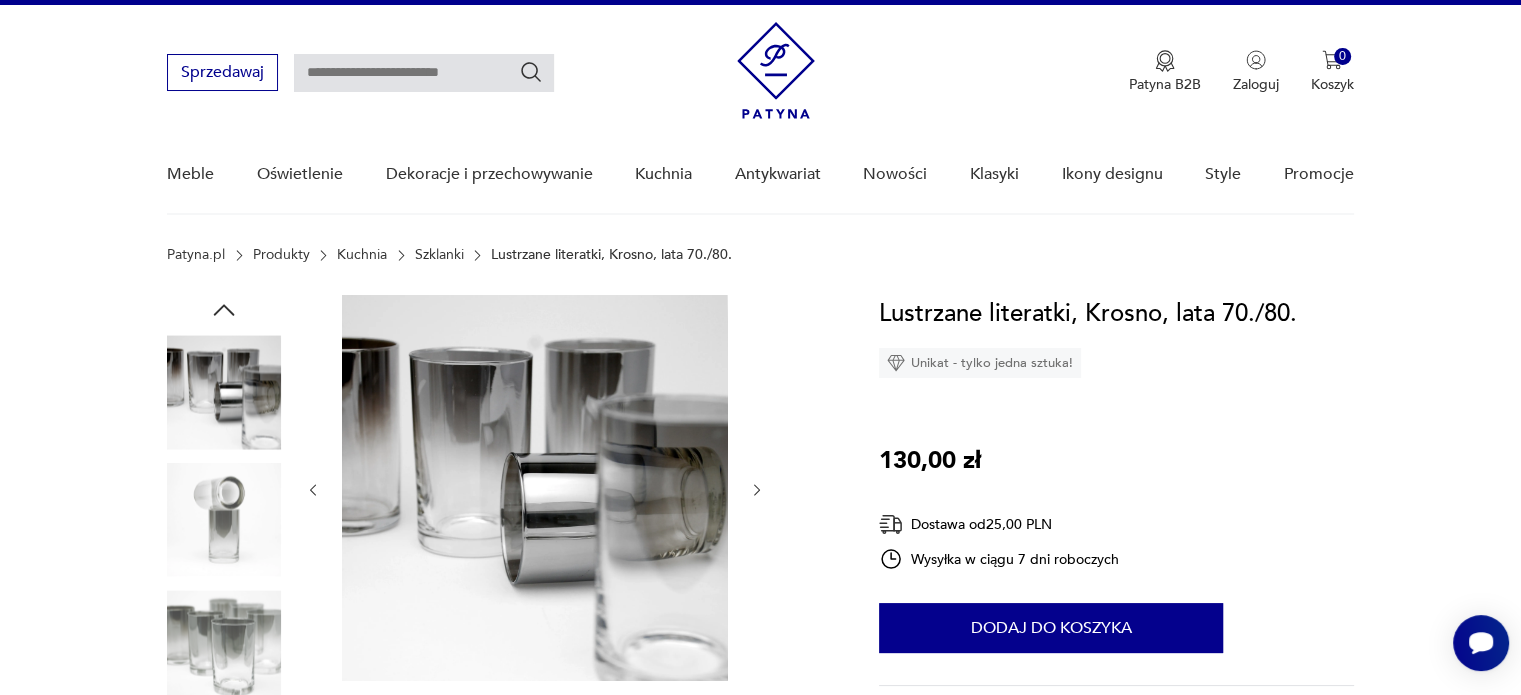 click 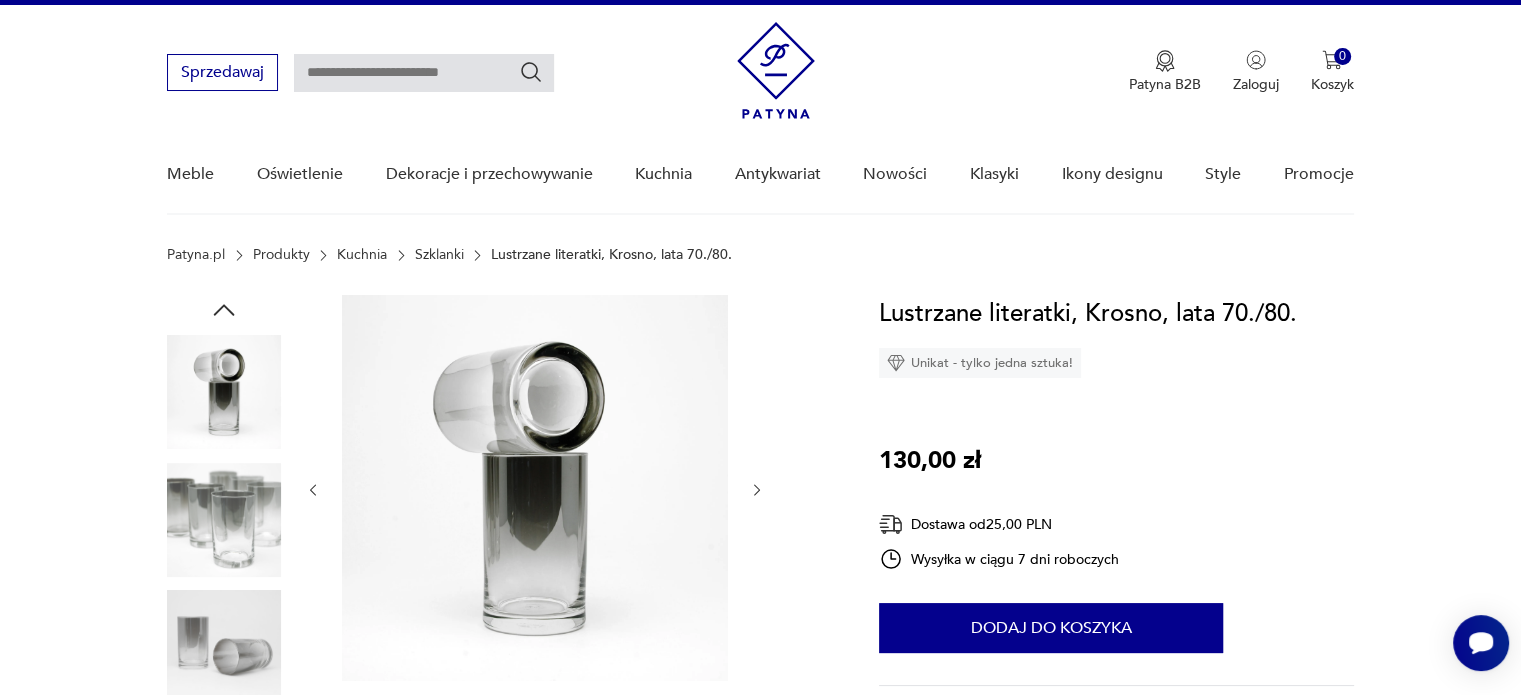 click 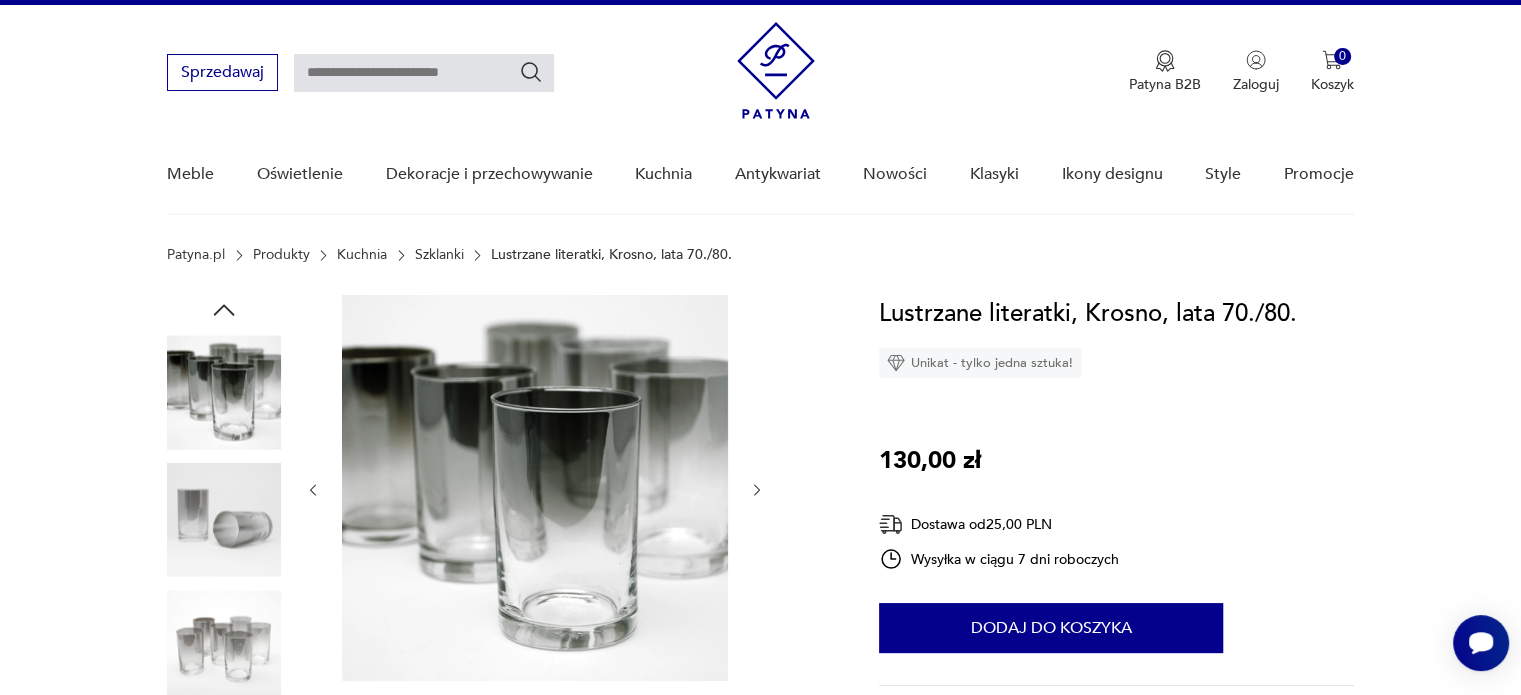 click 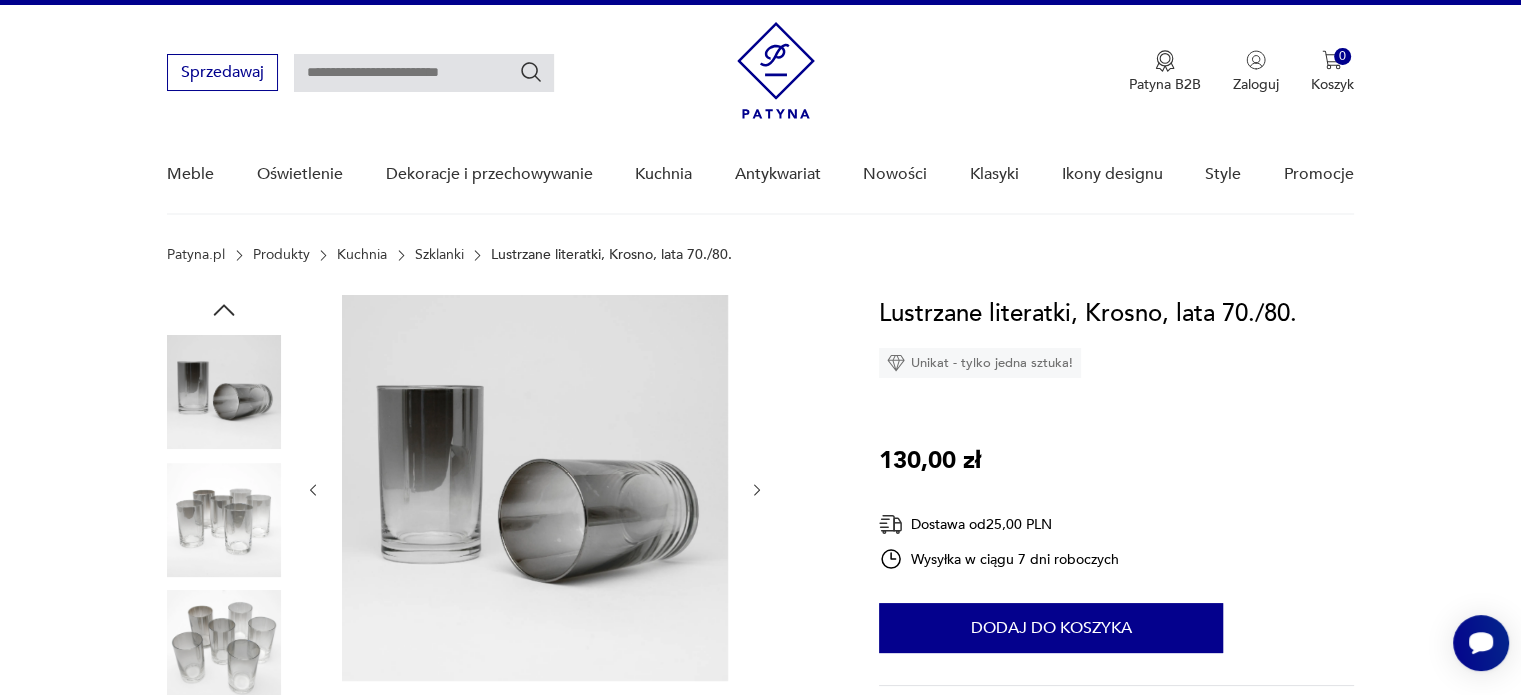 click 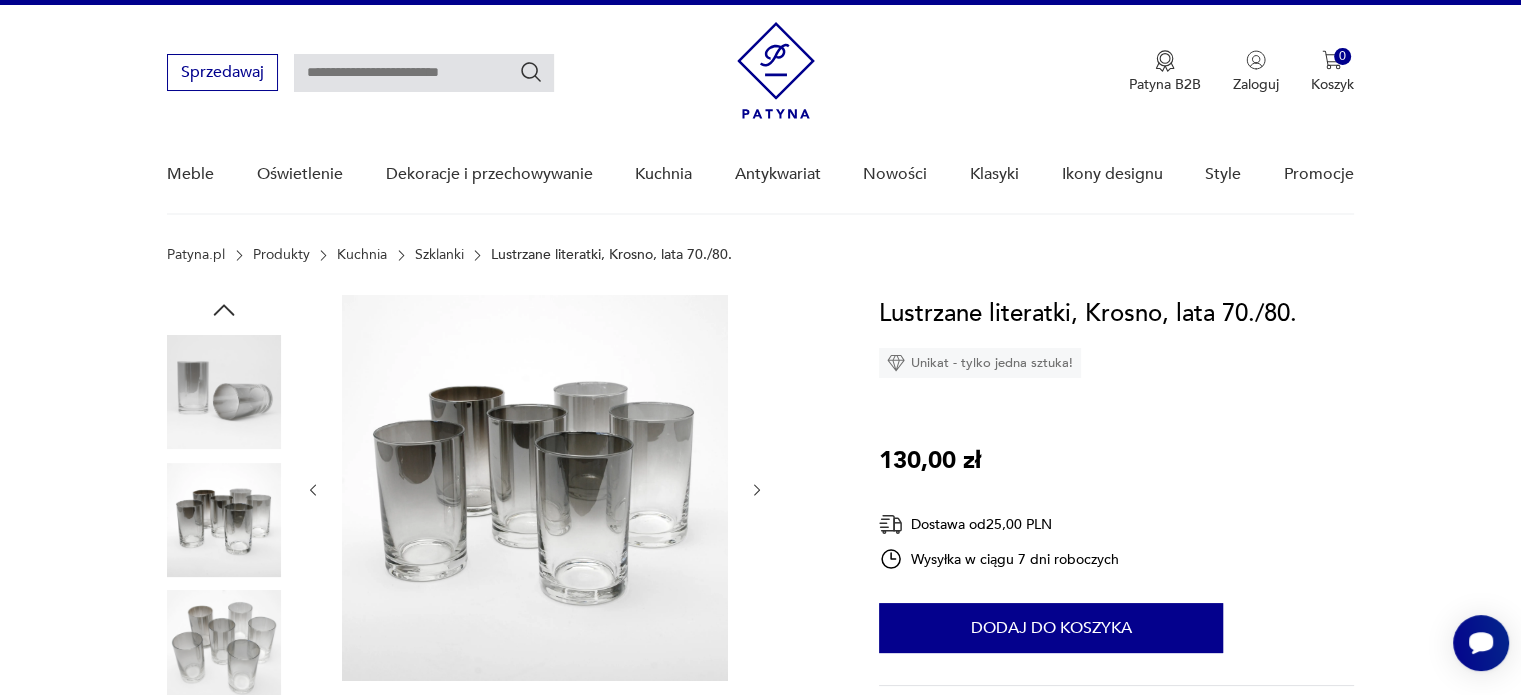 click 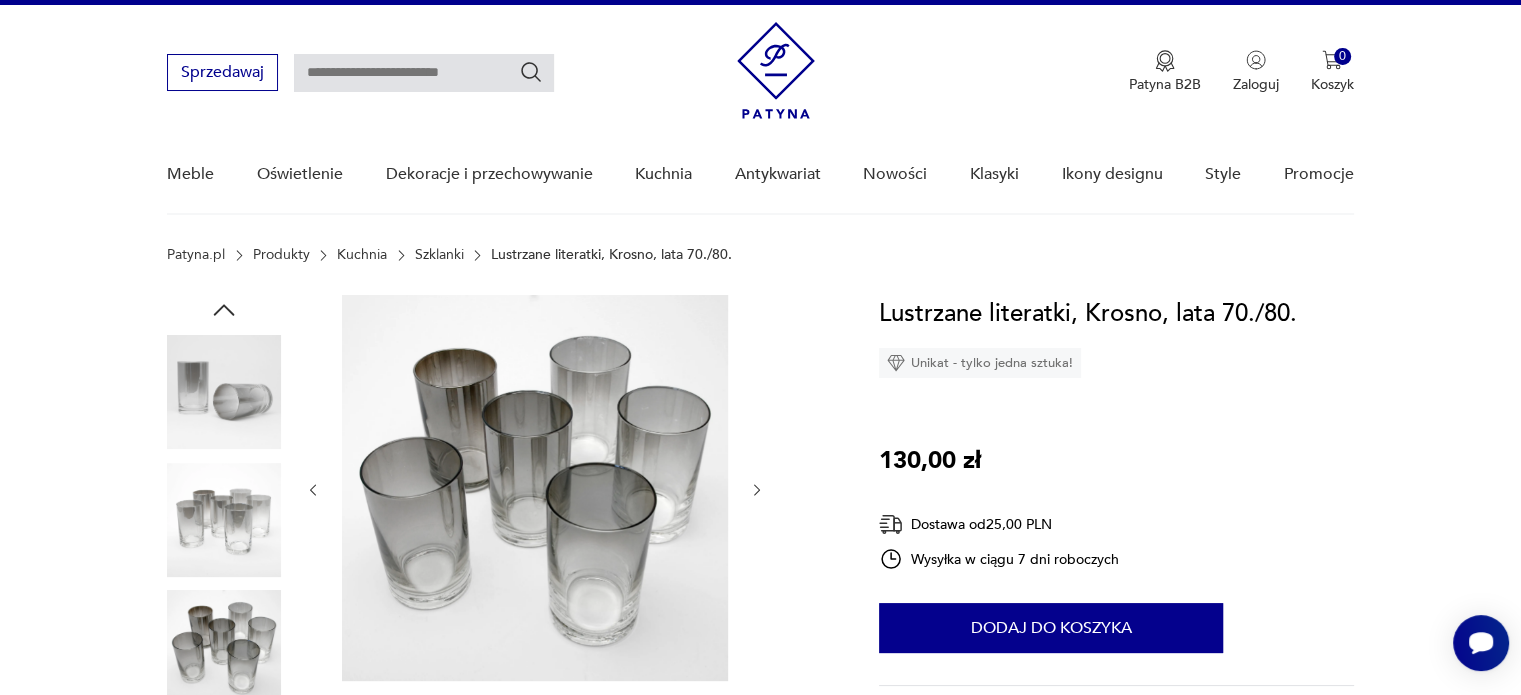 click 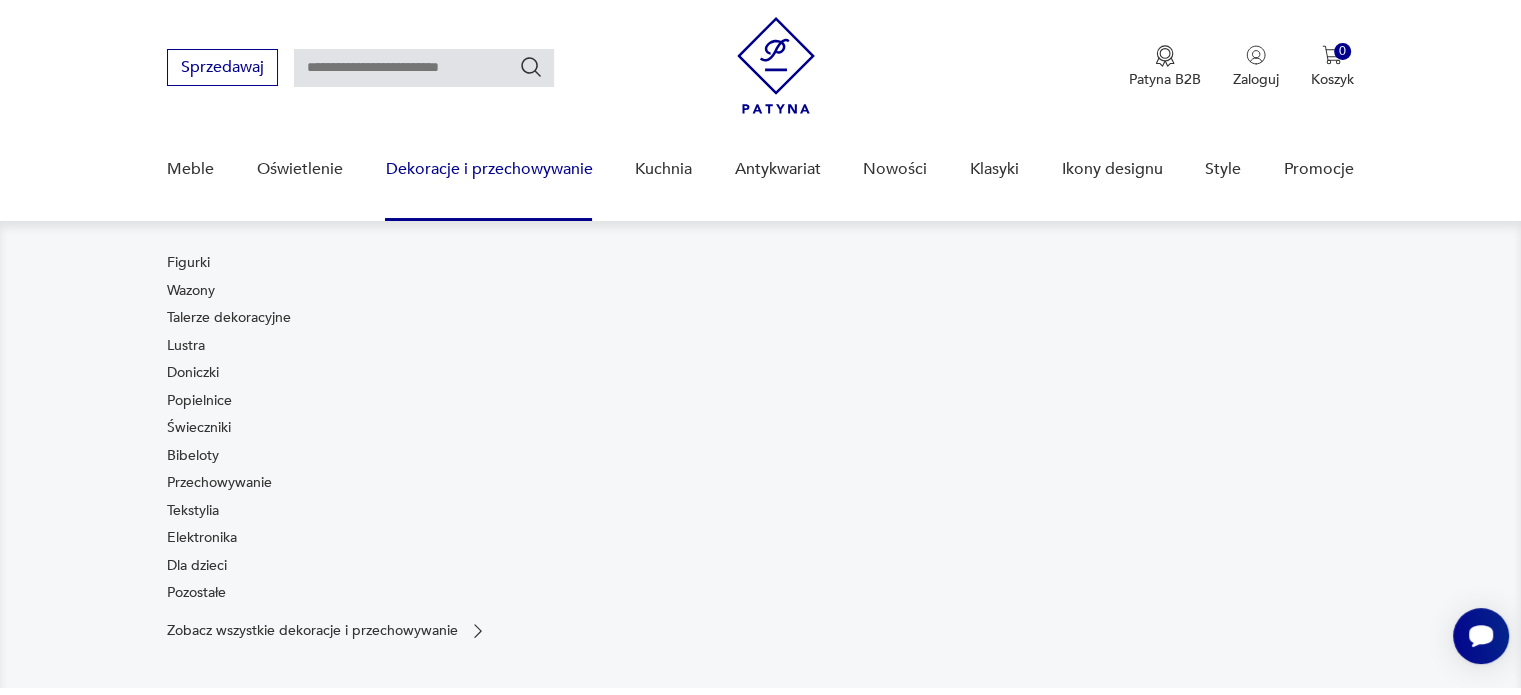 scroll, scrollTop: 0, scrollLeft: 0, axis: both 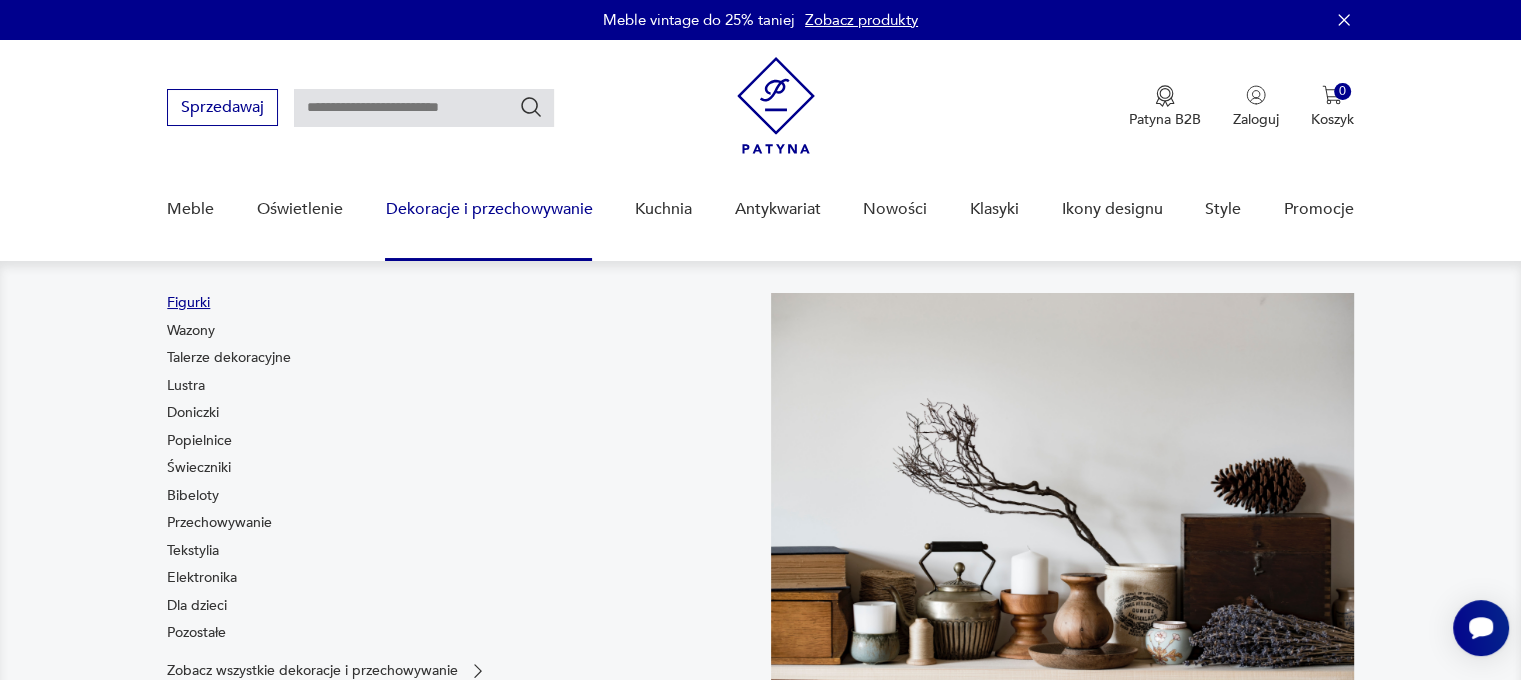 click on "Figurki" at bounding box center [188, 303] 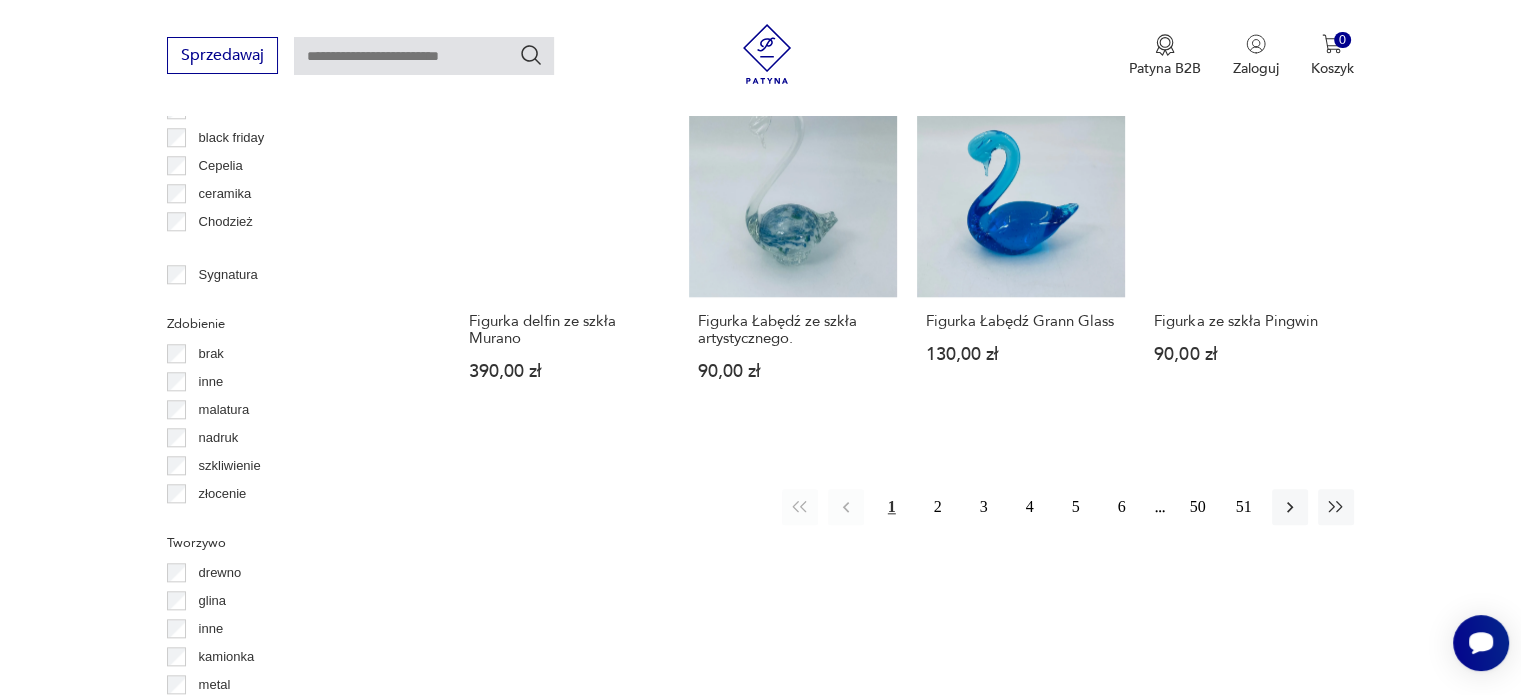 scroll, scrollTop: 2038, scrollLeft: 0, axis: vertical 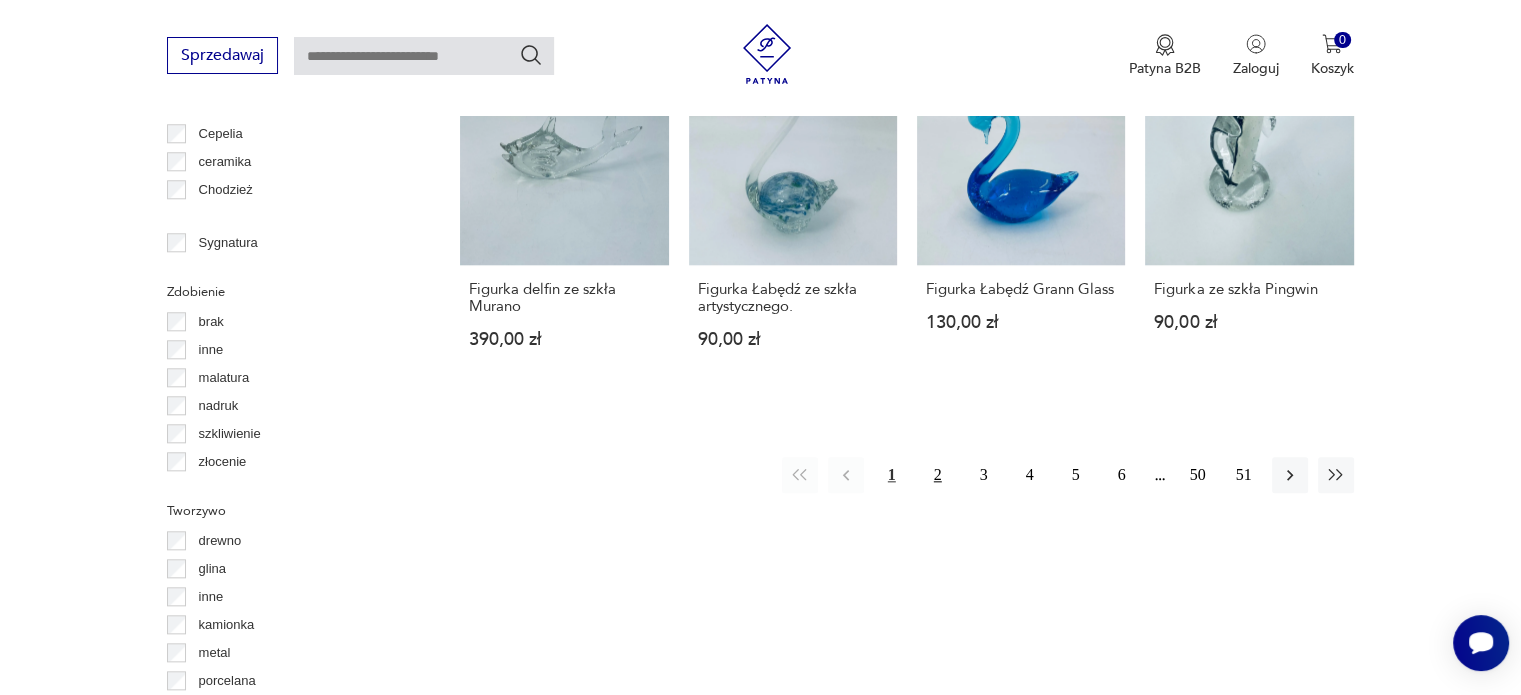 click on "2" at bounding box center (938, 475) 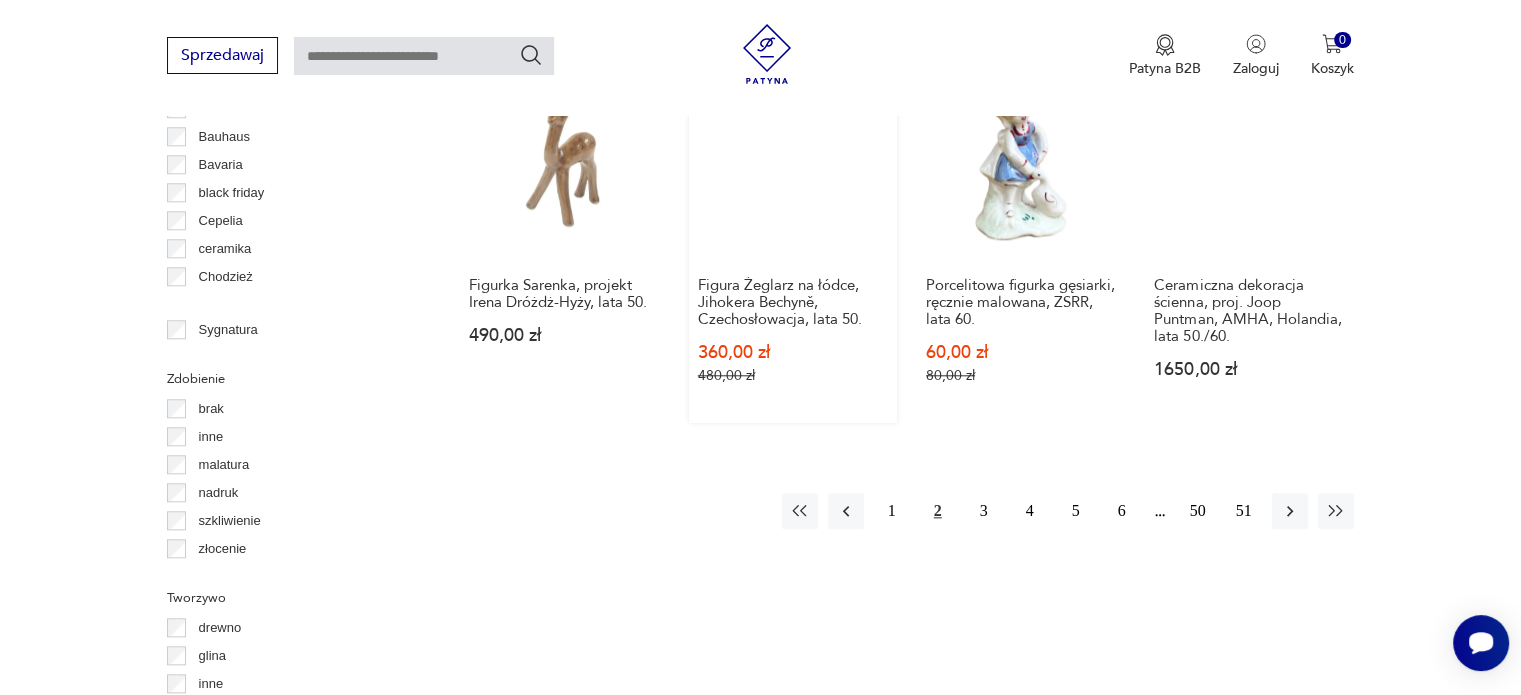 scroll, scrollTop: 1956, scrollLeft: 0, axis: vertical 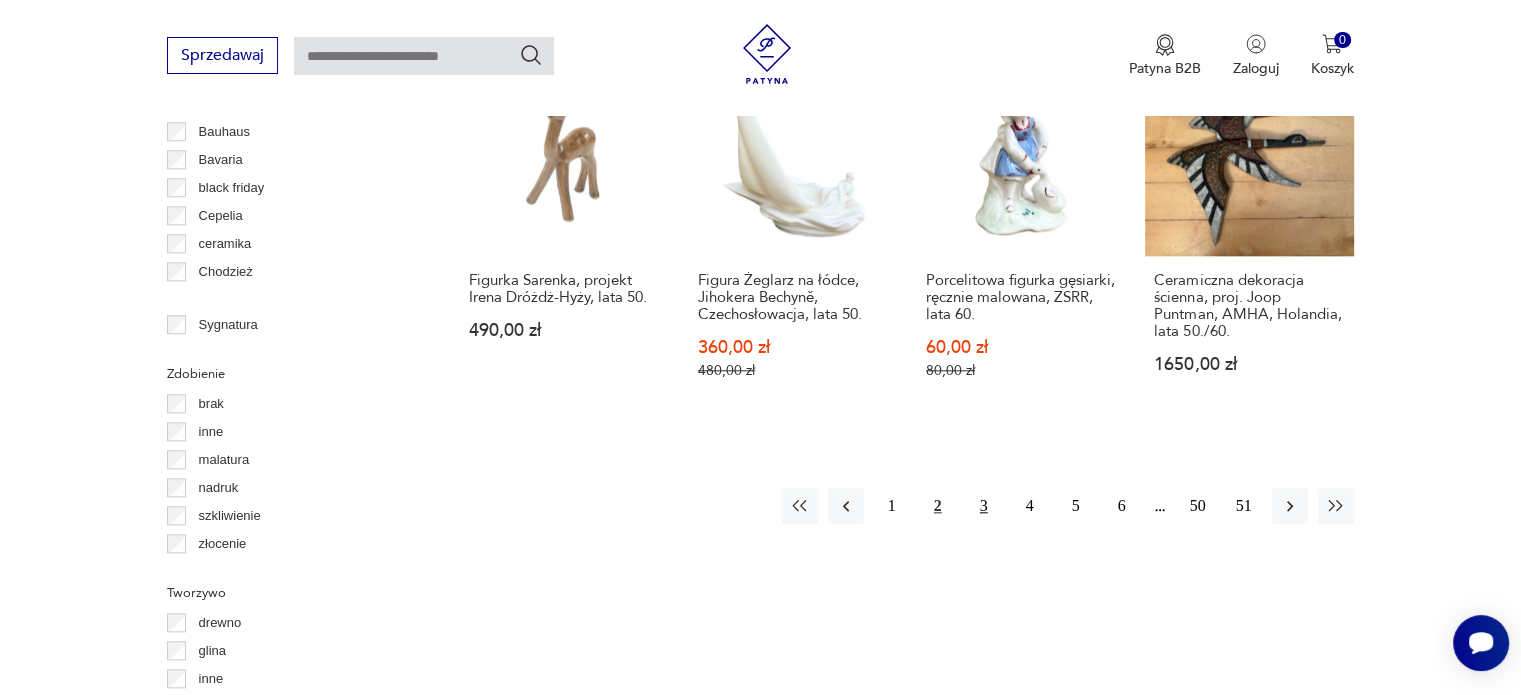 click on "3" at bounding box center (984, 506) 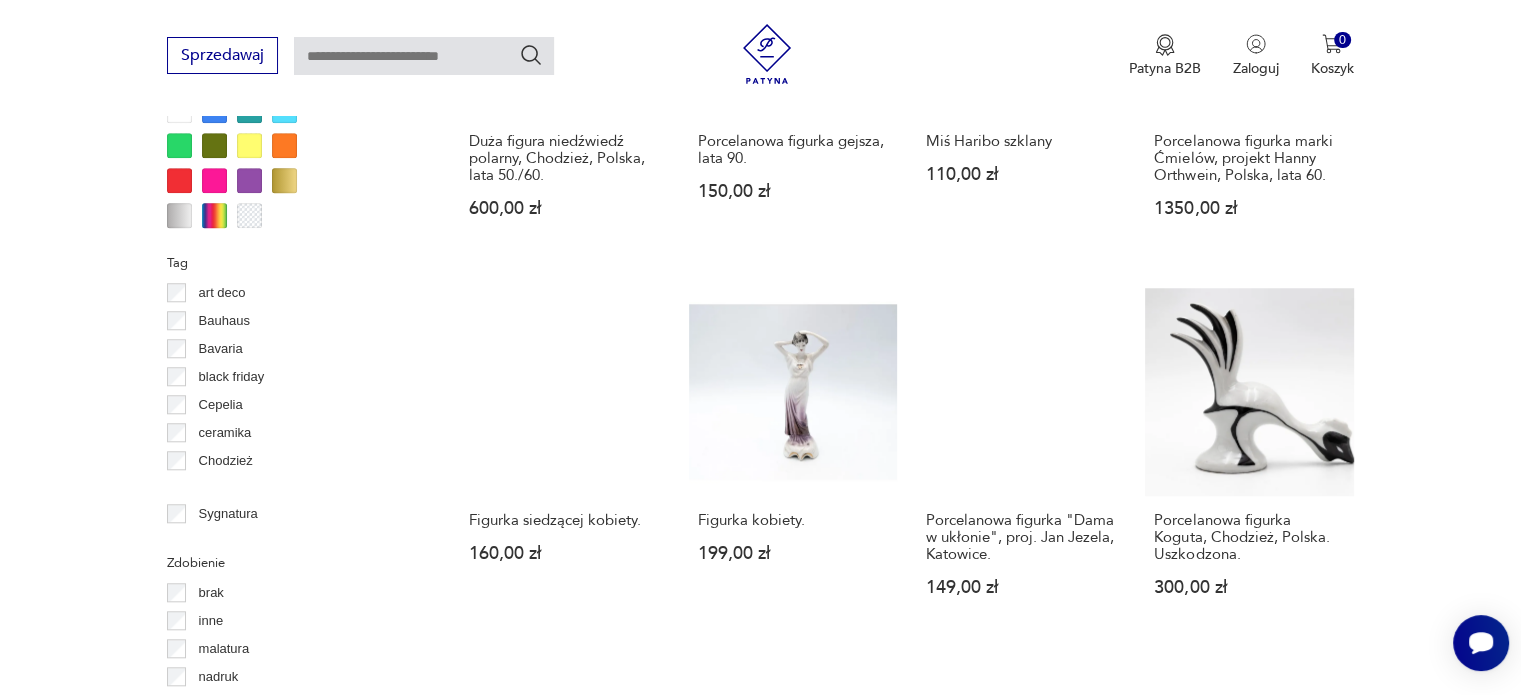 scroll, scrollTop: 1916, scrollLeft: 0, axis: vertical 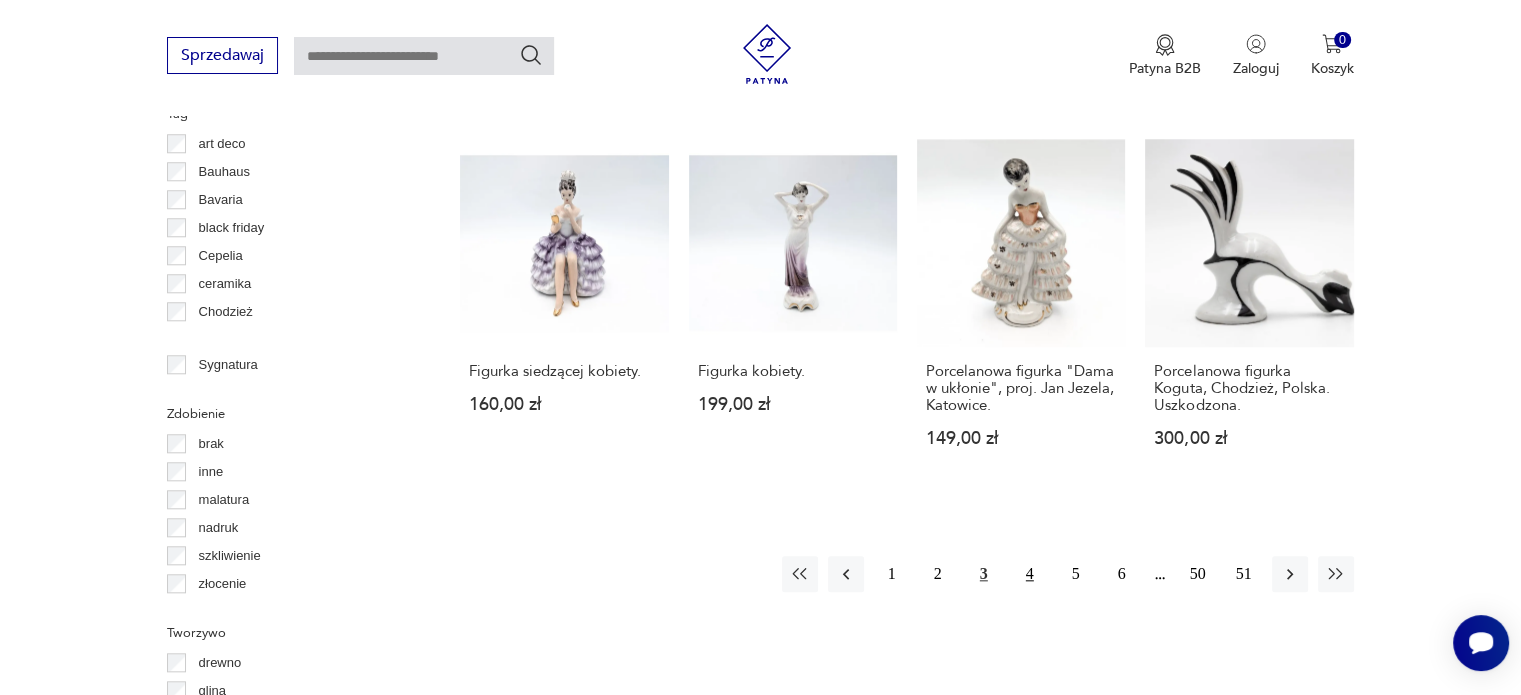 click on "4" at bounding box center (1030, 574) 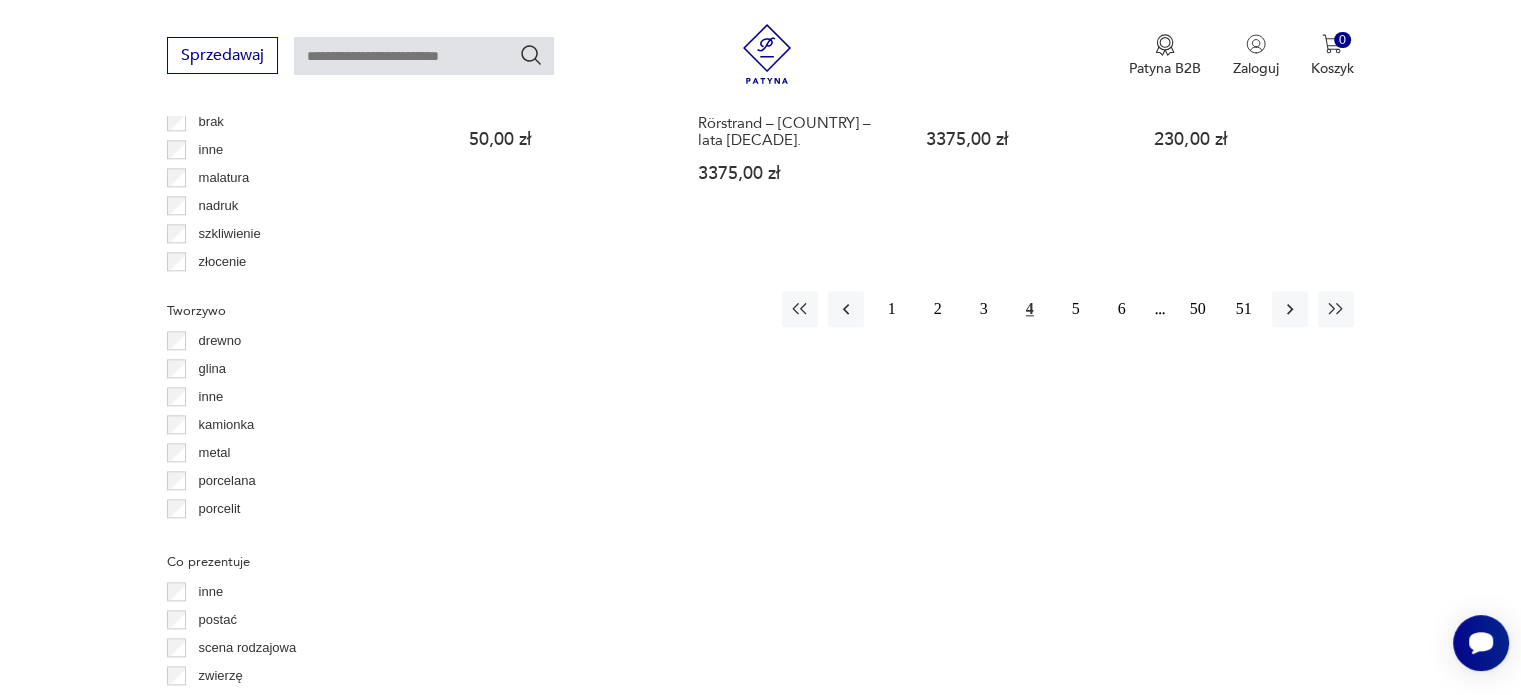 scroll, scrollTop: 2239, scrollLeft: 0, axis: vertical 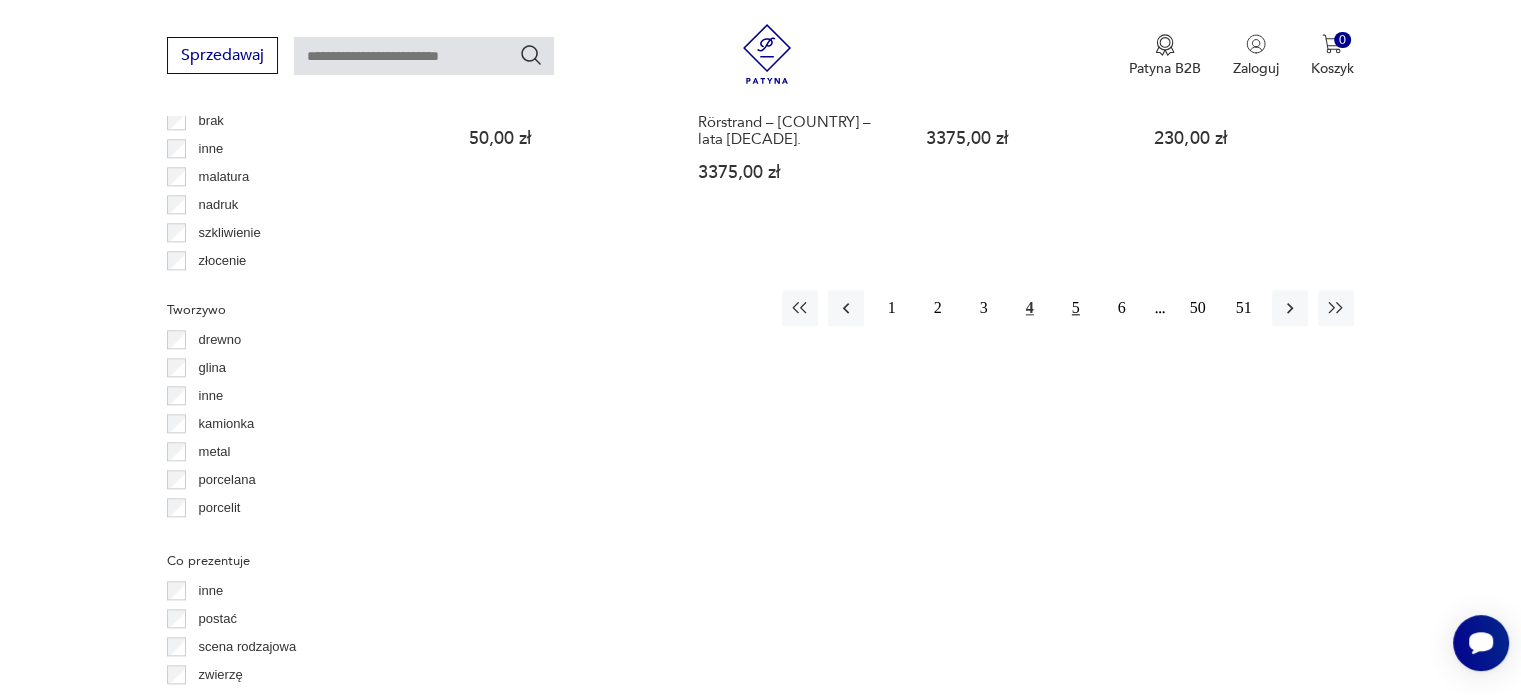 click on "5" at bounding box center [1076, 308] 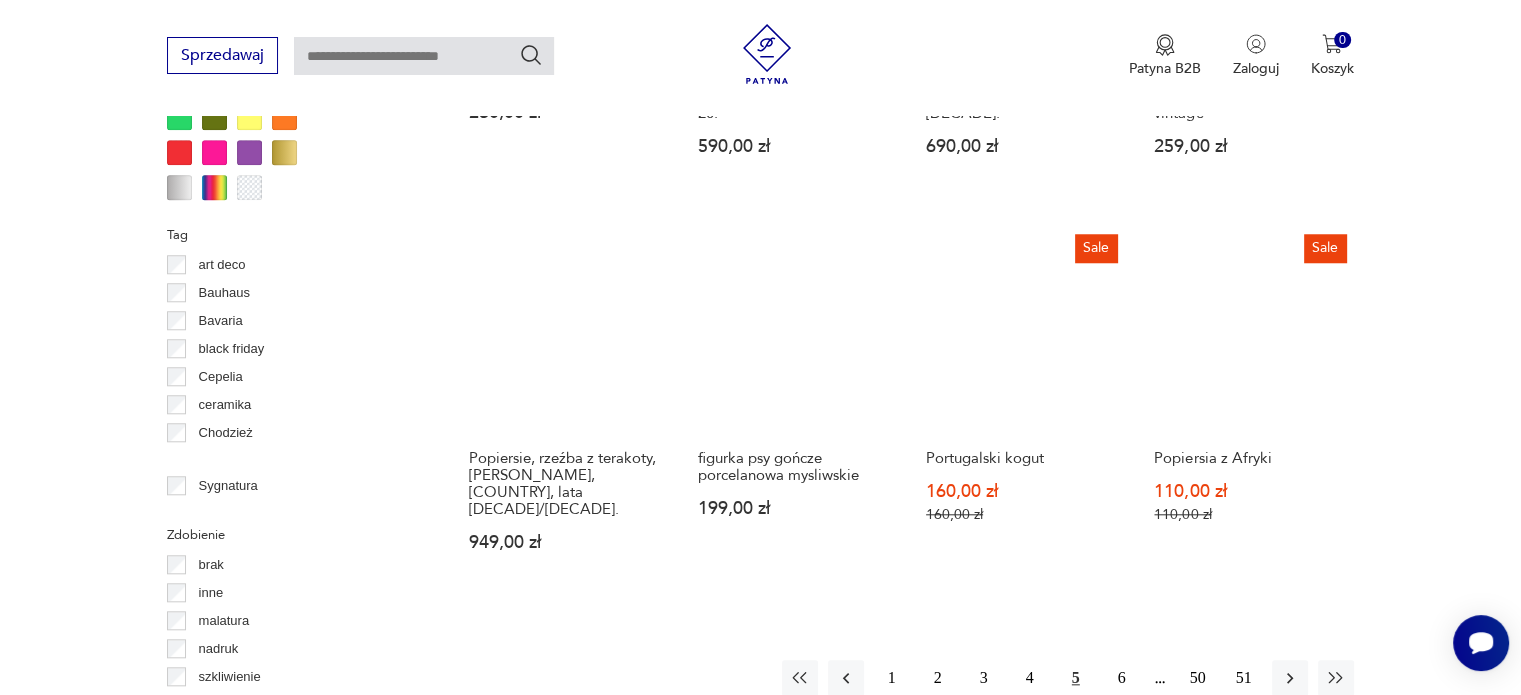 scroll, scrollTop: 1801, scrollLeft: 0, axis: vertical 